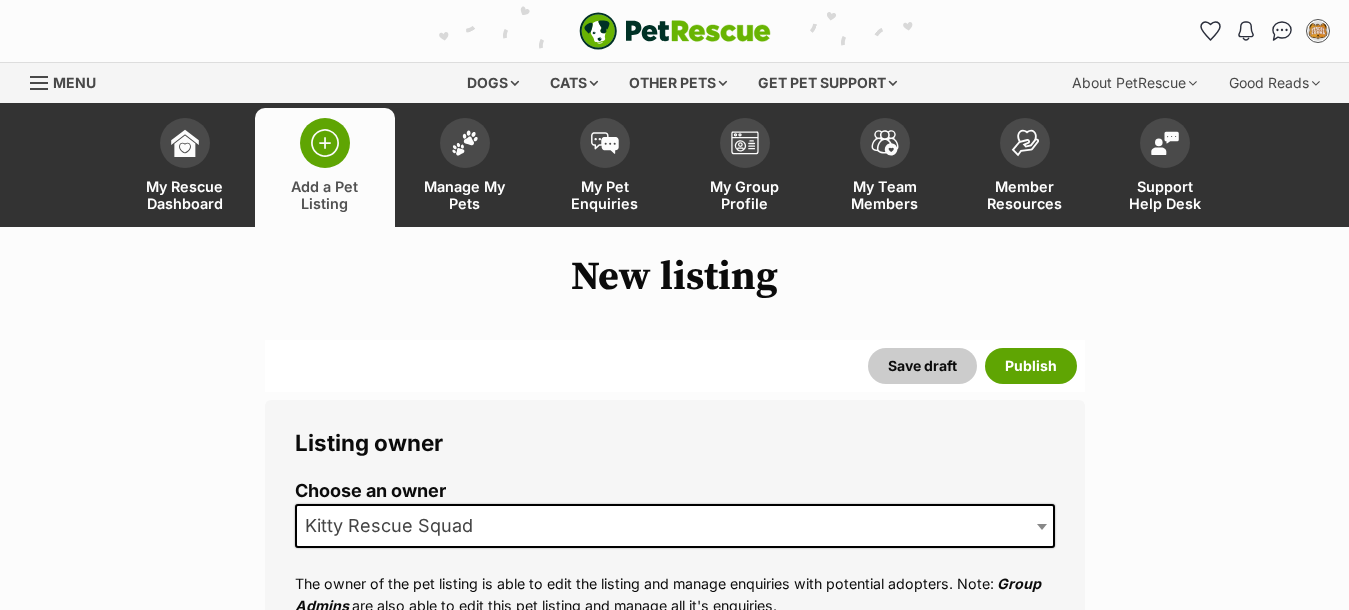 scroll, scrollTop: 0, scrollLeft: 0, axis: both 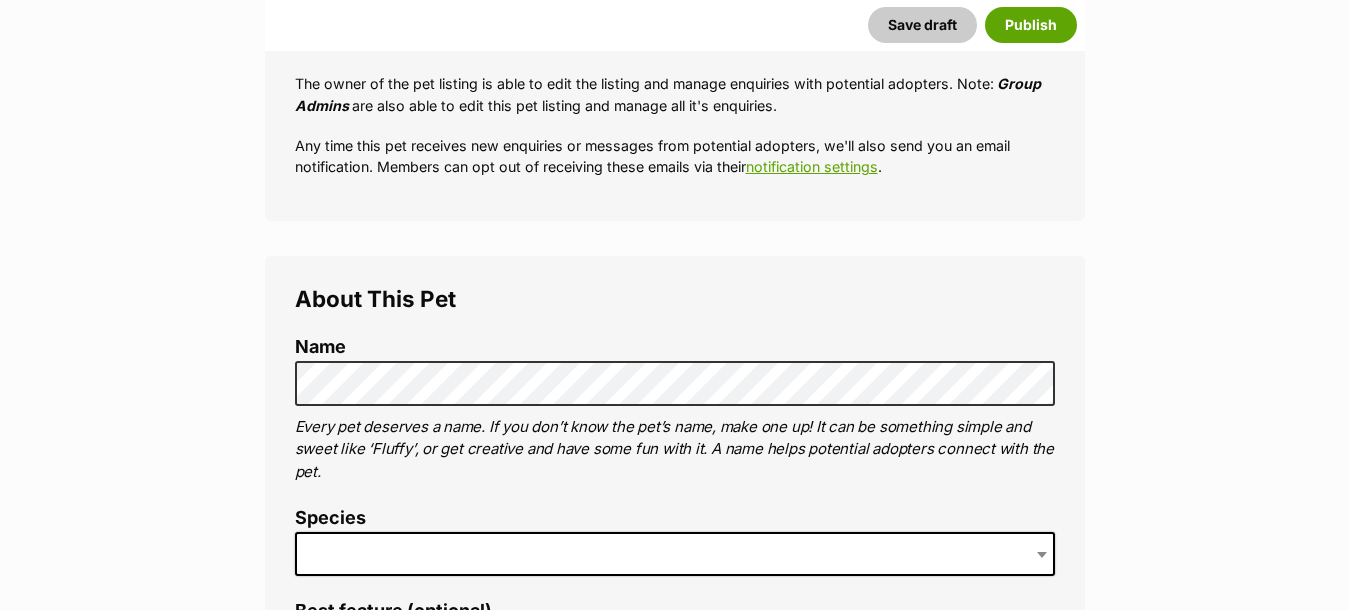click at bounding box center (675, 554) 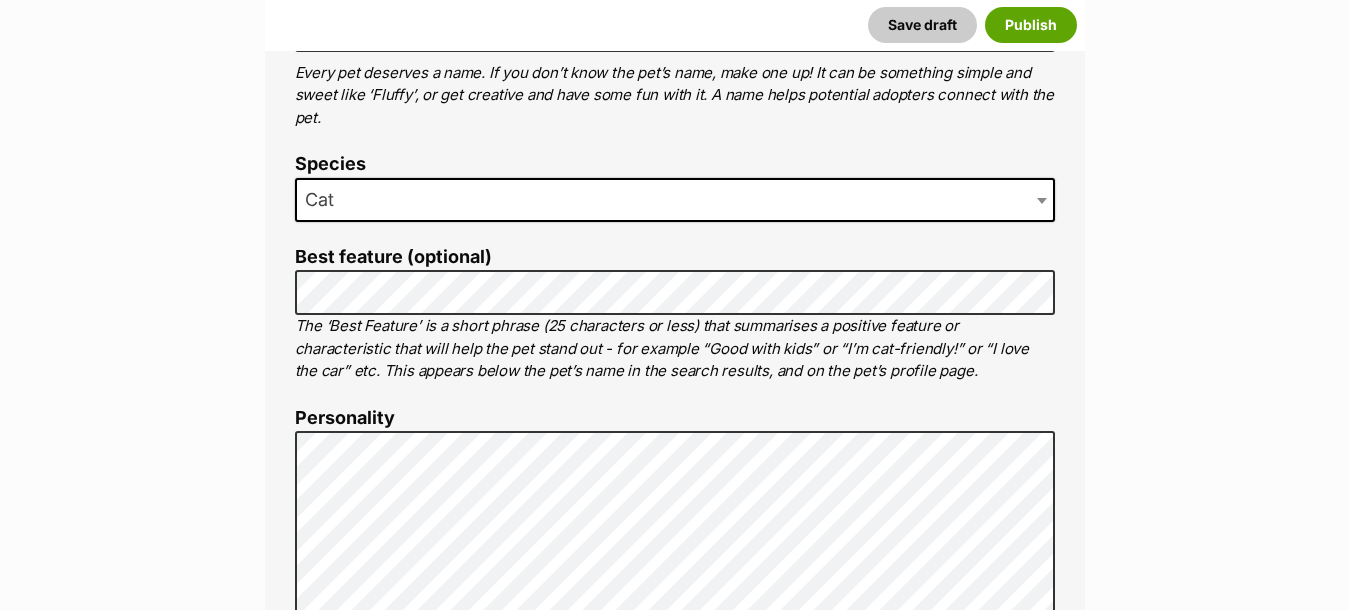 scroll, scrollTop: 900, scrollLeft: 0, axis: vertical 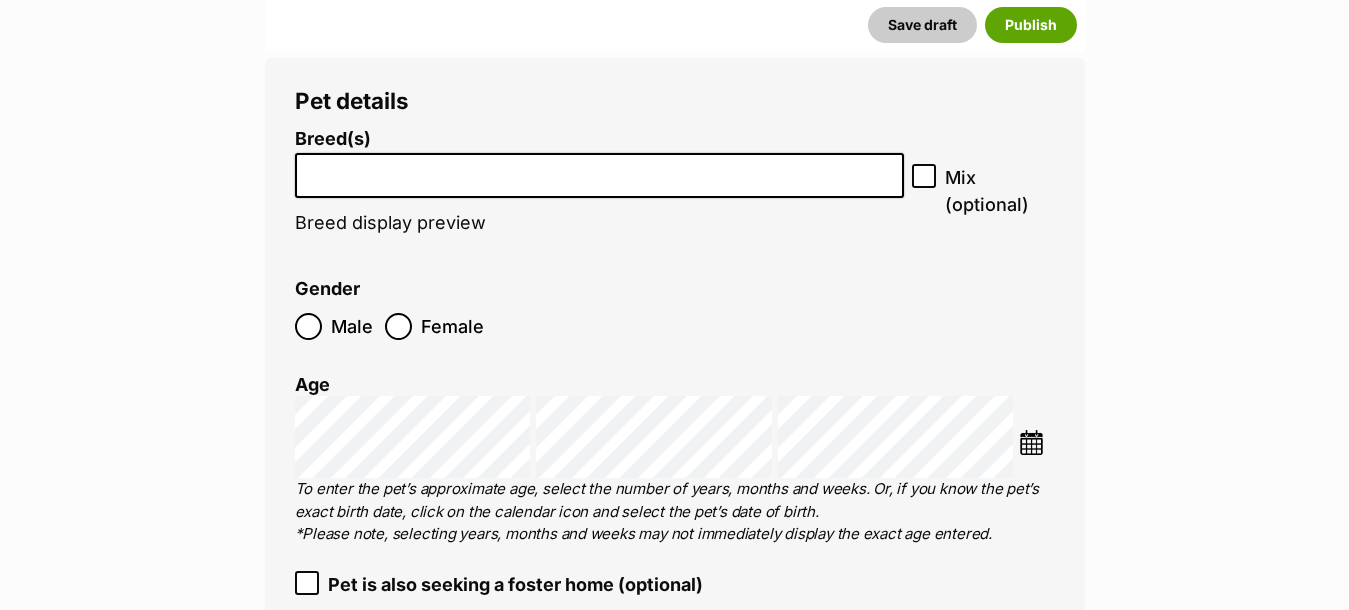 click at bounding box center [599, 175] 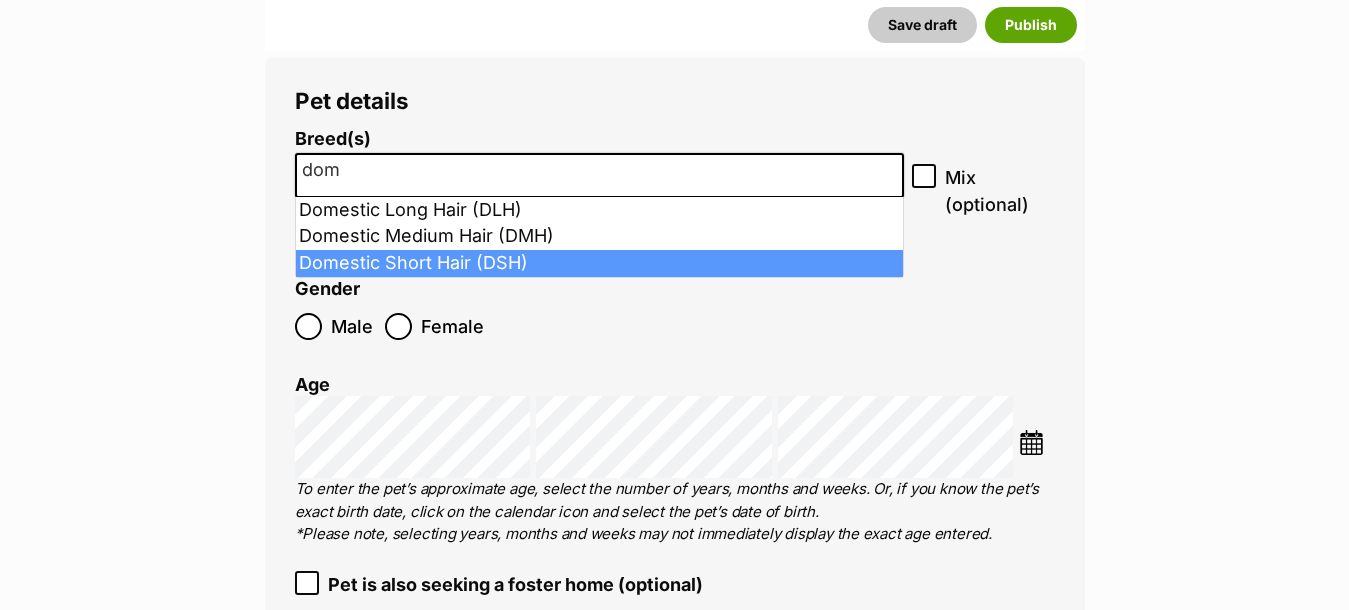 type on "dom" 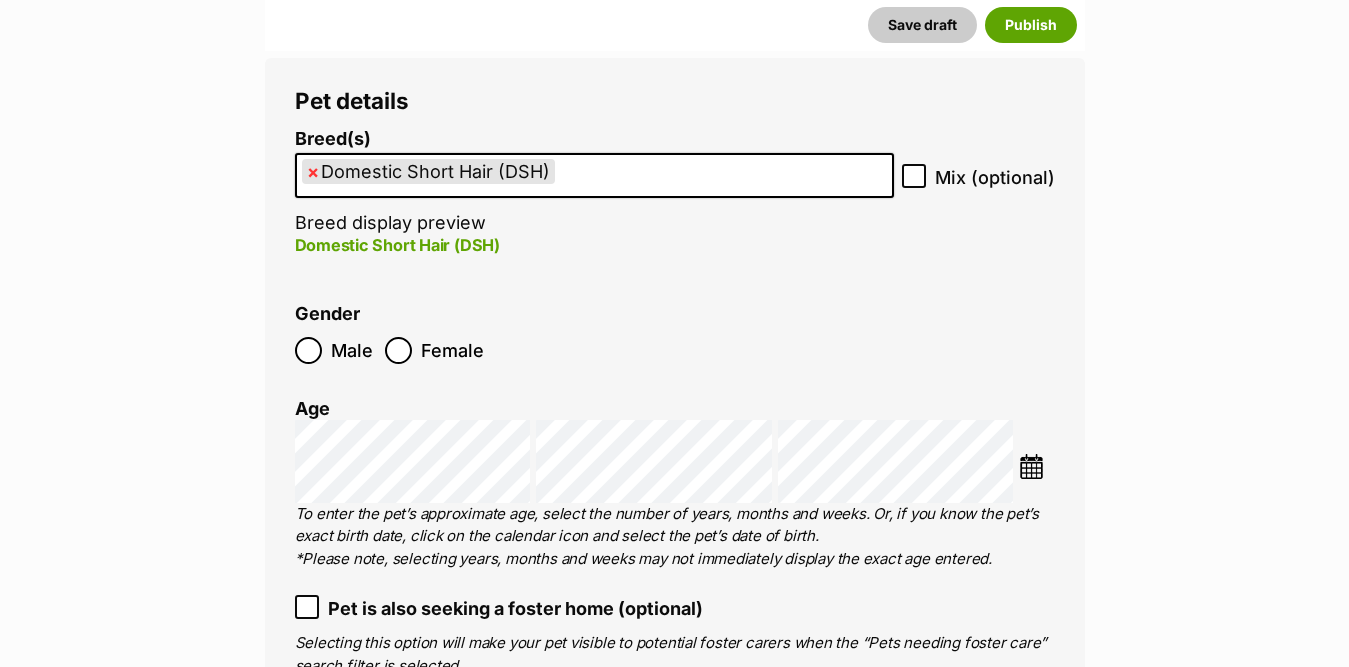 click at bounding box center [1031, 466] 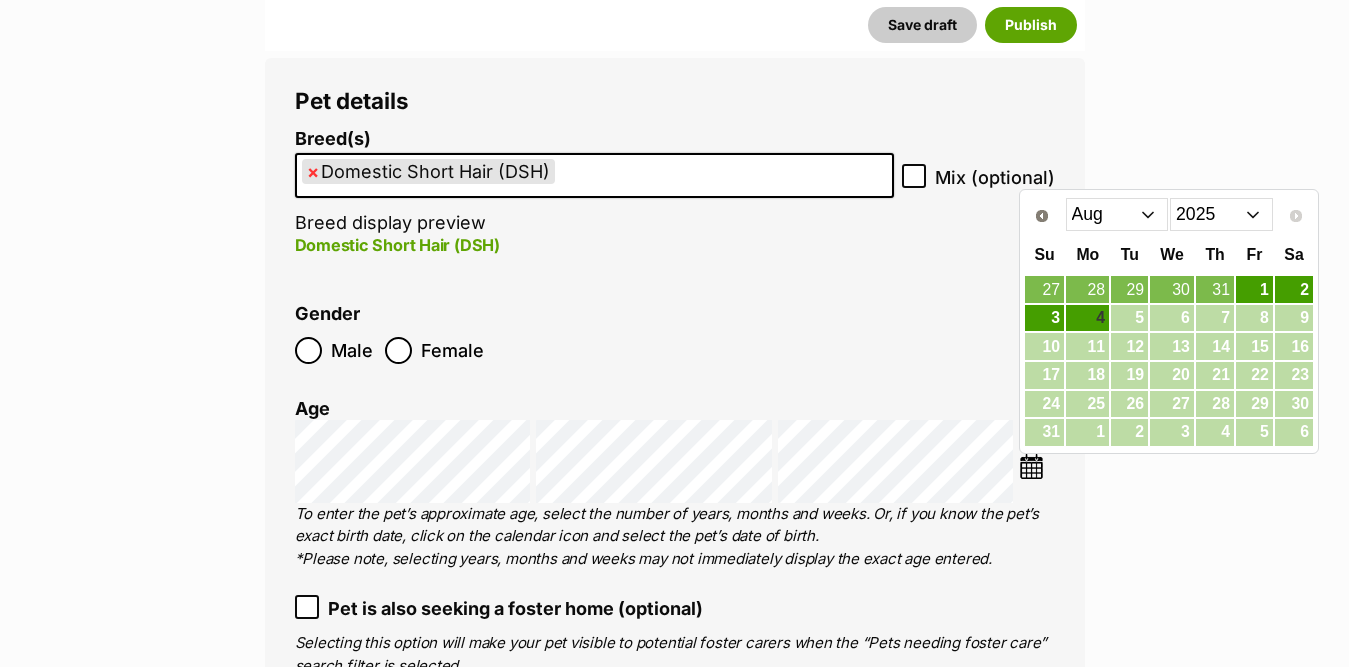 click on "2015 2016 2017 2018 2019 2020 2021 2022 2023 2024 2025" at bounding box center (1221, 214) 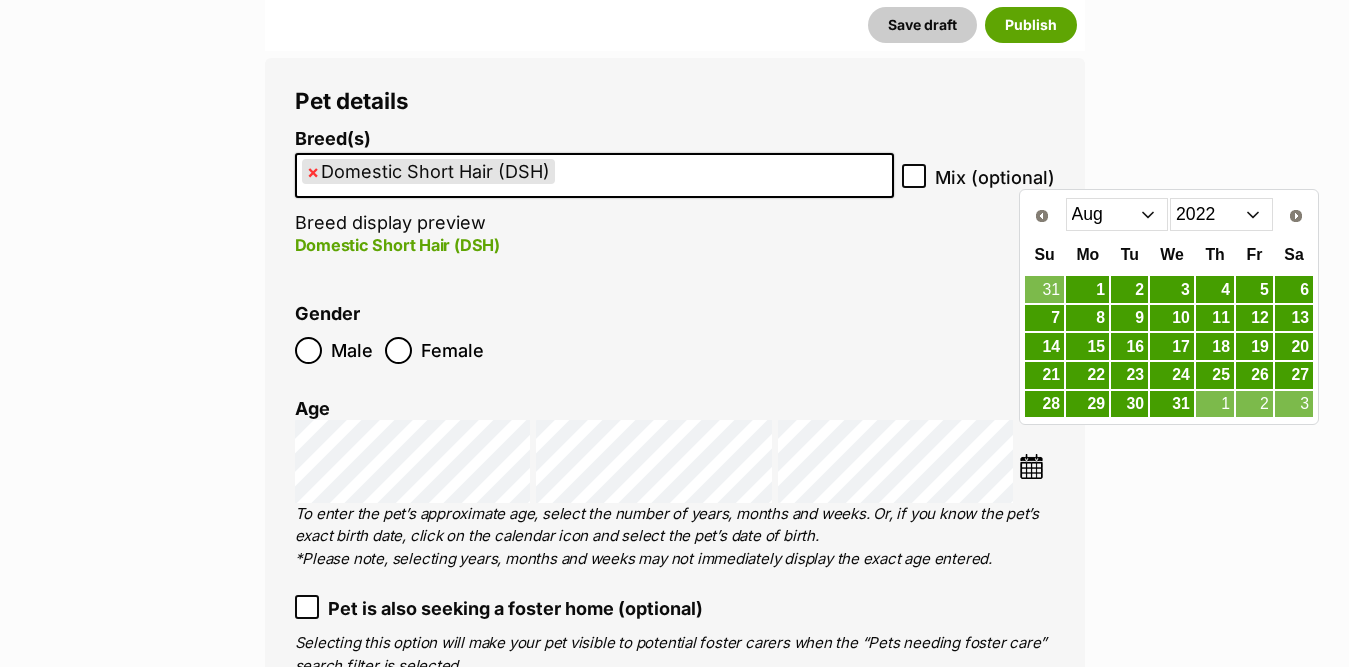 click on "Jan Feb Mar Apr May Jun Jul Aug Sep Oct Nov Dec" at bounding box center (1117, 214) 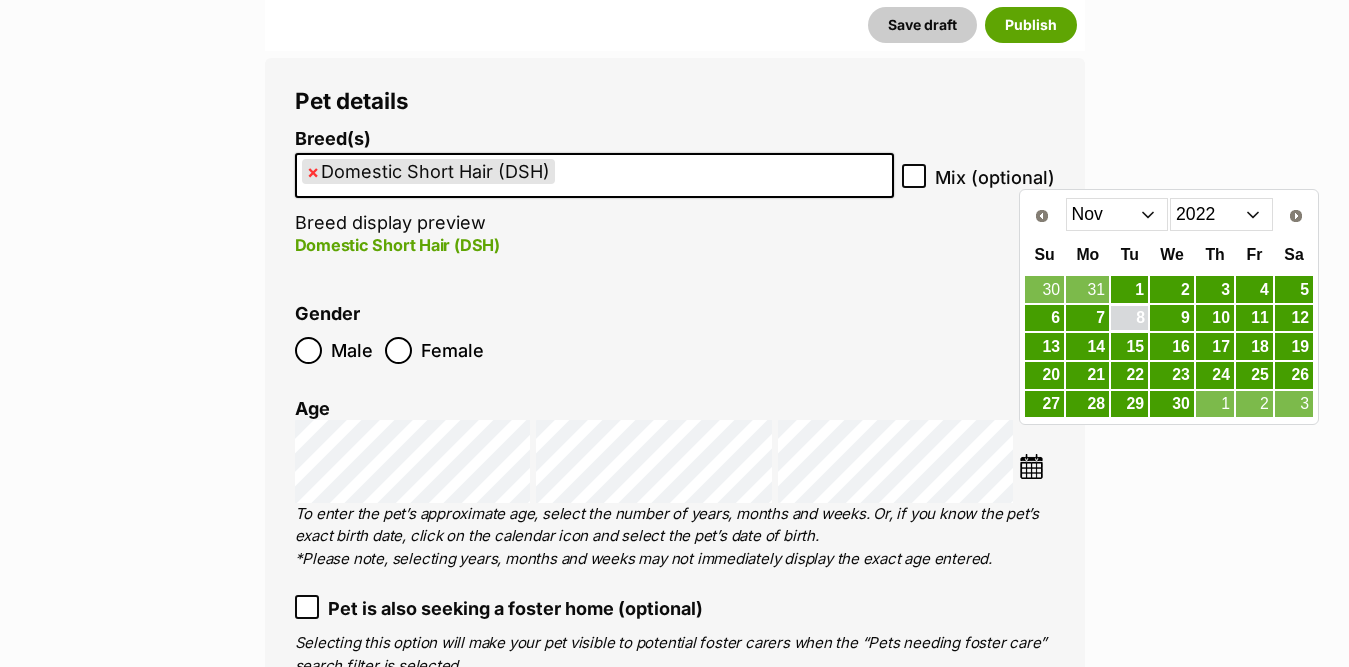 click on "8" at bounding box center [1129, 318] 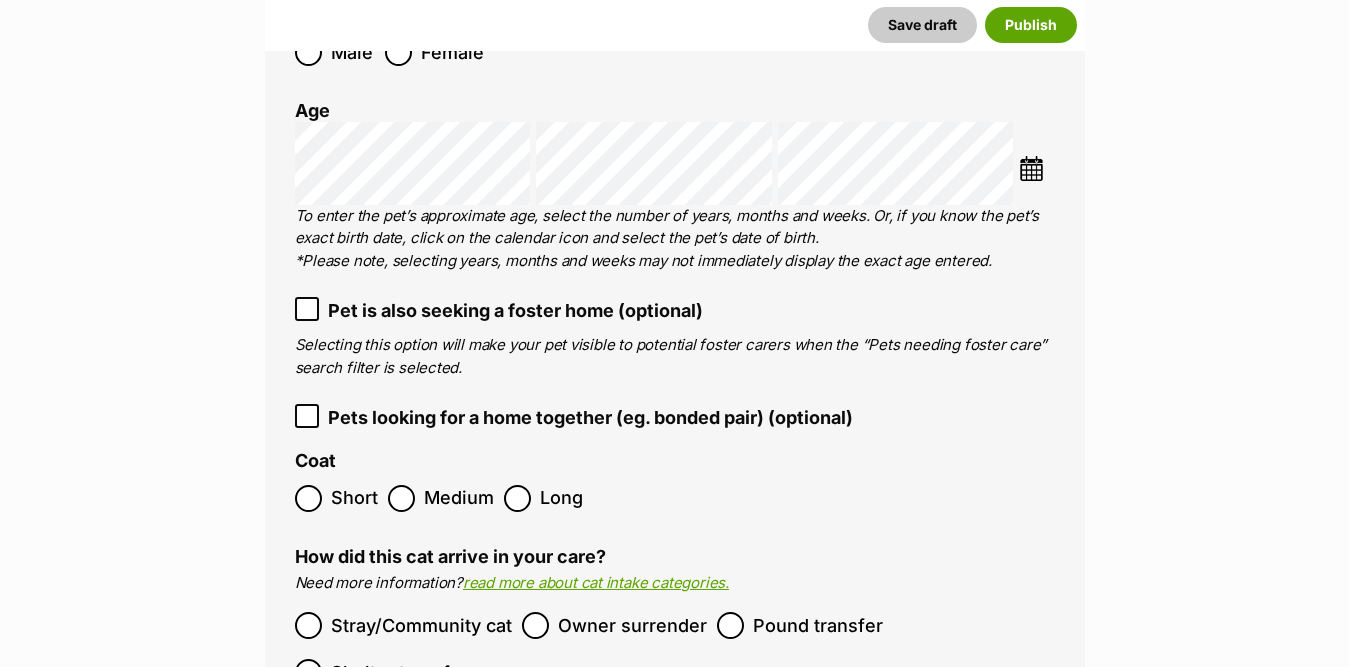 scroll, scrollTop: 2708, scrollLeft: 0, axis: vertical 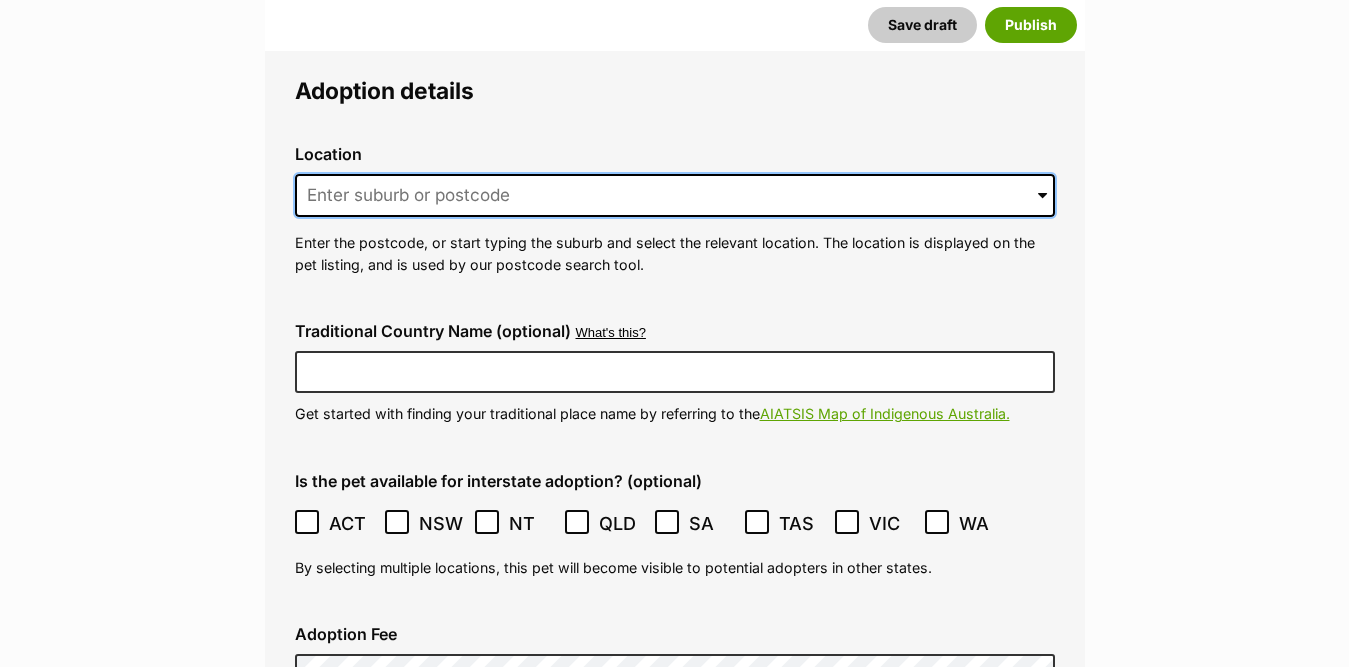 click at bounding box center (675, 196) 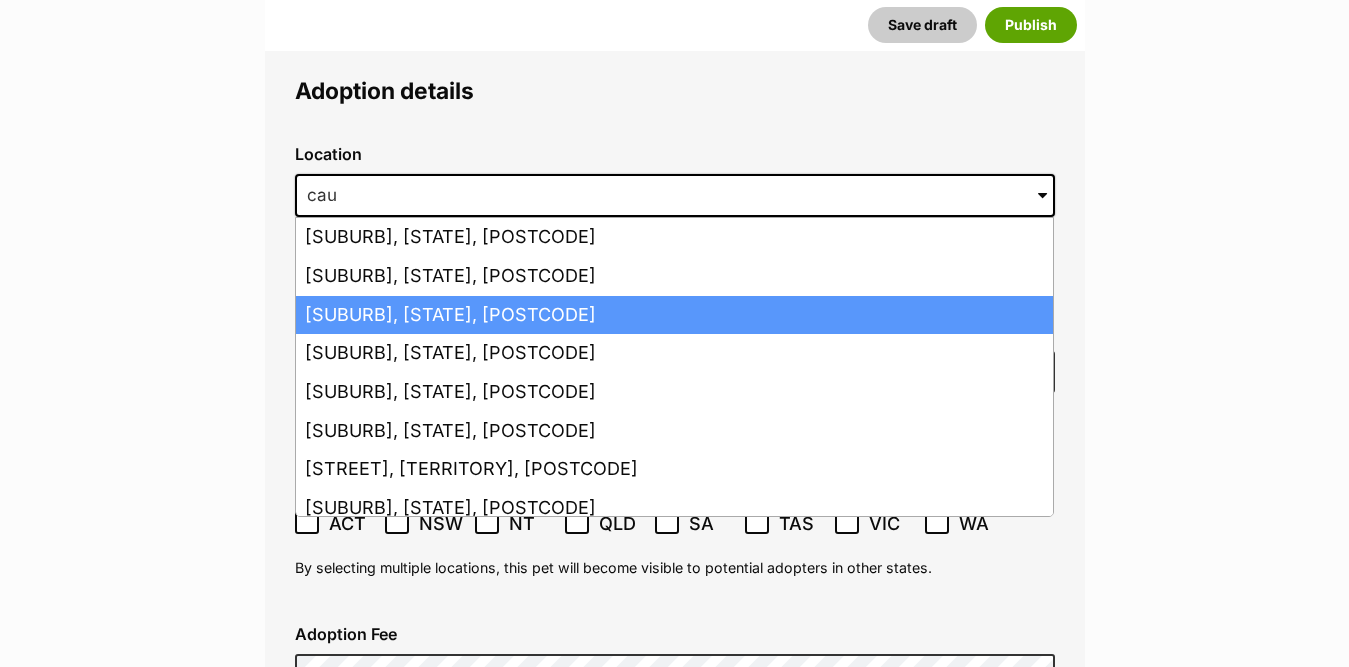 click on "Caulfield North, Victoria, 3161" at bounding box center (674, 315) 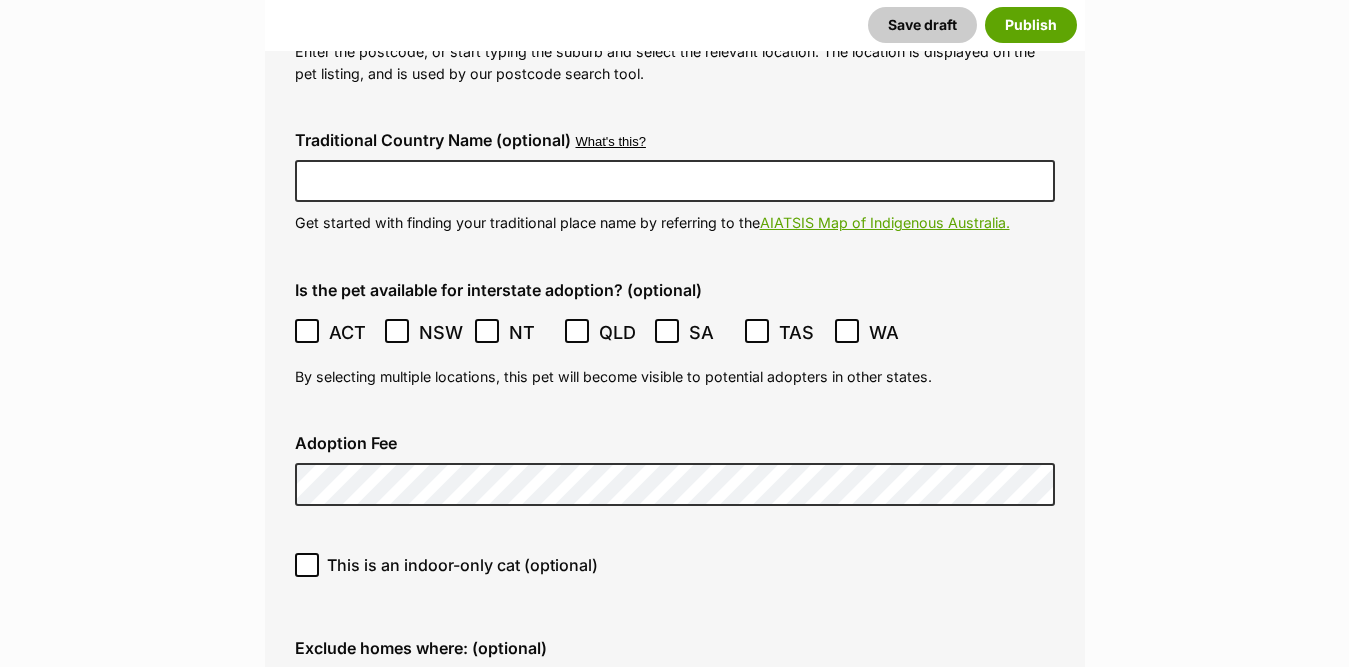 scroll, scrollTop: 5008, scrollLeft: 0, axis: vertical 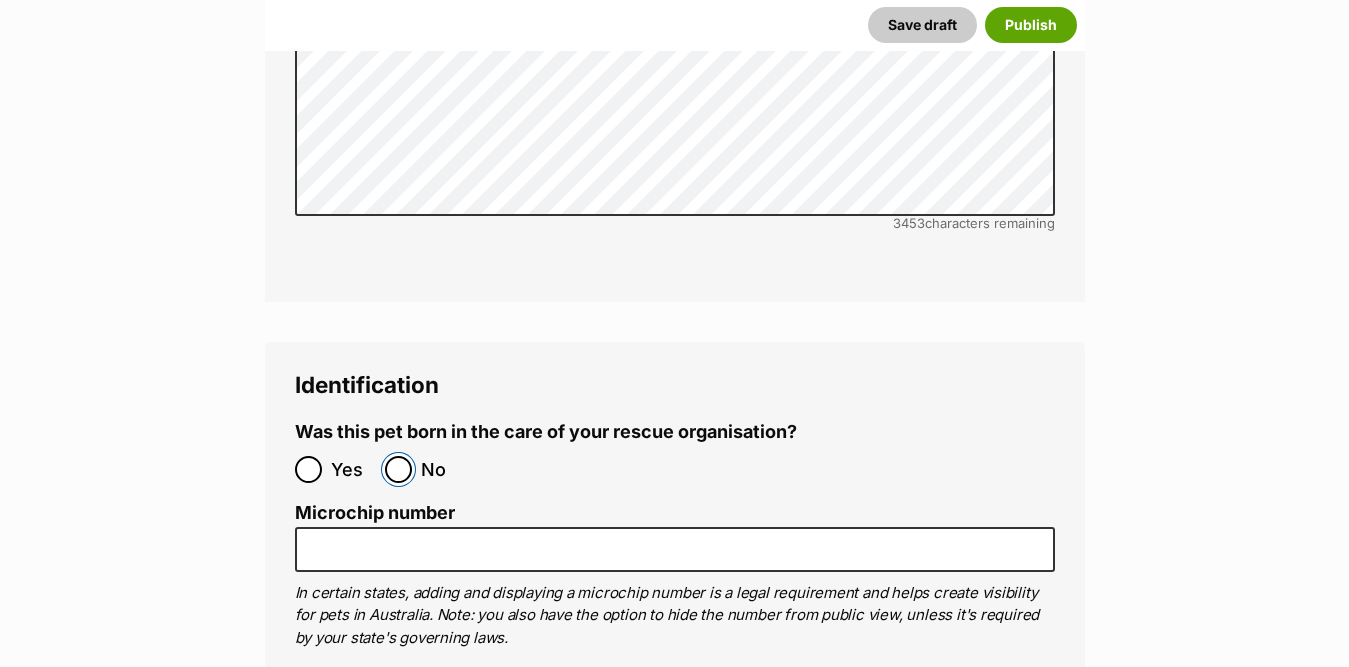 click on "No" at bounding box center (398, 469) 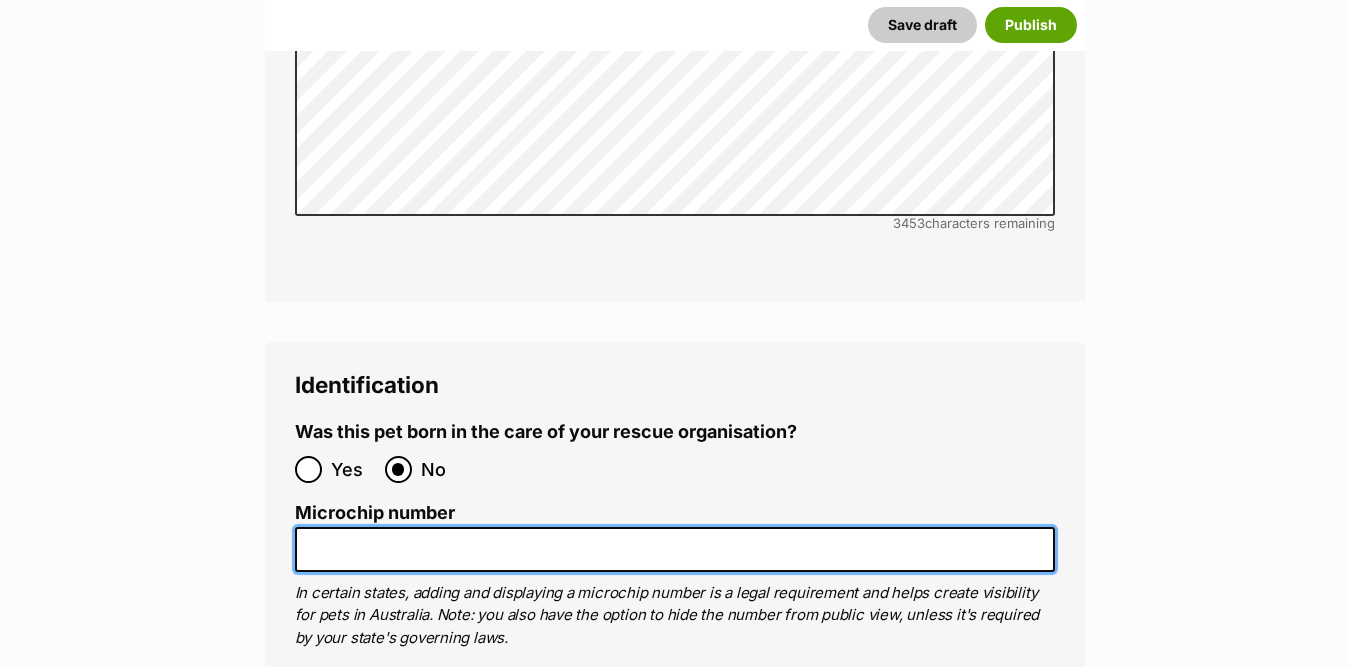 click on "Microchip number" at bounding box center (675, 549) 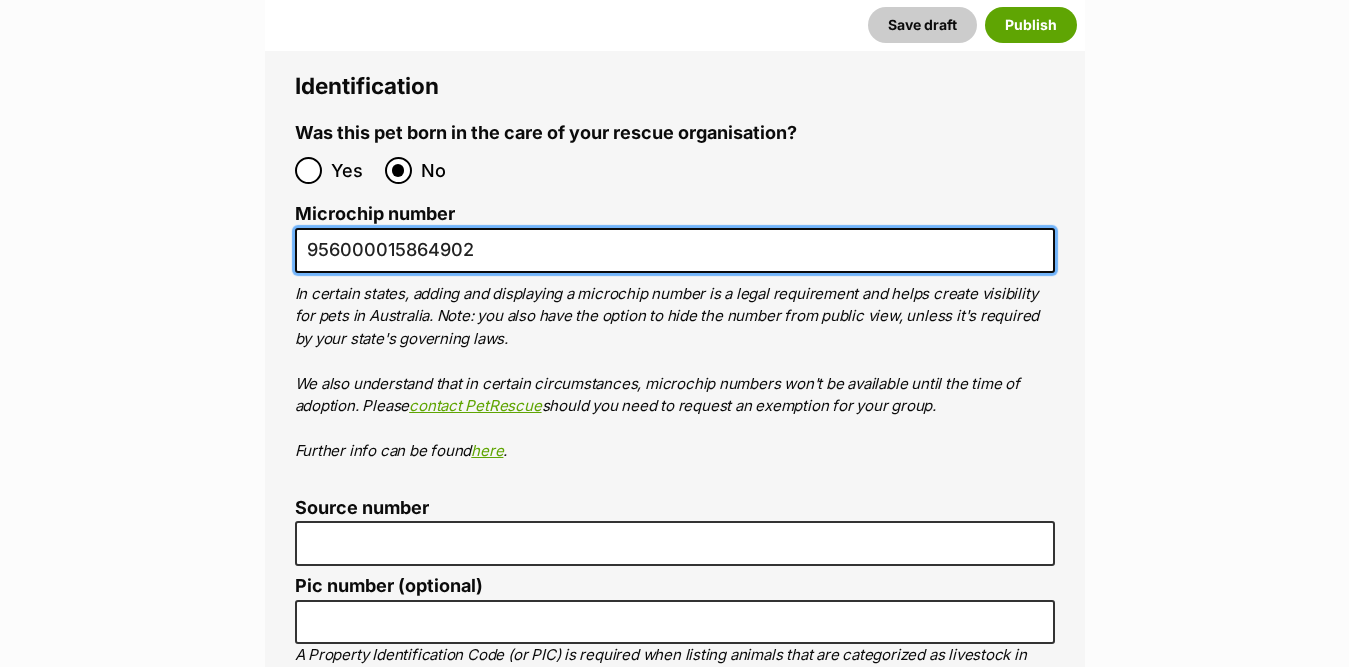scroll, scrollTop: 6808, scrollLeft: 0, axis: vertical 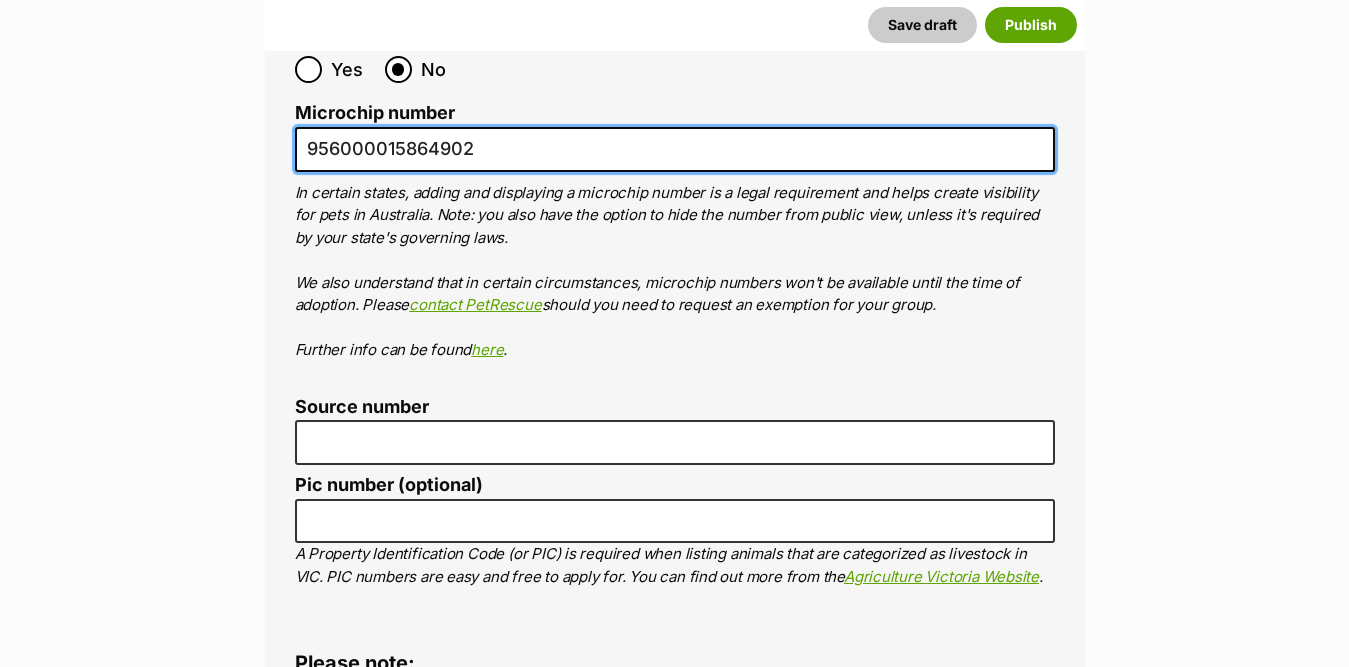 type on "956000015864902" 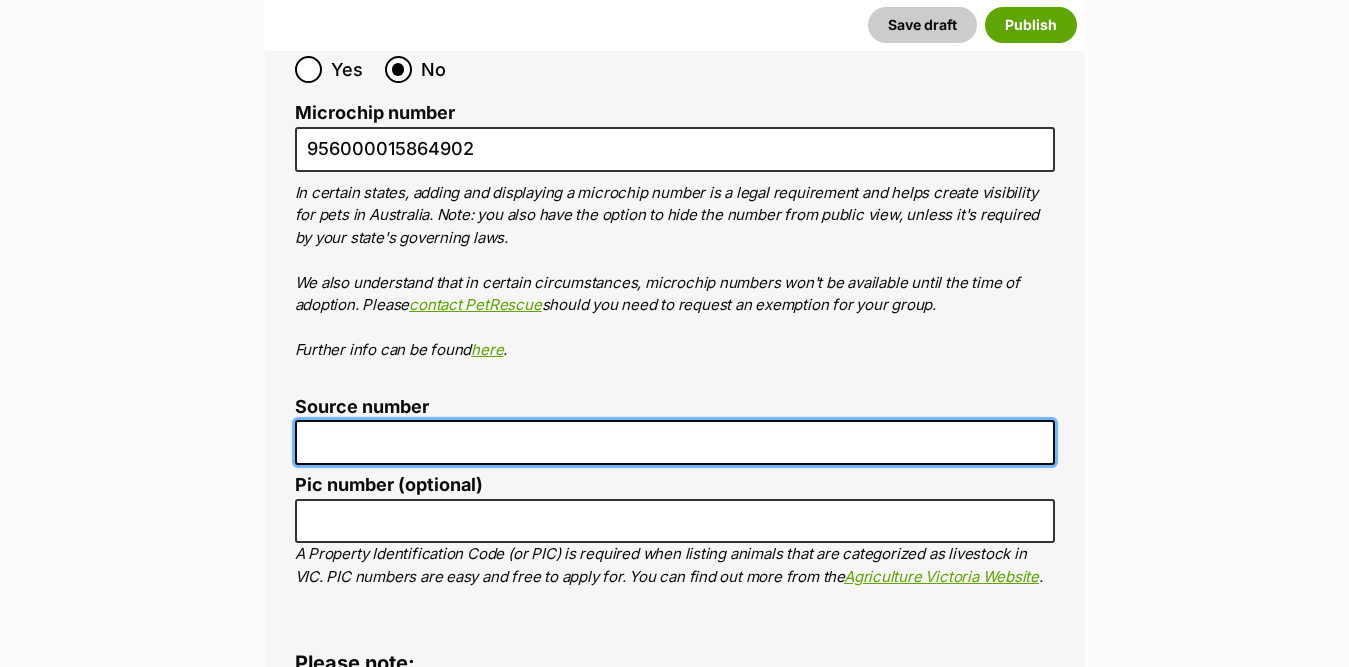 click on "Source number" at bounding box center (675, 442) 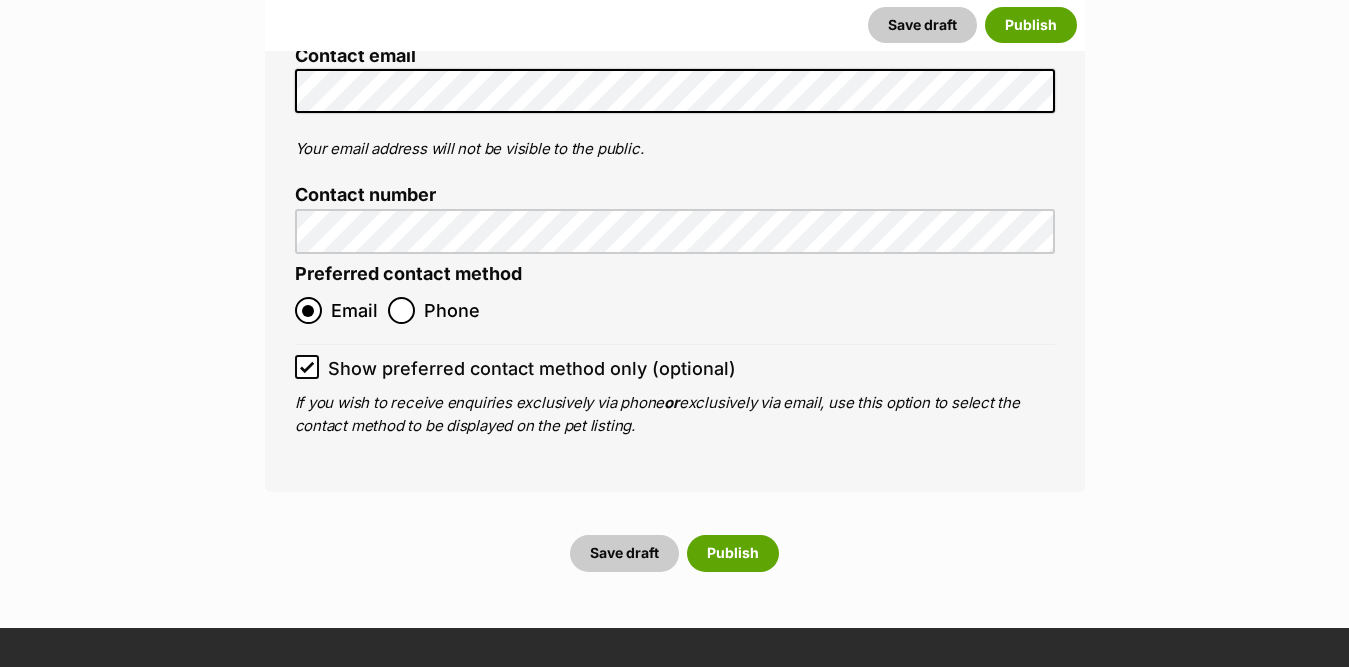 scroll, scrollTop: 7808, scrollLeft: 0, axis: vertical 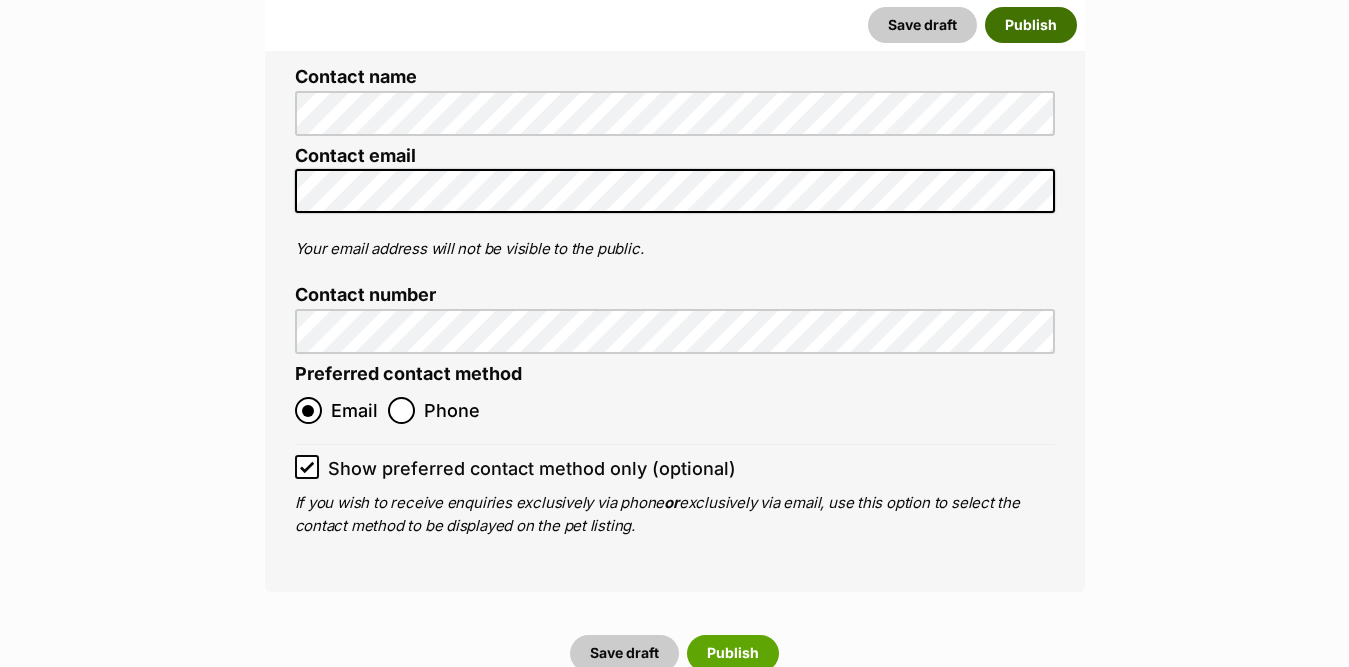 click on "Publish" at bounding box center (1031, 25) 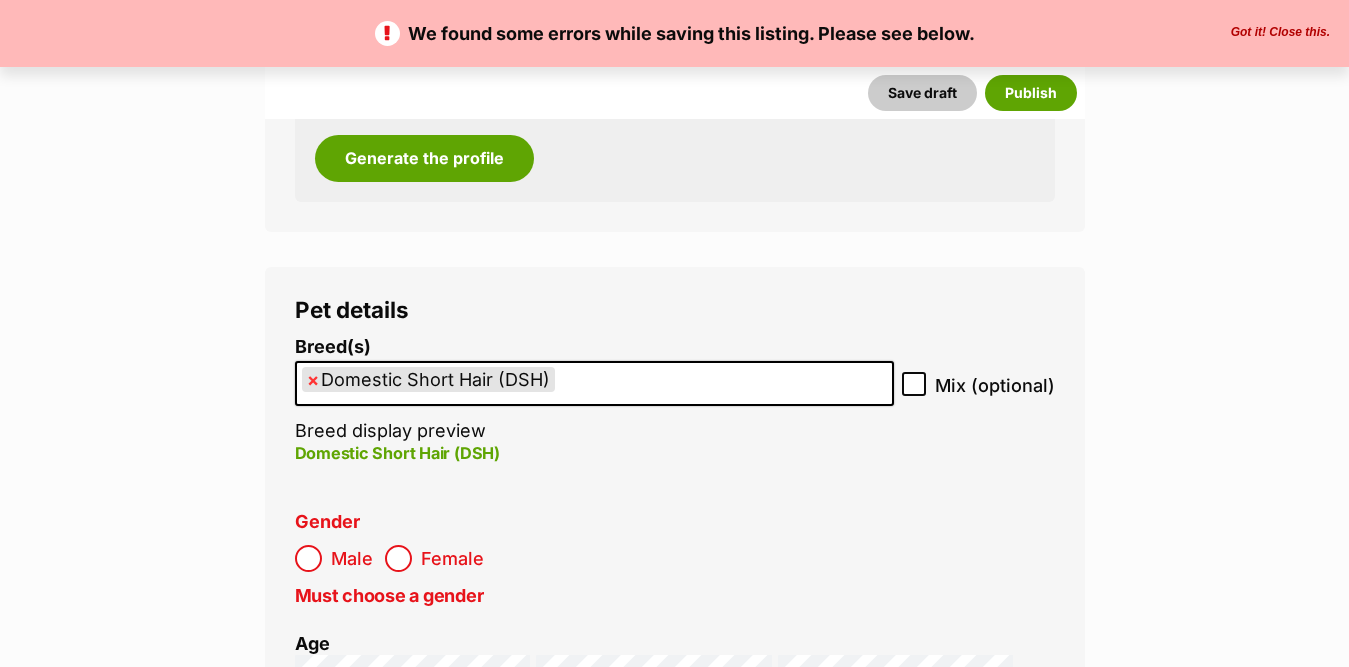 scroll, scrollTop: 2500, scrollLeft: 0, axis: vertical 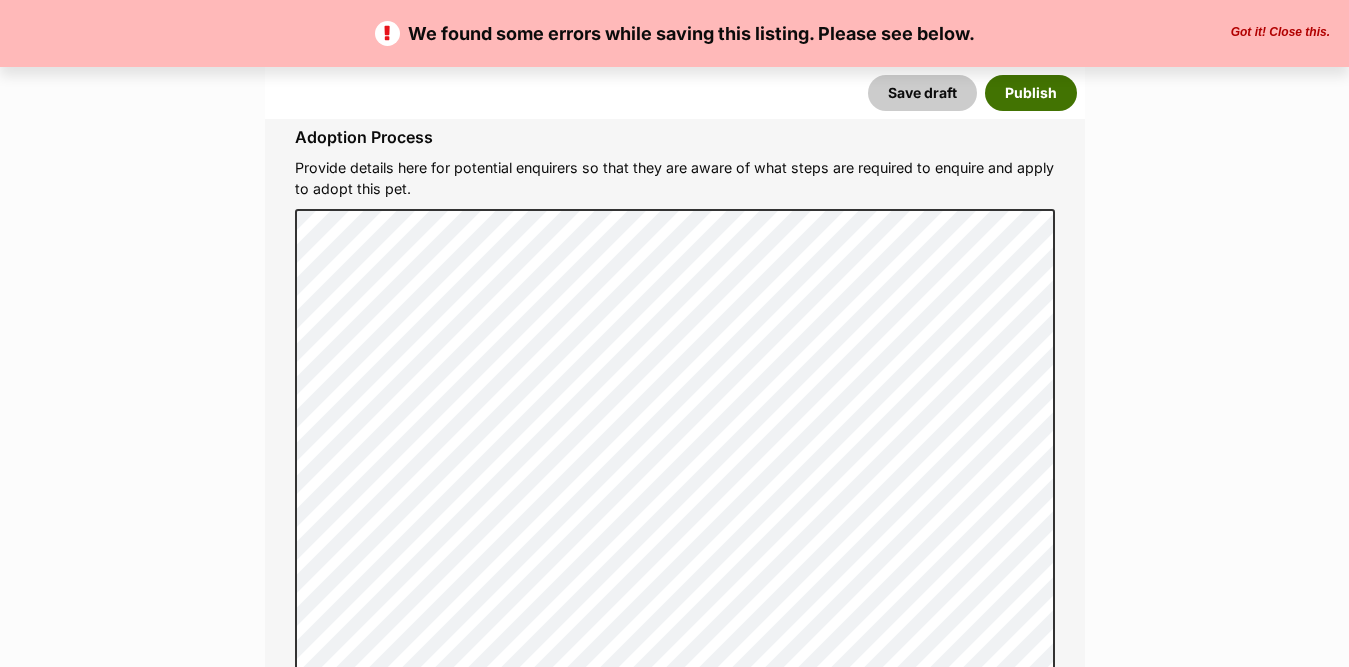click on "Publish" at bounding box center [1031, 93] 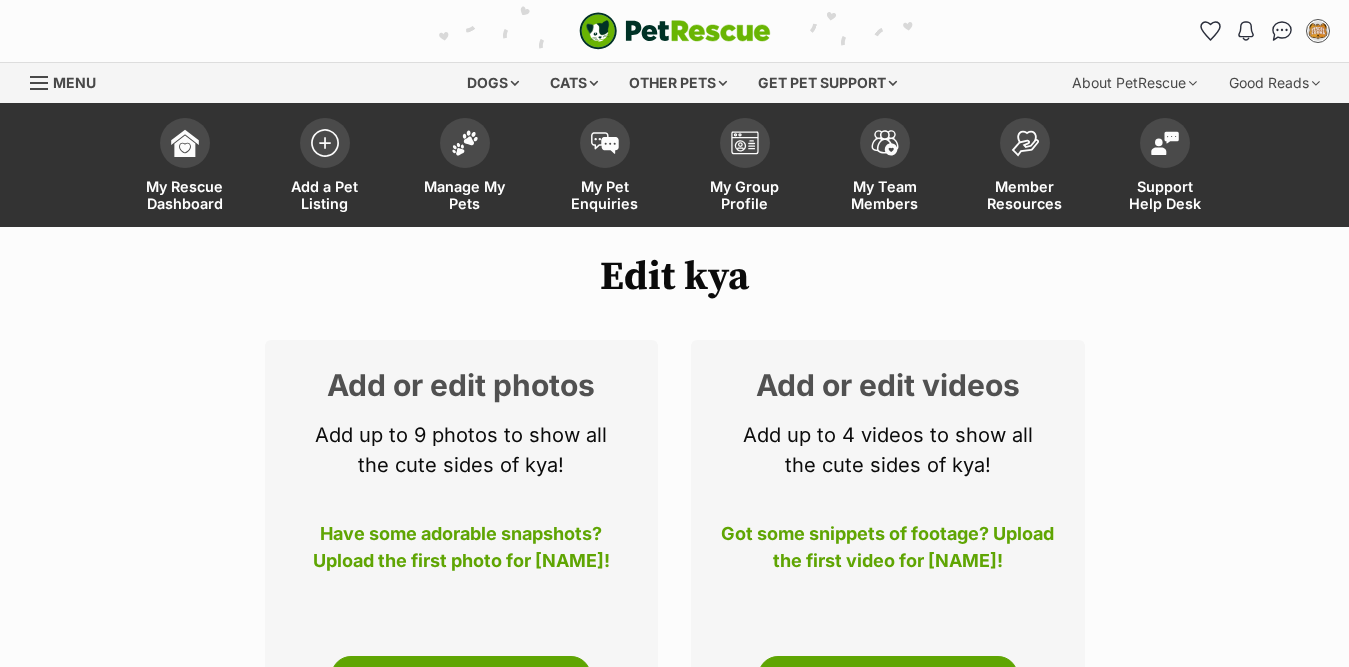 scroll, scrollTop: 0, scrollLeft: 0, axis: both 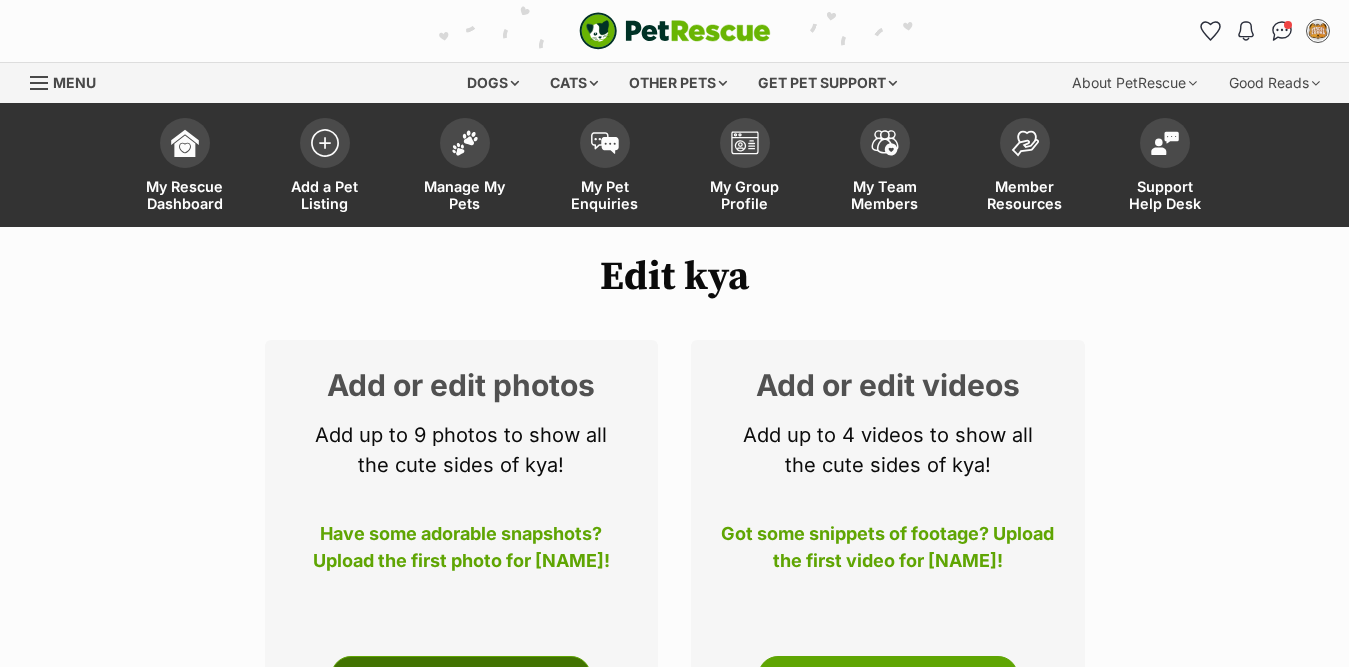 click on "Edit Photos" at bounding box center (461, 676) 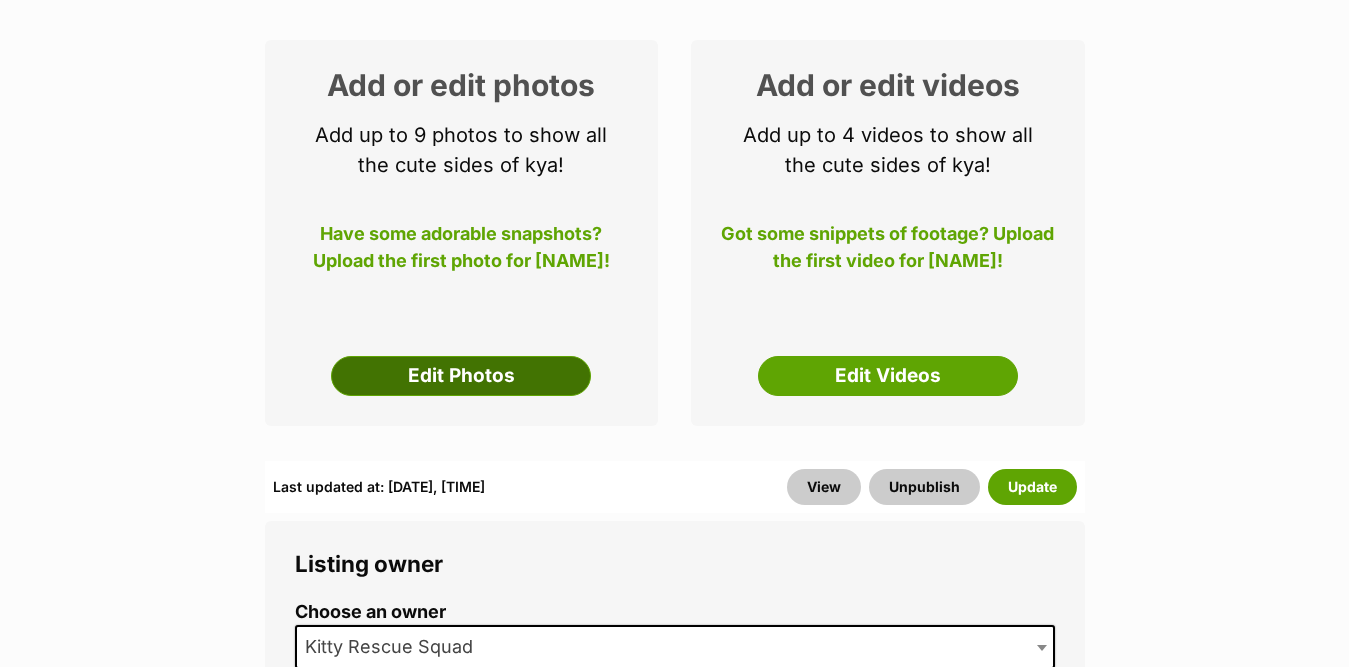 scroll, scrollTop: 0, scrollLeft: 0, axis: both 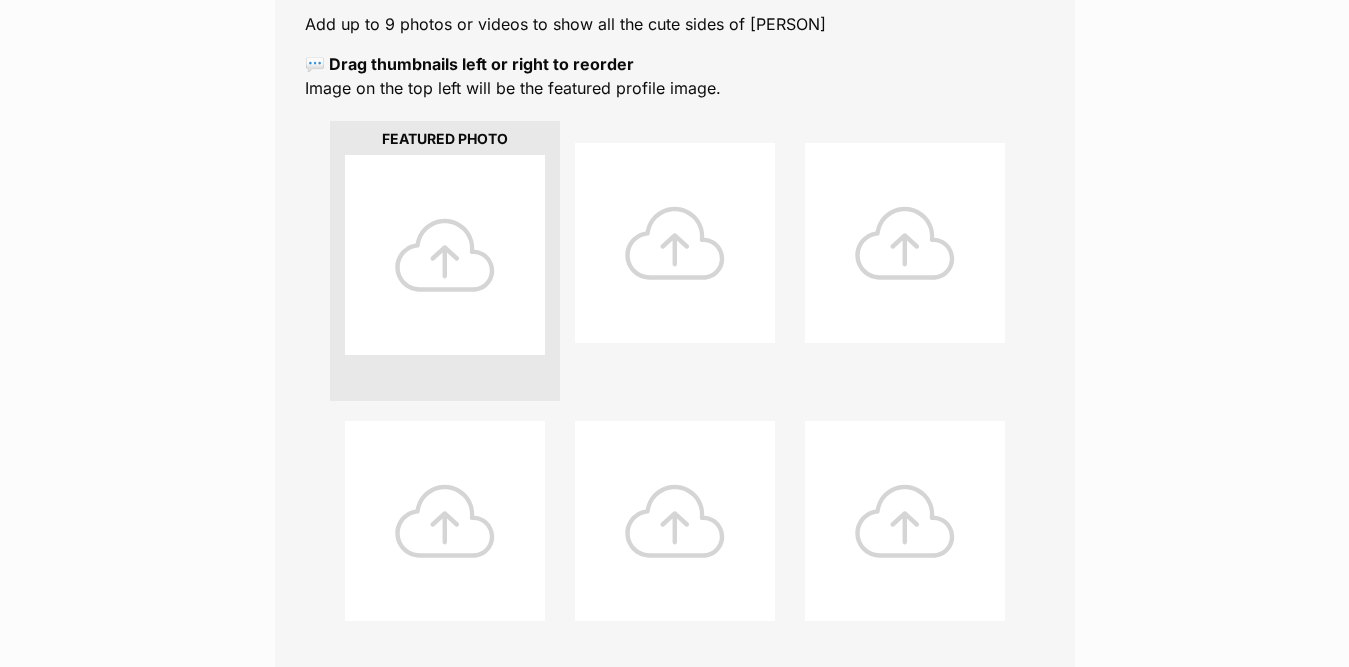 drag, startPoint x: 453, startPoint y: 281, endPoint x: 469, endPoint y: 287, distance: 17.088007 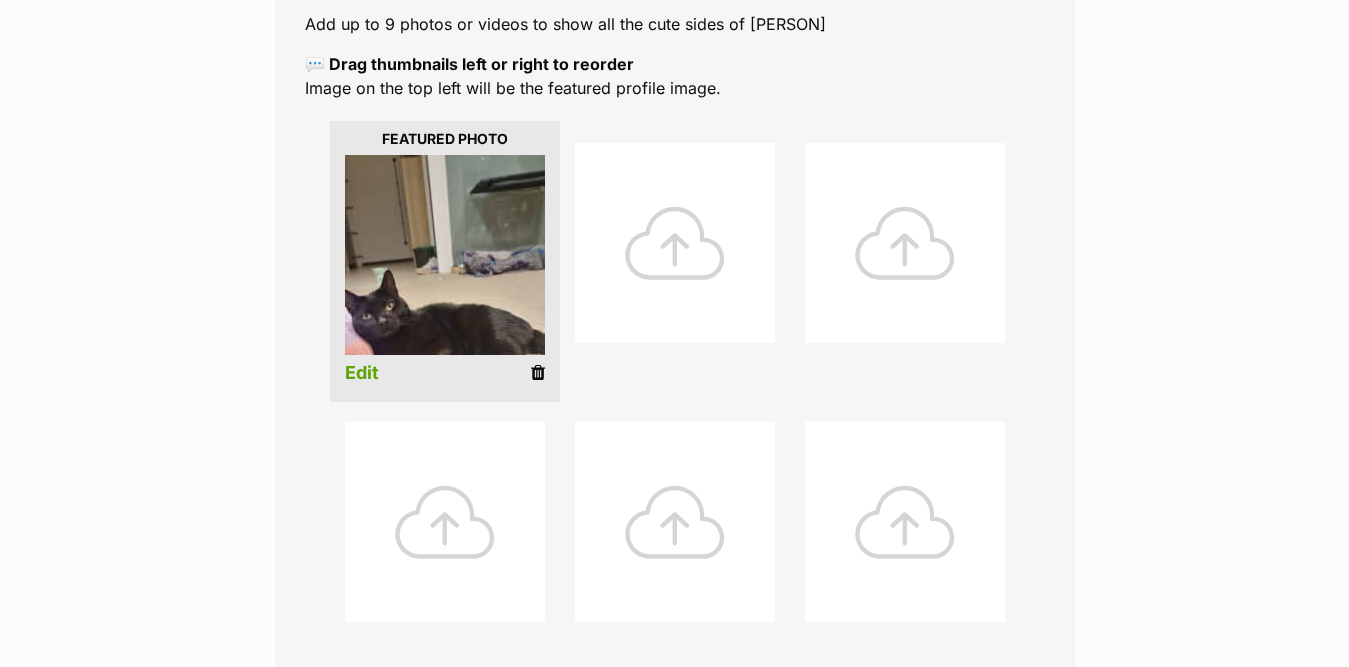 click on "Edit" at bounding box center [362, 373] 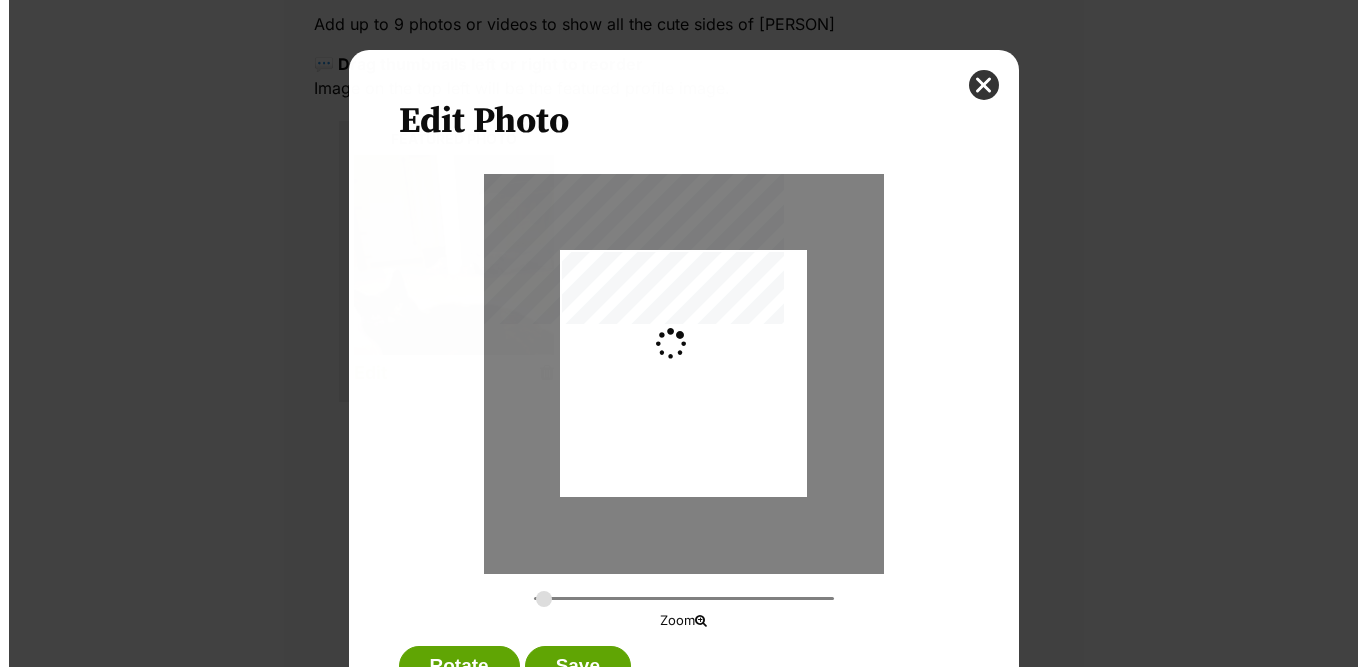 scroll, scrollTop: 0, scrollLeft: 0, axis: both 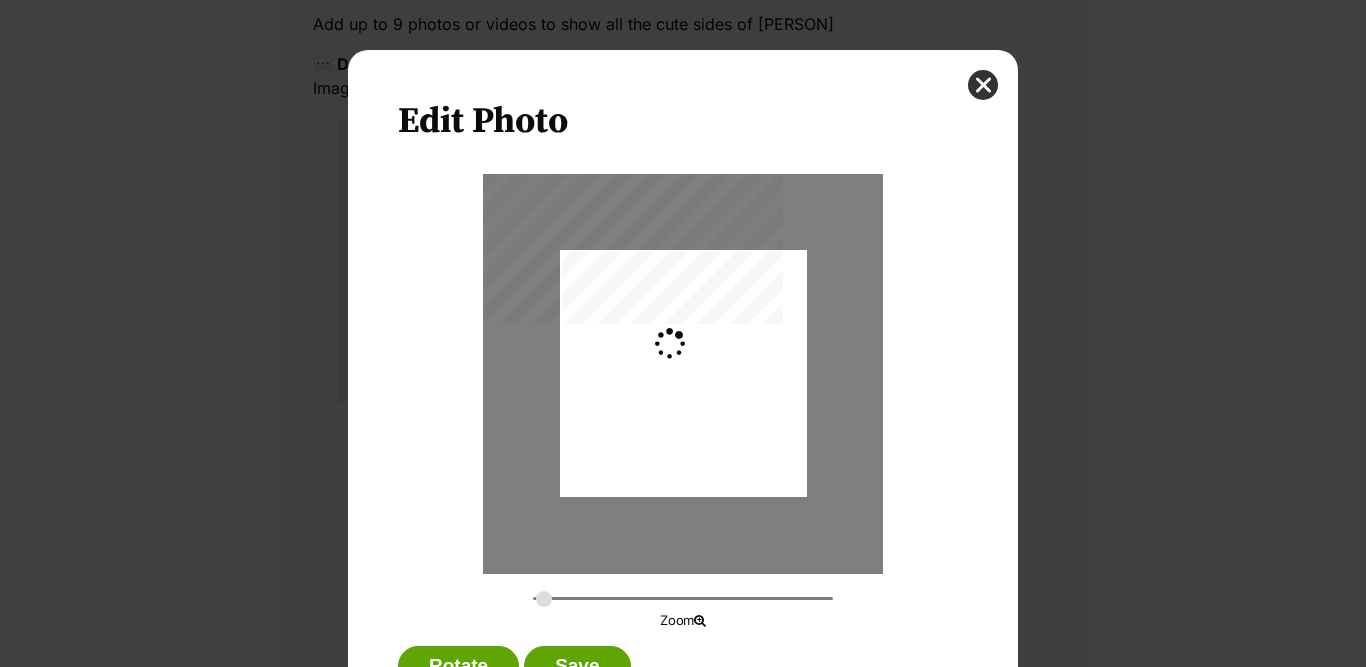 type on "0.2744" 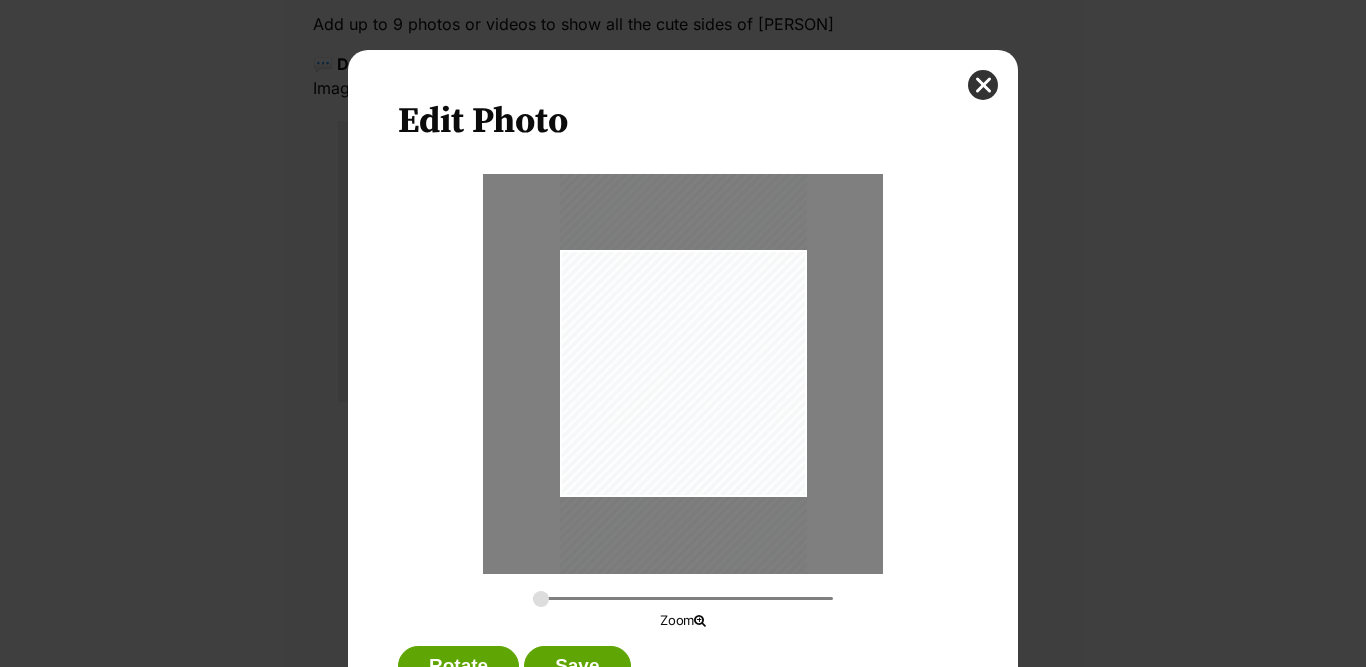 click at bounding box center [683, 366] 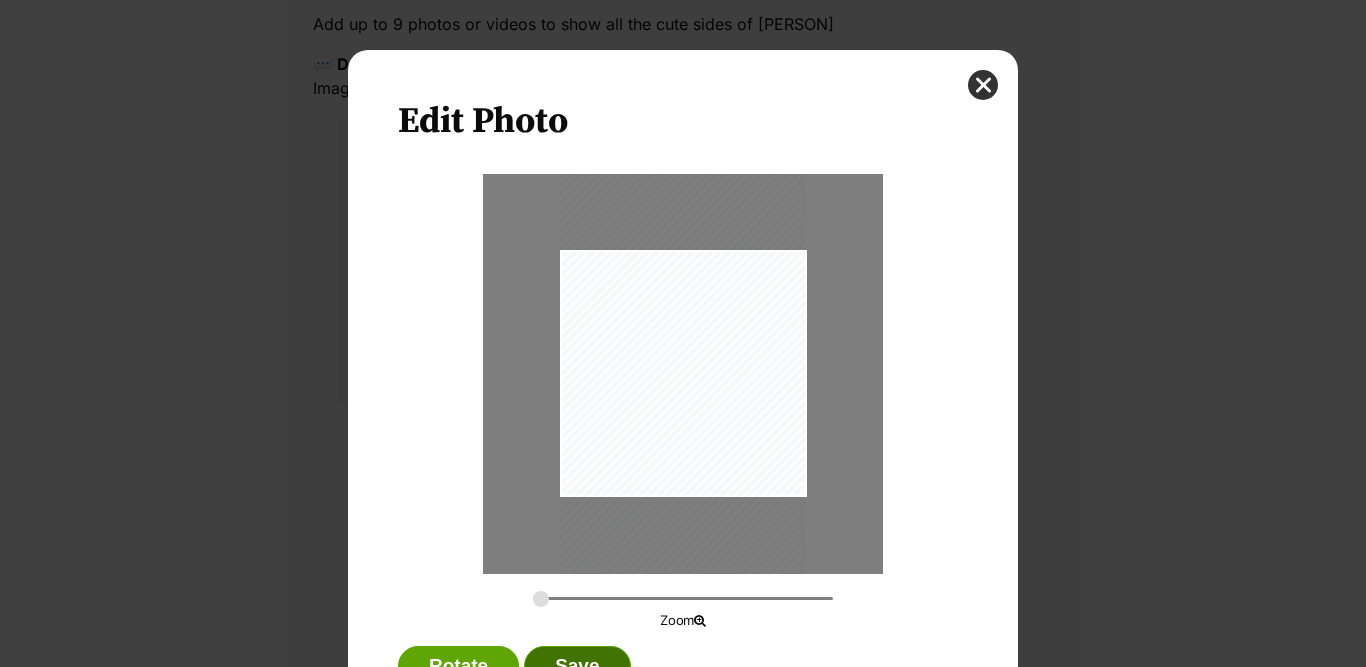 click on "Save" at bounding box center [577, 666] 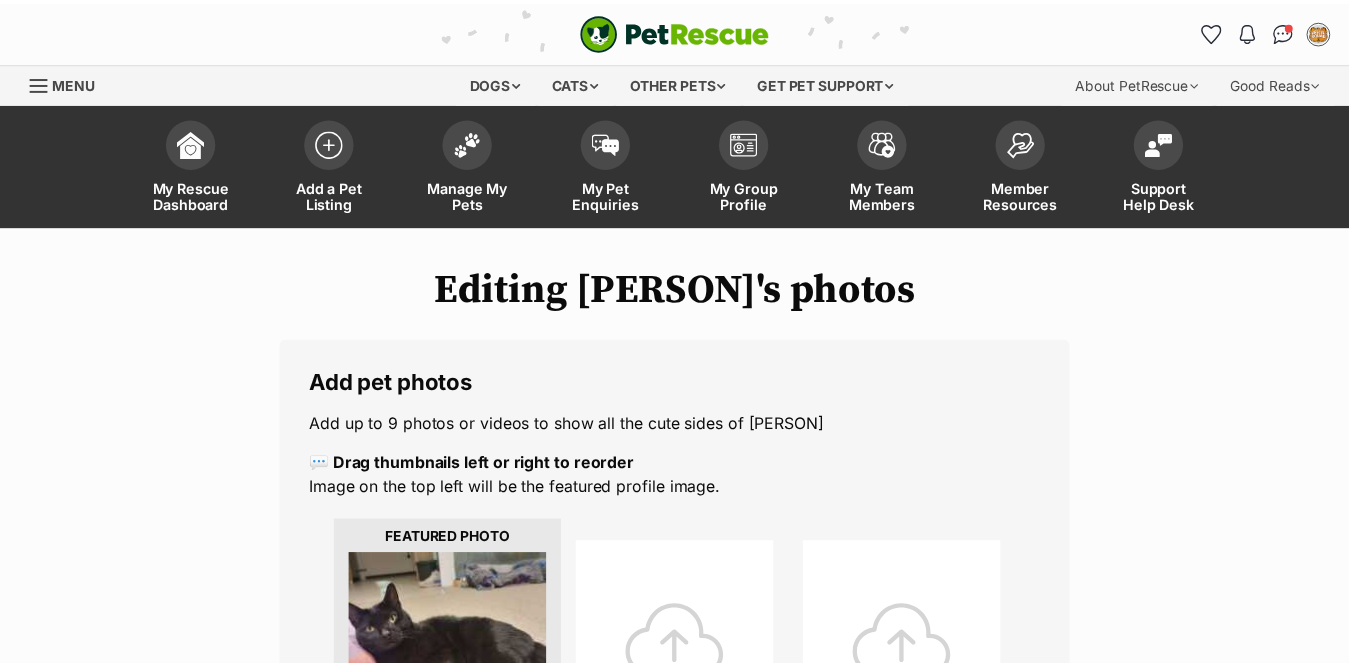scroll, scrollTop: 400, scrollLeft: 0, axis: vertical 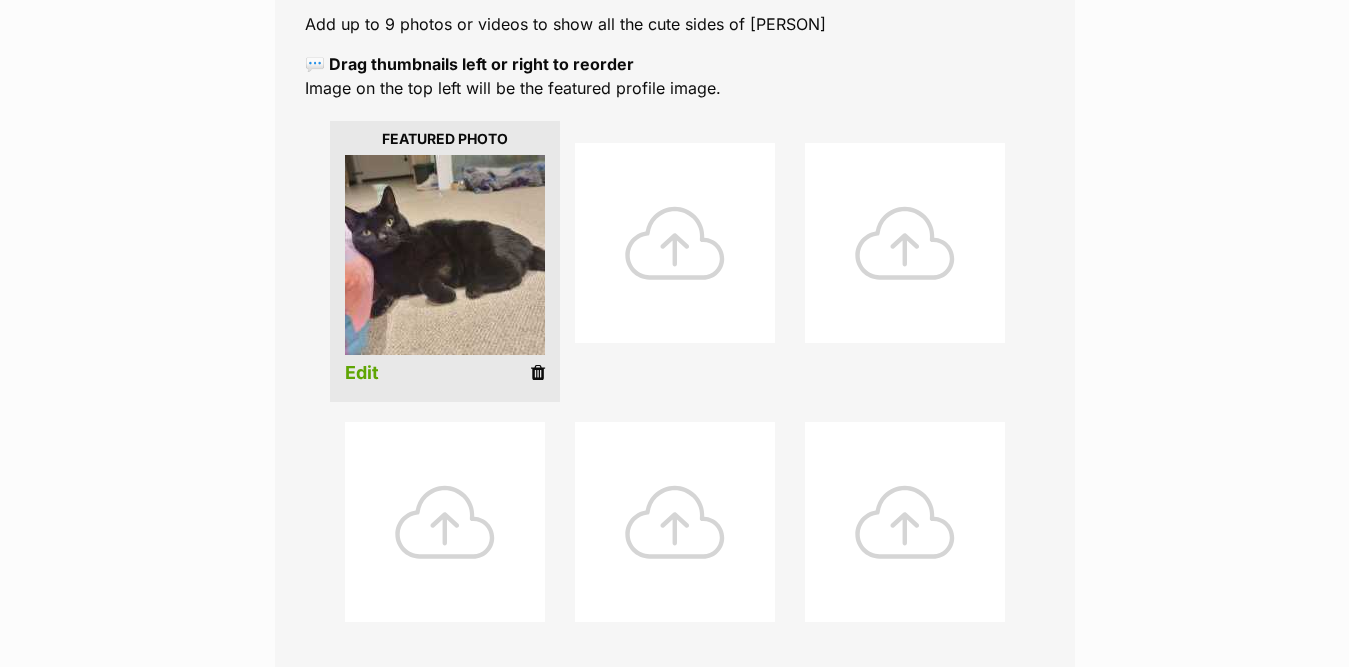 click at bounding box center (675, 243) 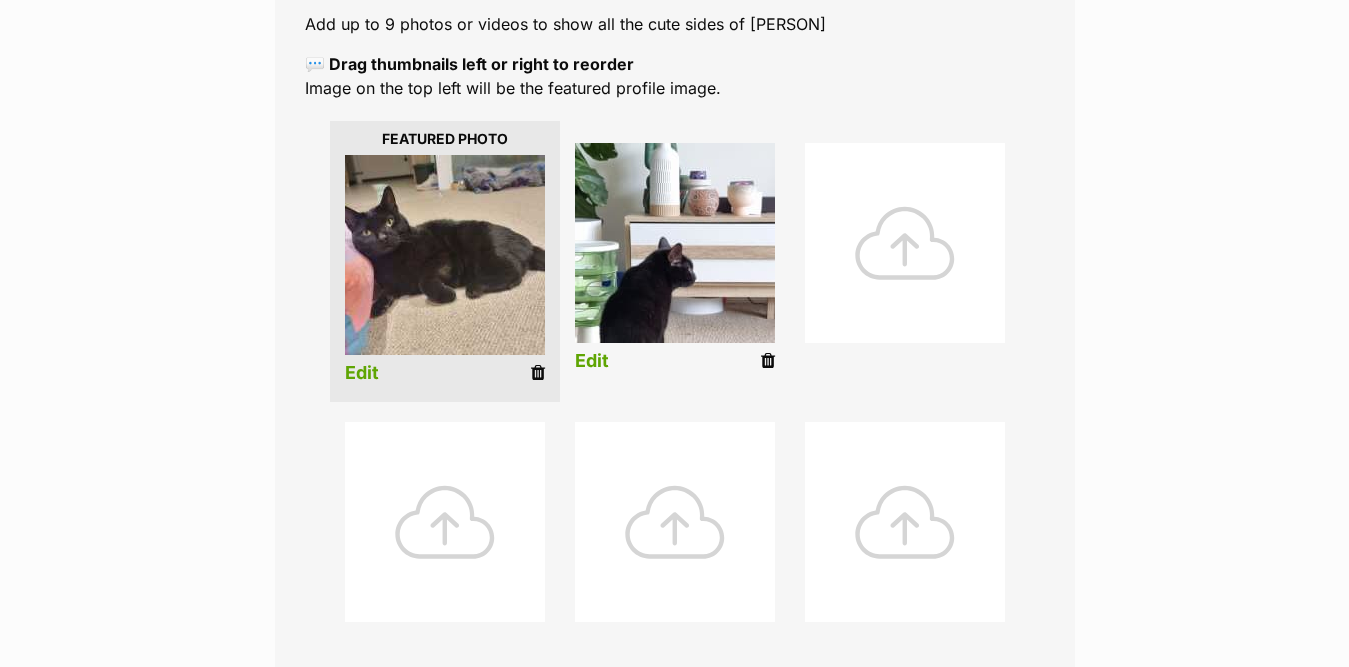 click on "Edit" at bounding box center [592, 361] 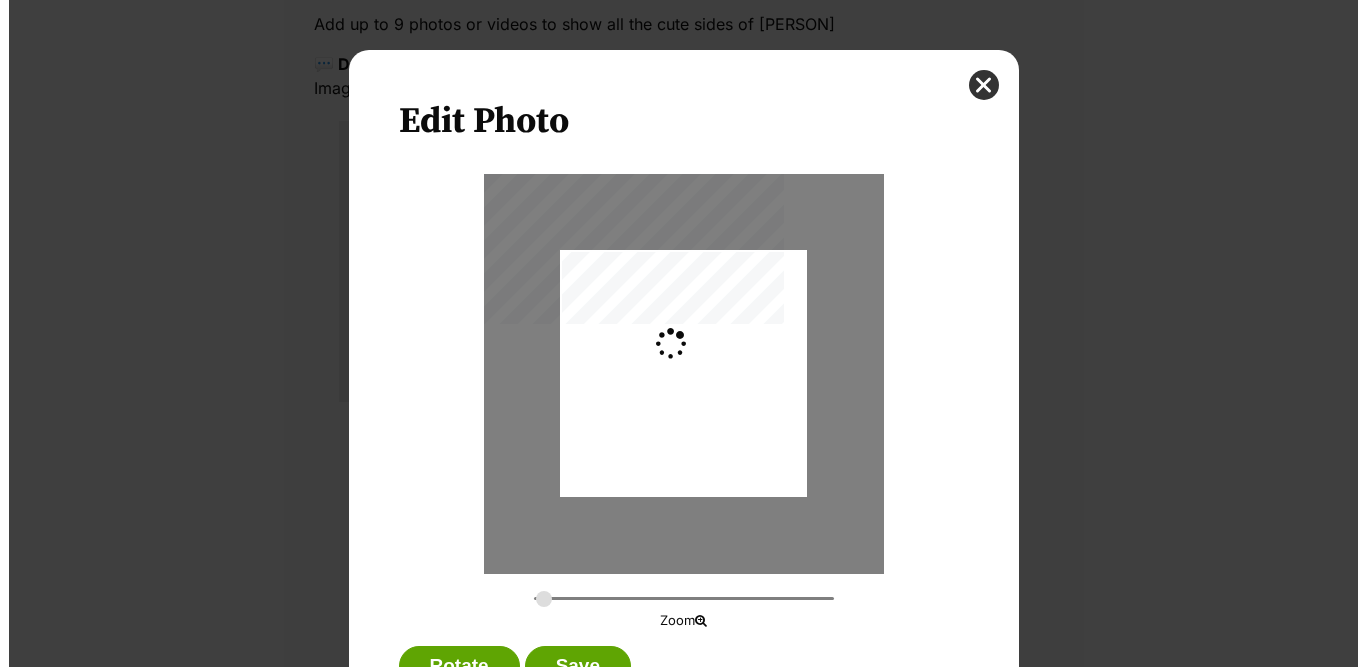 scroll, scrollTop: 0, scrollLeft: 0, axis: both 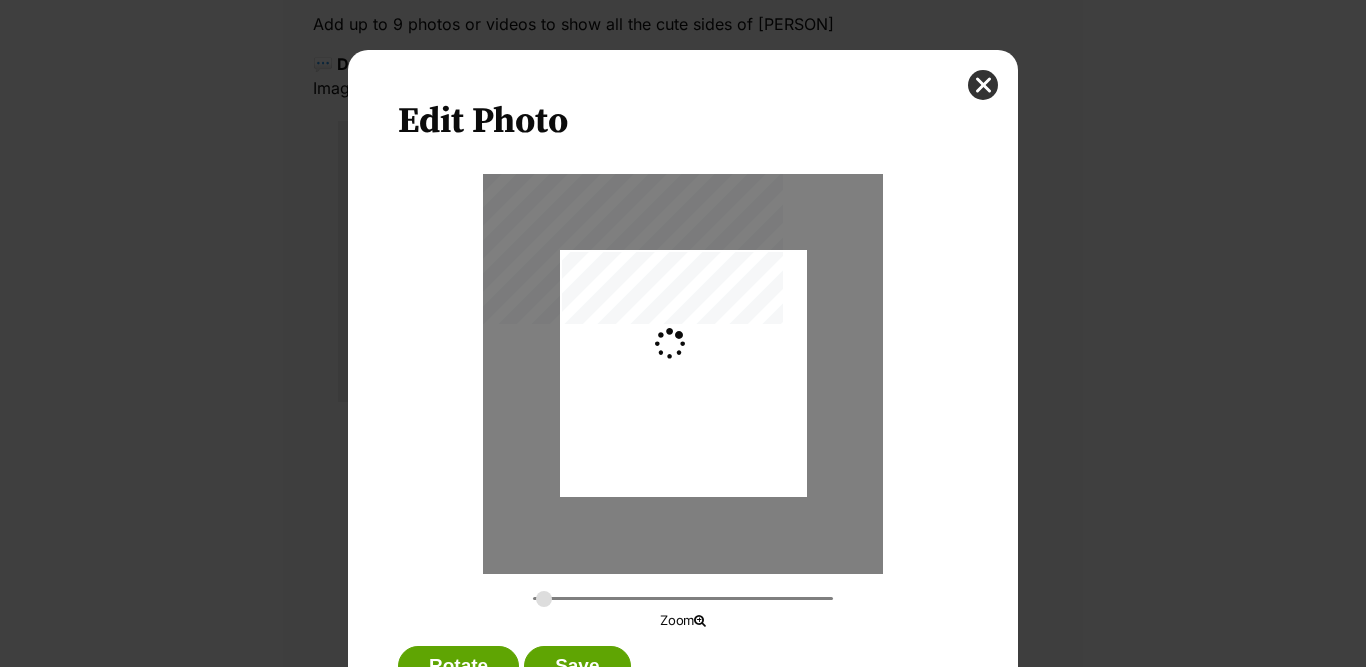 type on "0.2744" 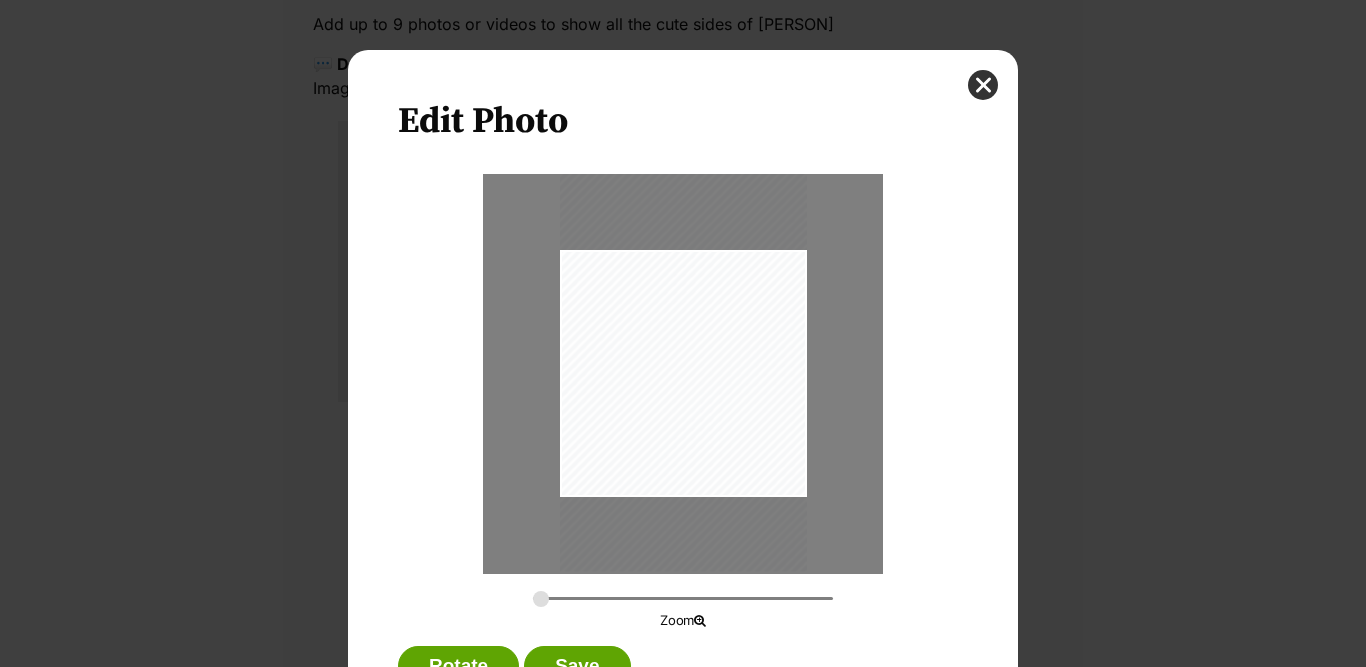 drag, startPoint x: 747, startPoint y: 394, endPoint x: 743, endPoint y: 372, distance: 22.36068 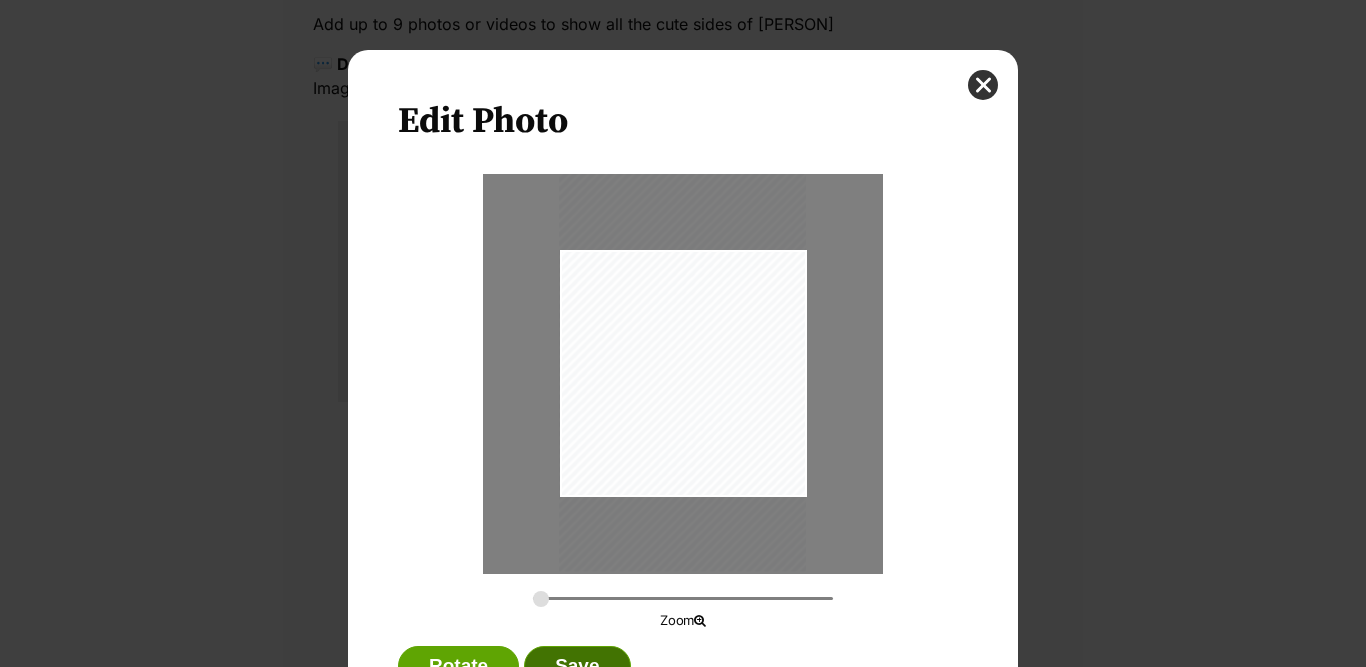 click on "Save" at bounding box center [577, 666] 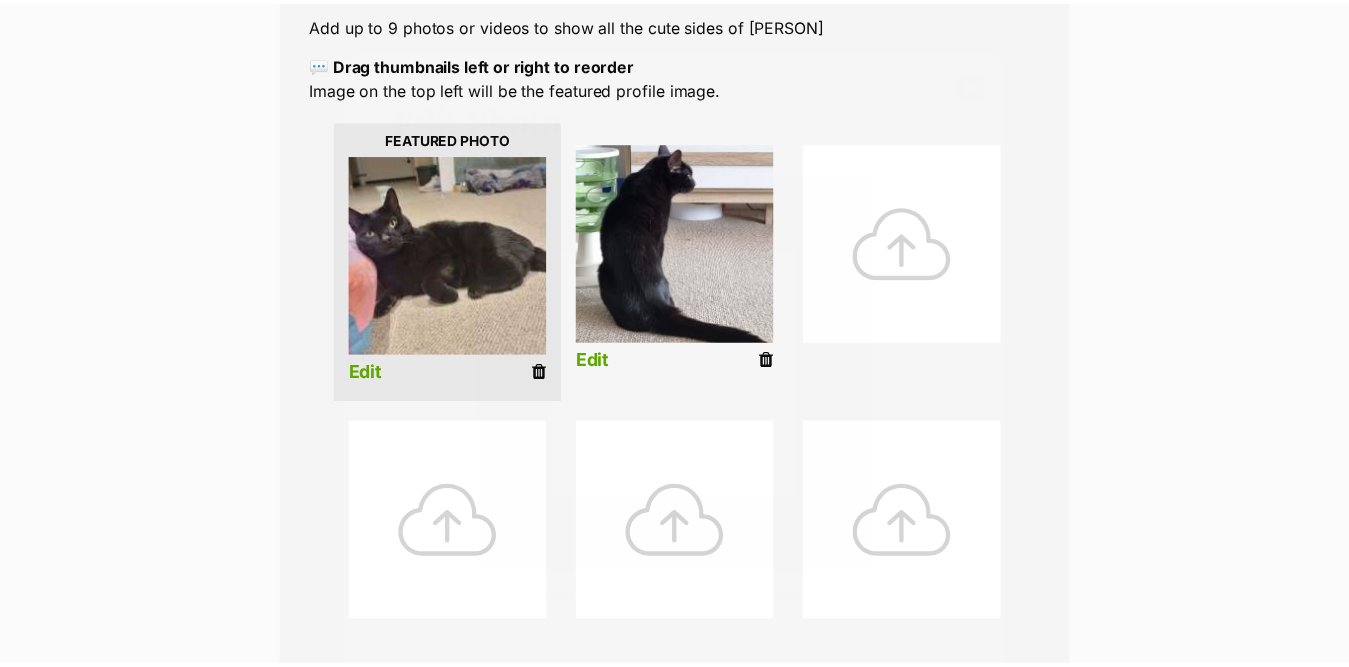 scroll, scrollTop: 400, scrollLeft: 0, axis: vertical 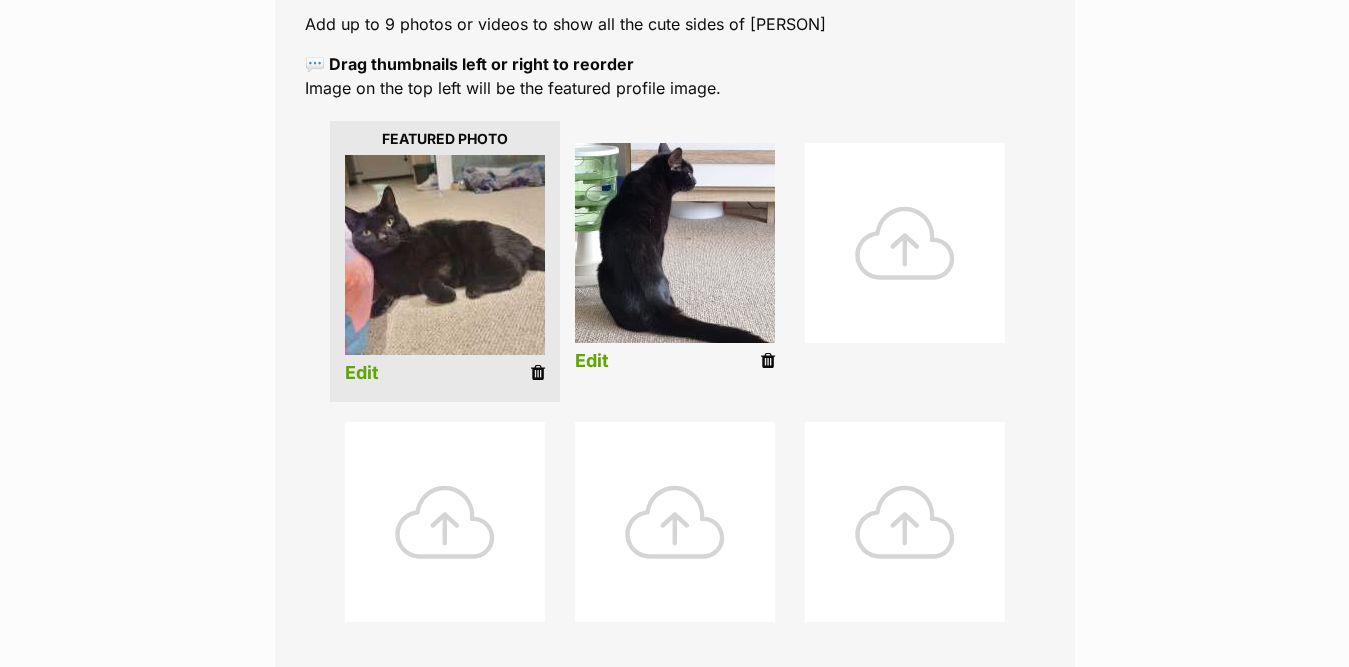 click at bounding box center [905, 243] 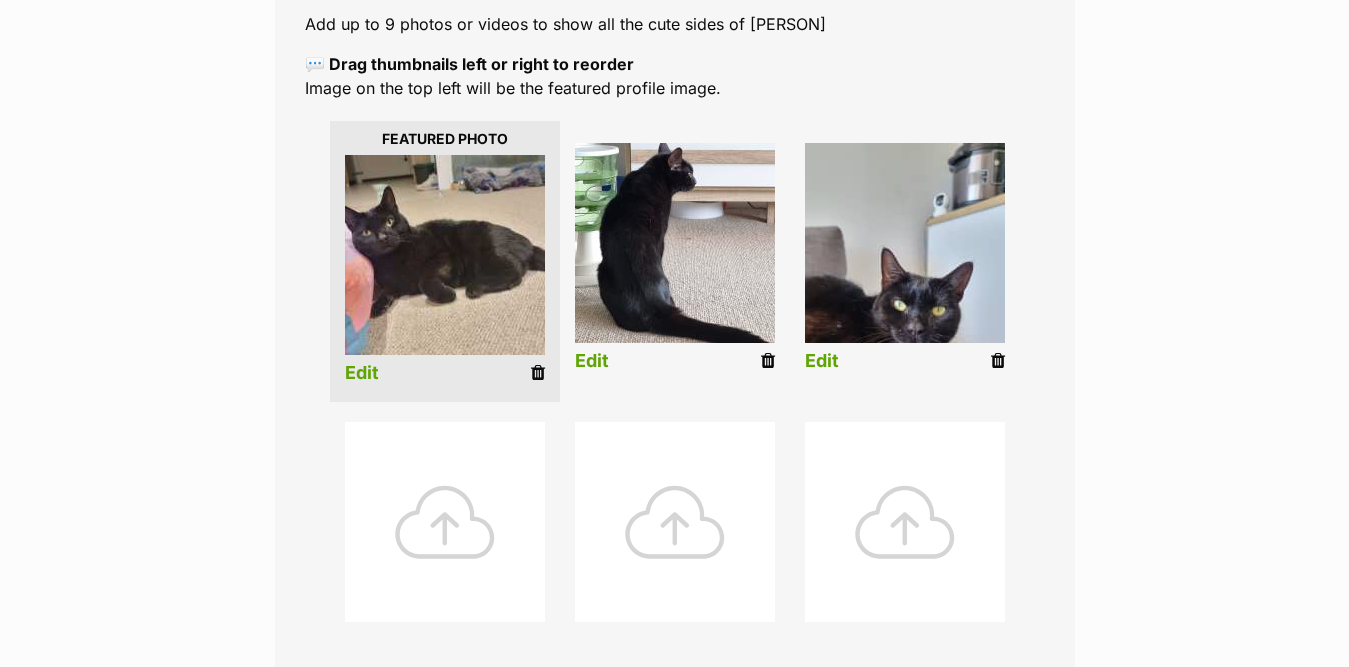 click on "Edit" at bounding box center [822, 361] 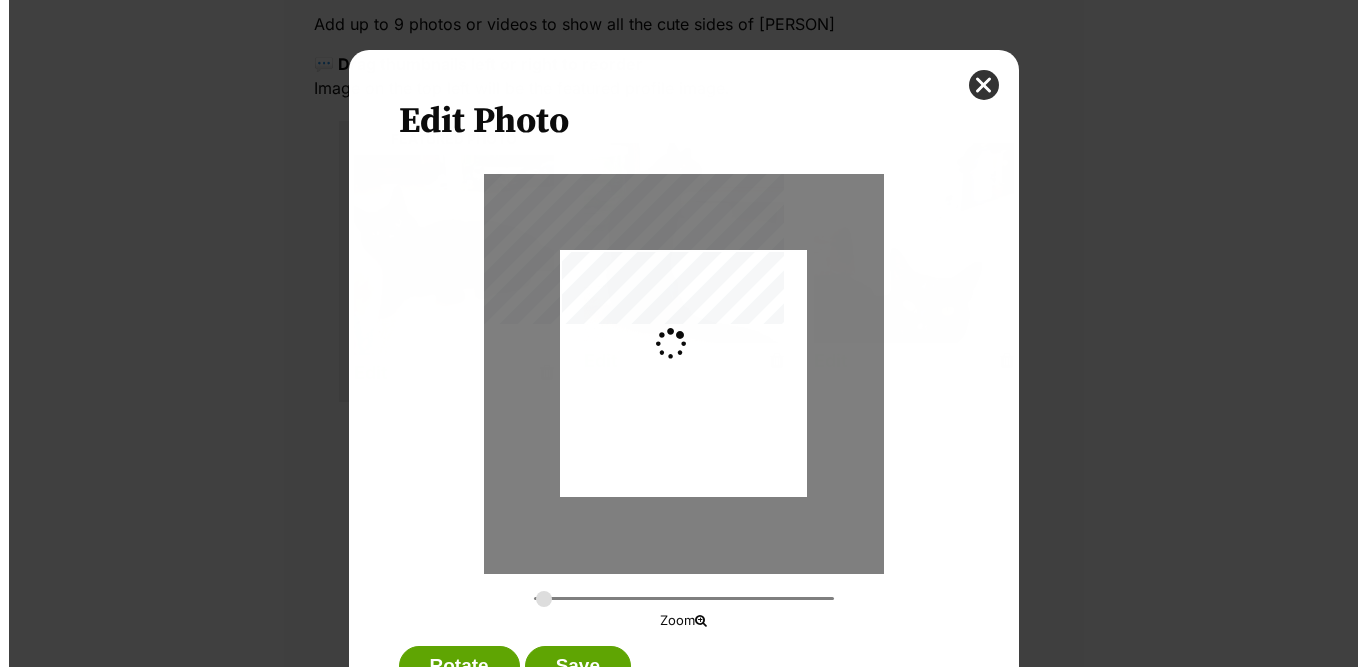 scroll, scrollTop: 0, scrollLeft: 0, axis: both 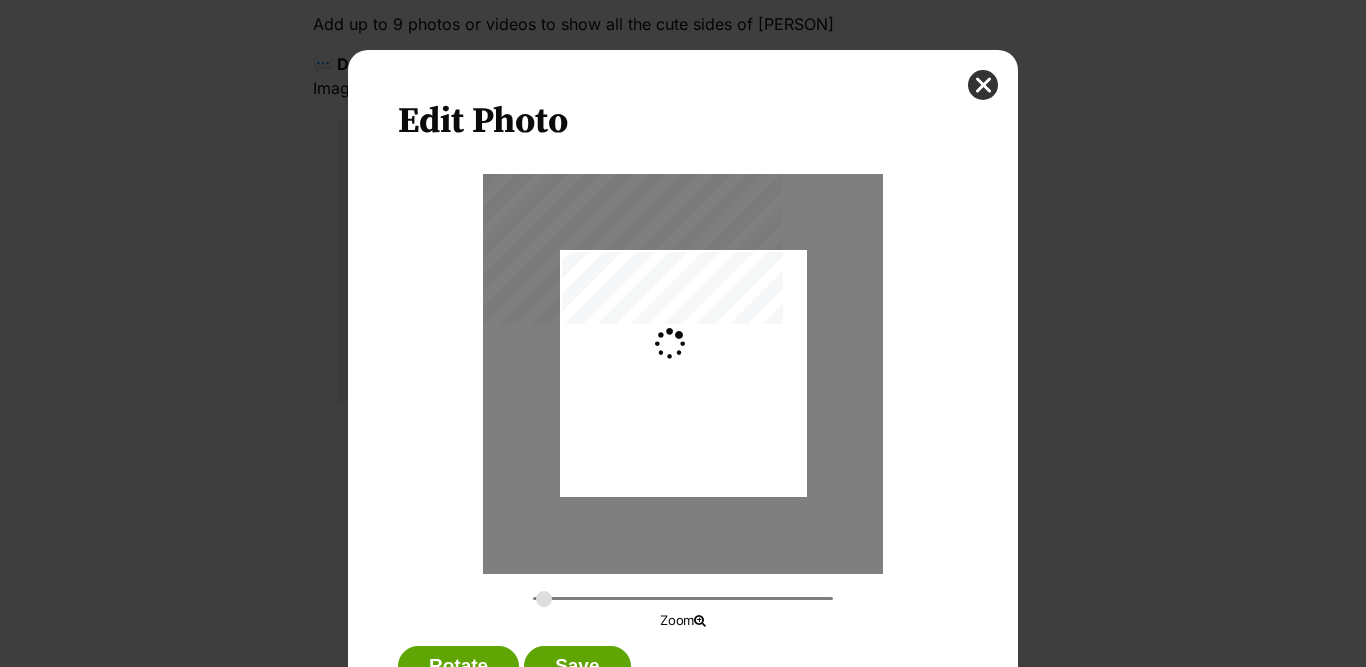 type on "0.2744" 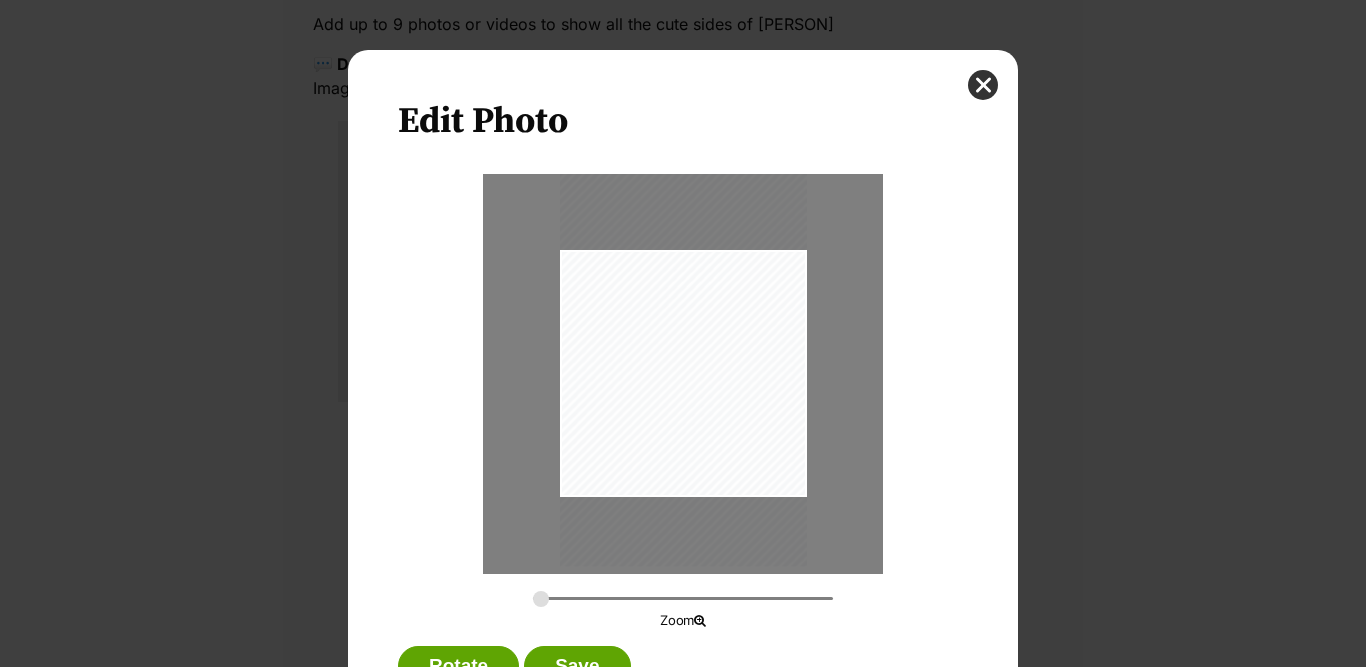 drag, startPoint x: 743, startPoint y: 403, endPoint x: 747, endPoint y: 376, distance: 27.294687 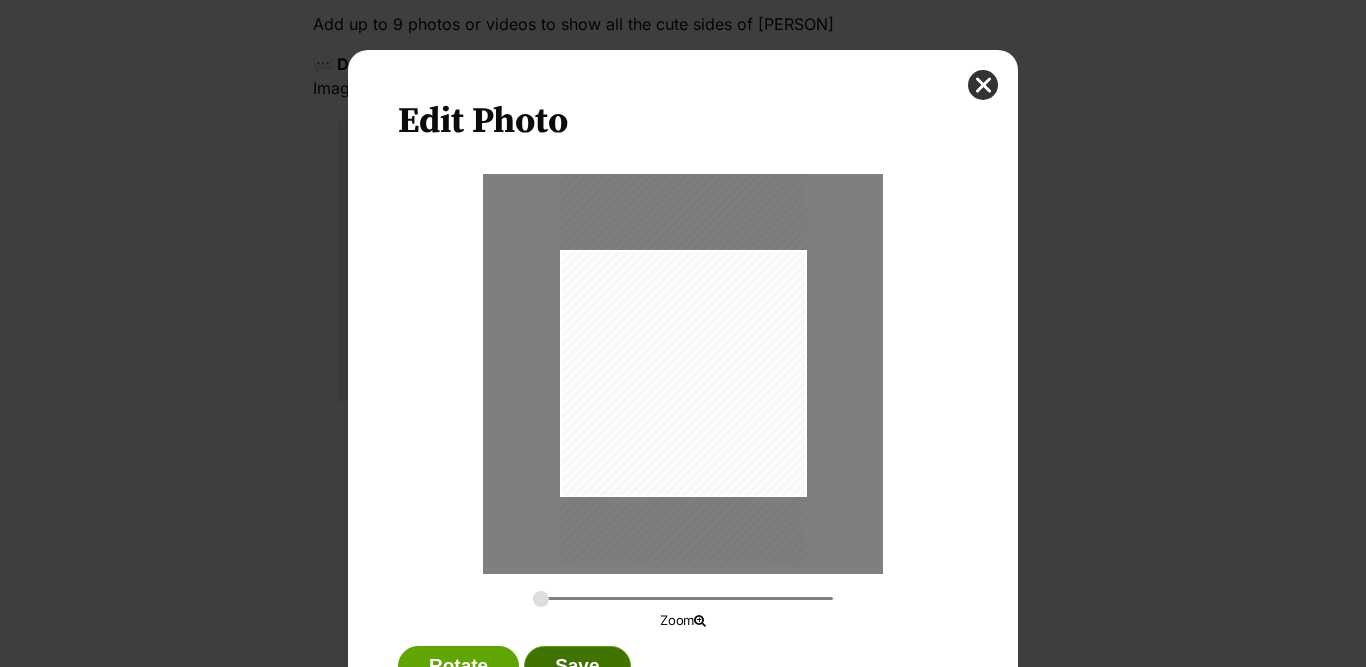 click on "Save" at bounding box center (577, 666) 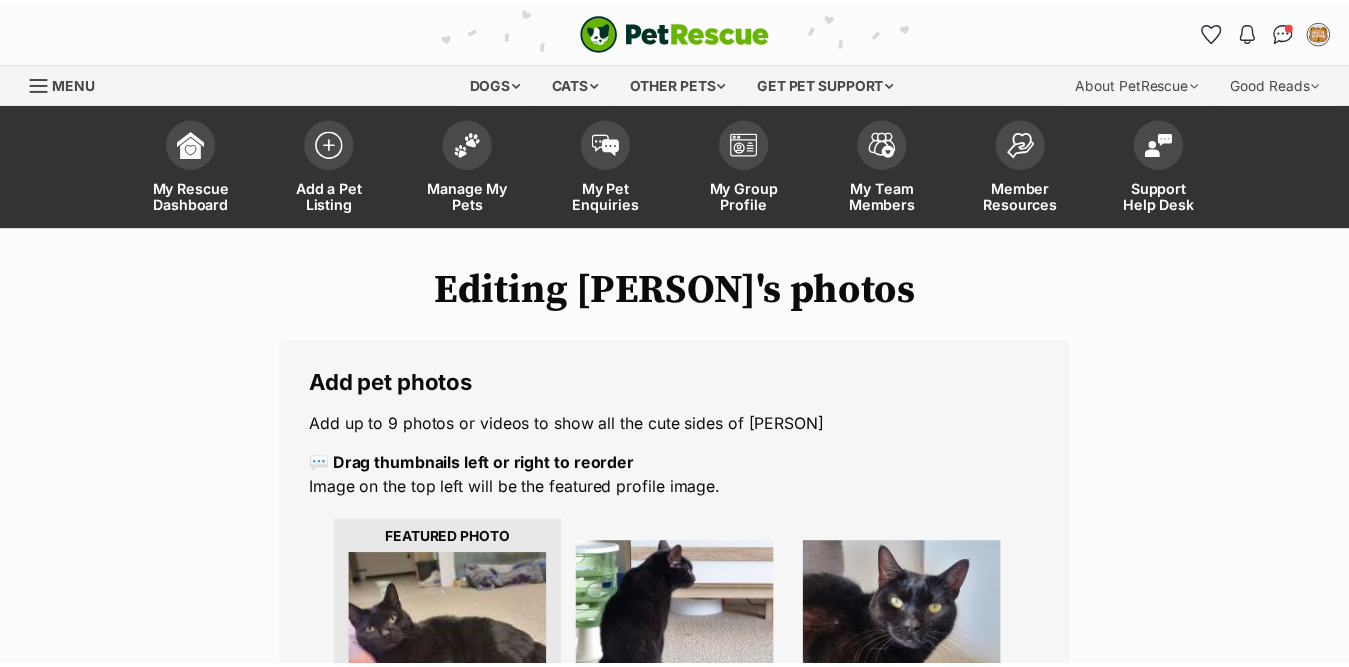scroll, scrollTop: 400, scrollLeft: 0, axis: vertical 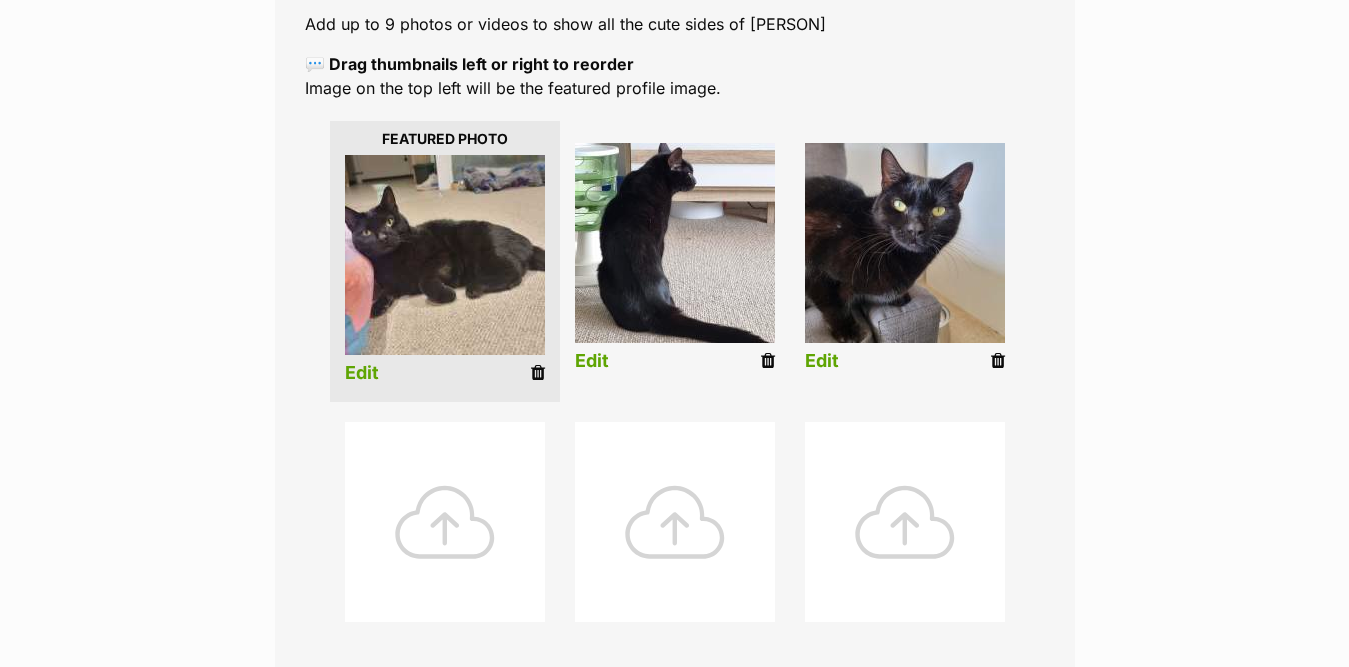 click at bounding box center [445, 522] 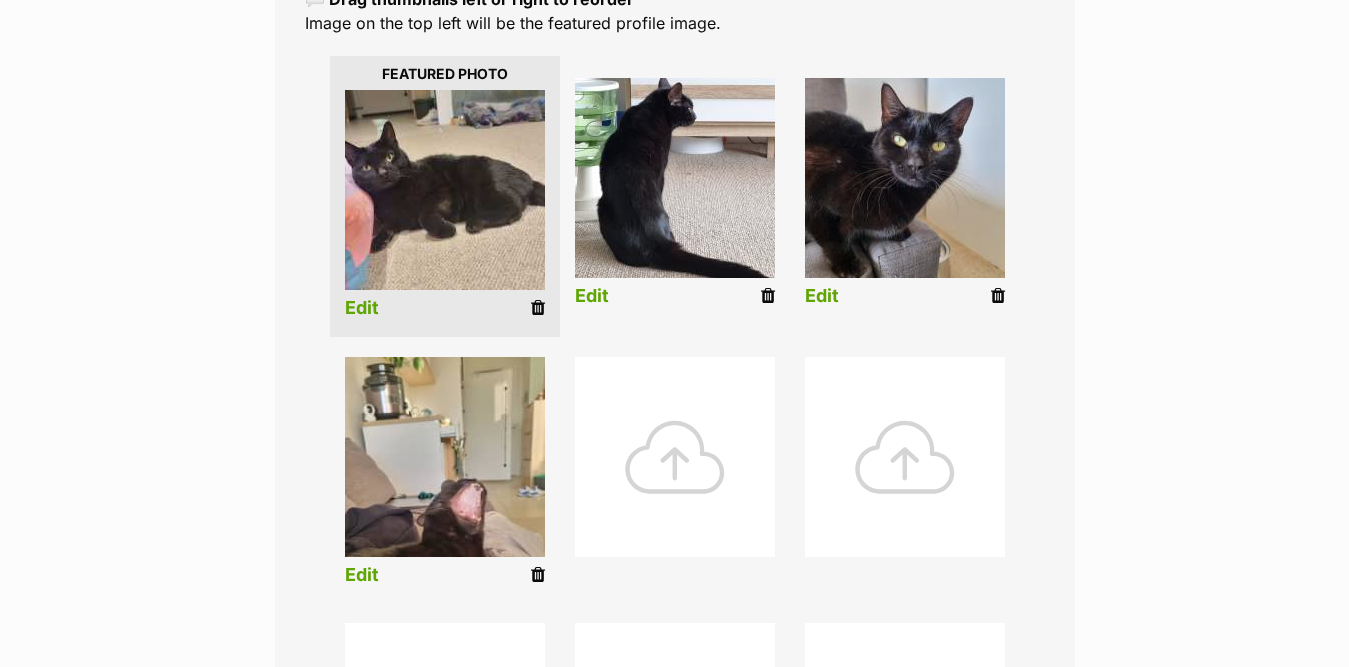 scroll, scrollTop: 500, scrollLeft: 0, axis: vertical 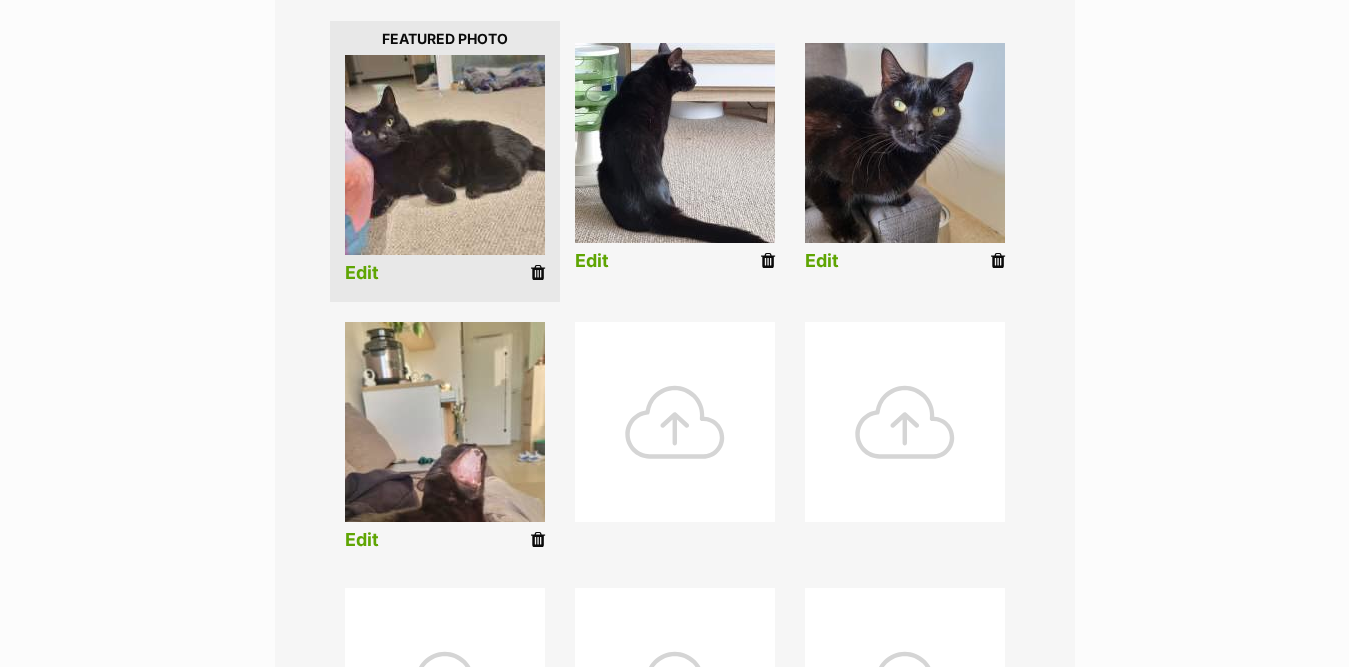 click on "Edit" at bounding box center [362, 540] 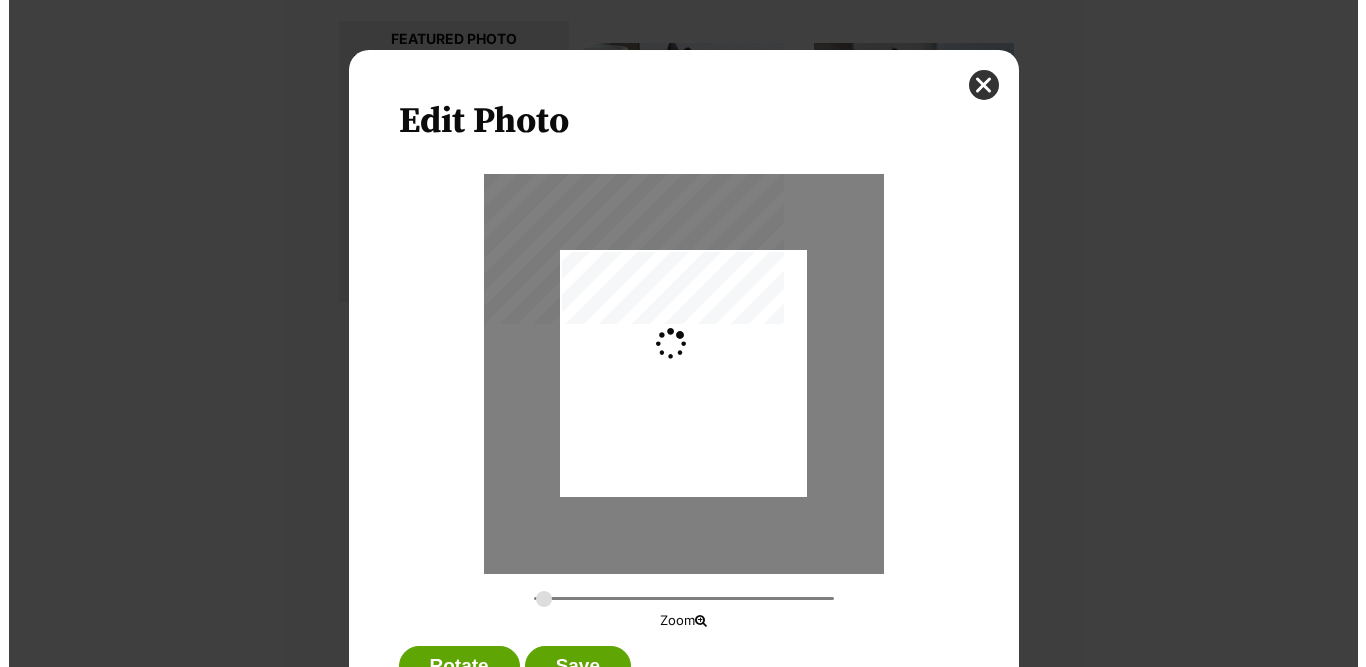 scroll, scrollTop: 0, scrollLeft: 0, axis: both 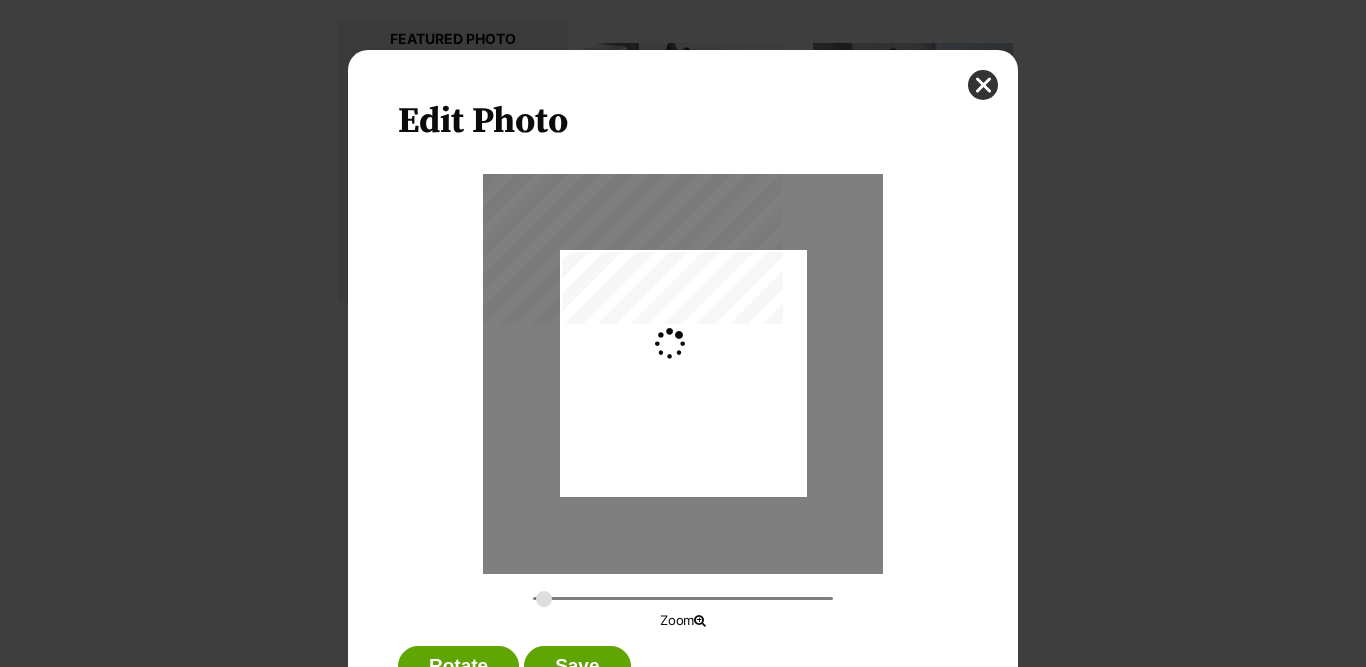type on "0.2744" 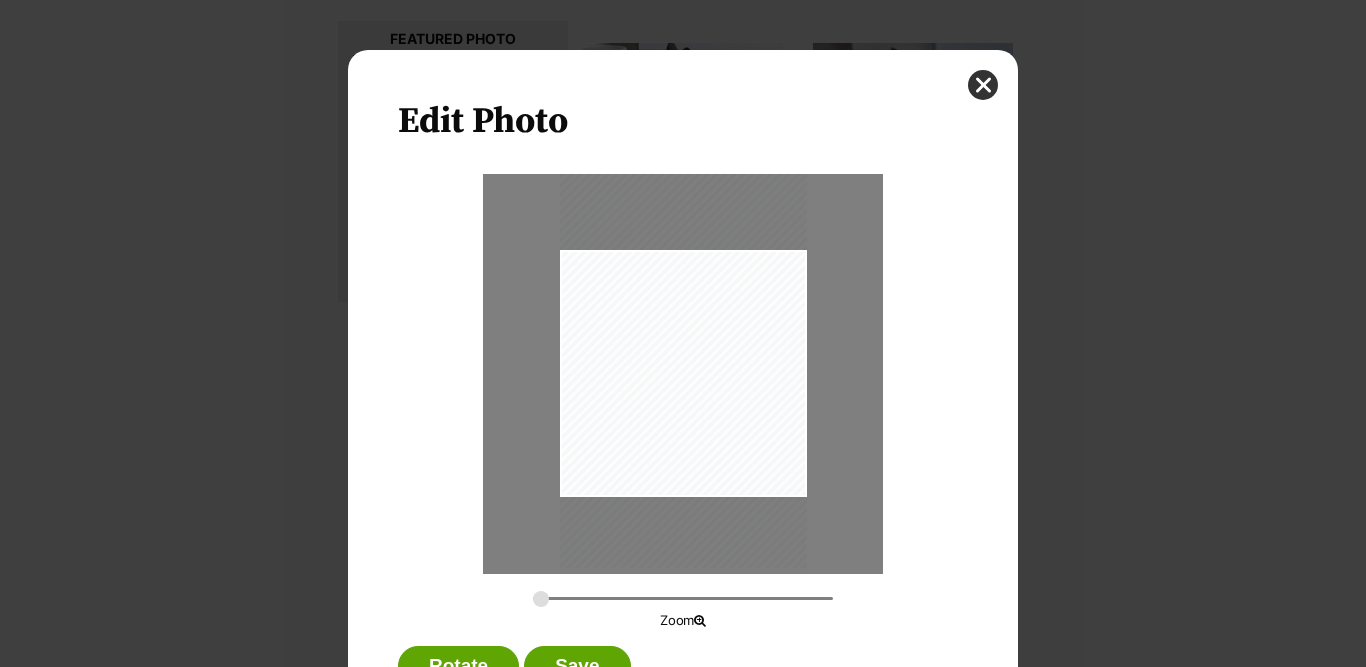 drag, startPoint x: 717, startPoint y: 449, endPoint x: 717, endPoint y: 424, distance: 25 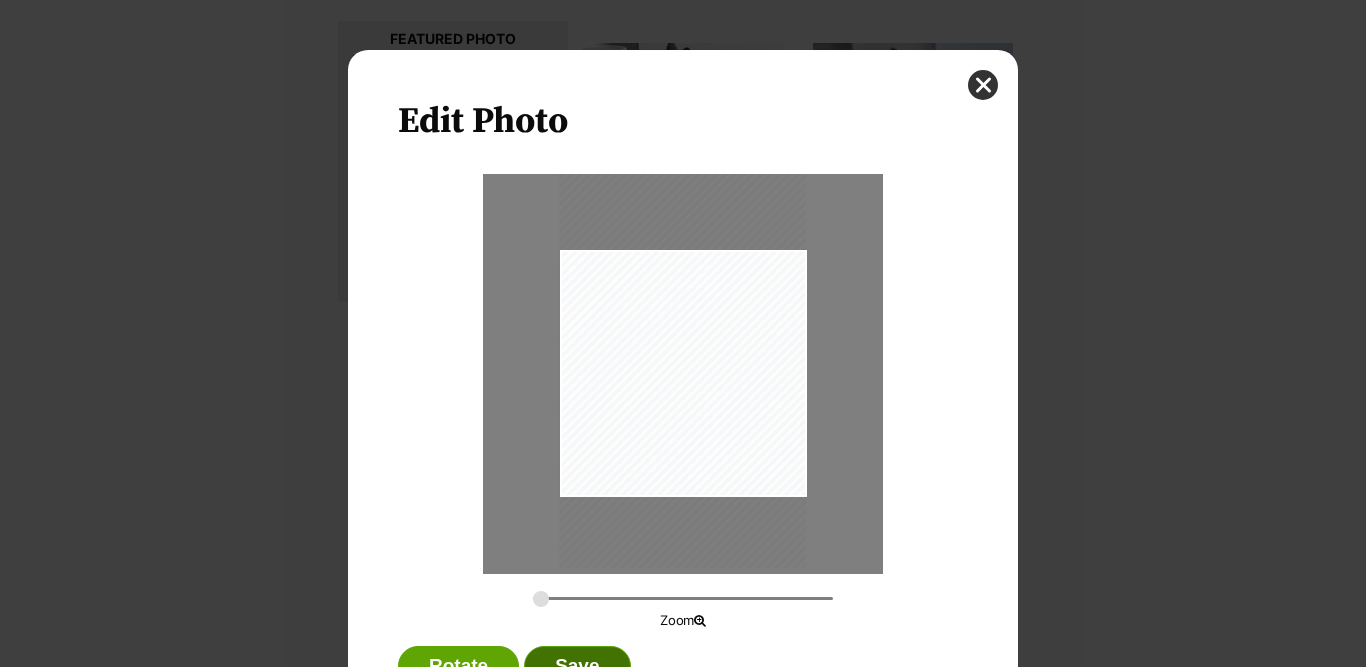click on "Save" at bounding box center [577, 666] 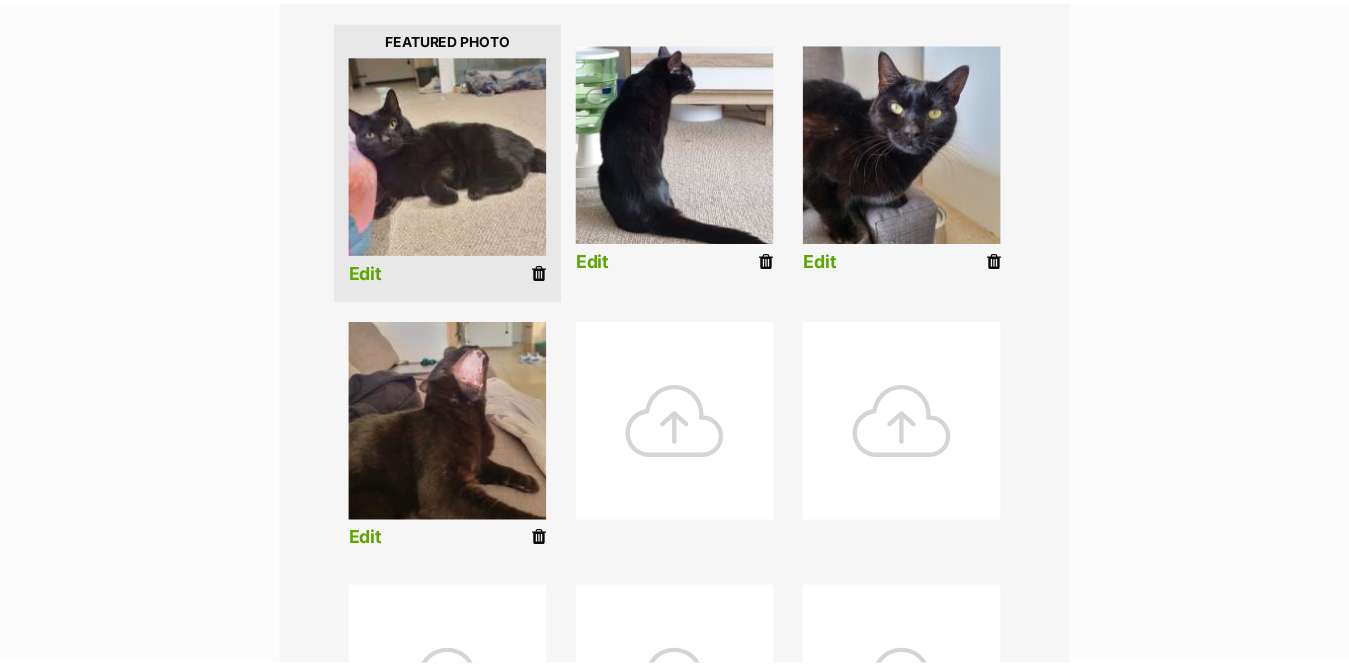 scroll, scrollTop: 500, scrollLeft: 0, axis: vertical 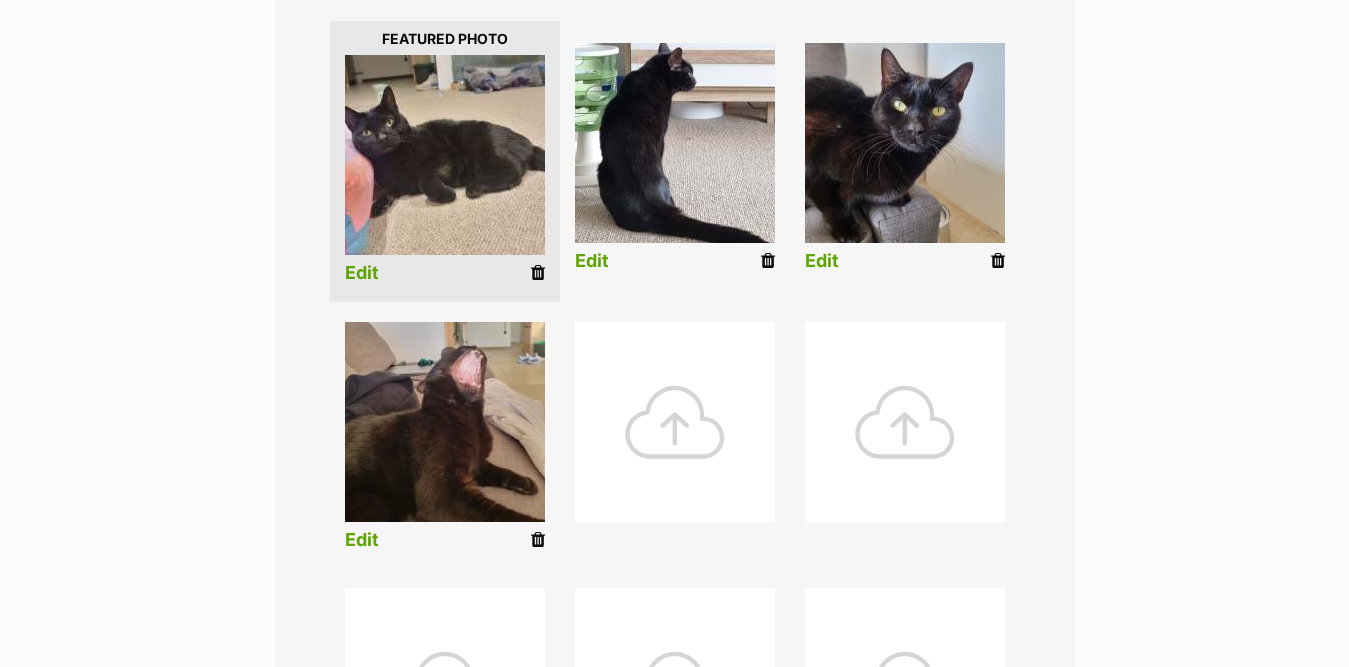 click at bounding box center (675, 422) 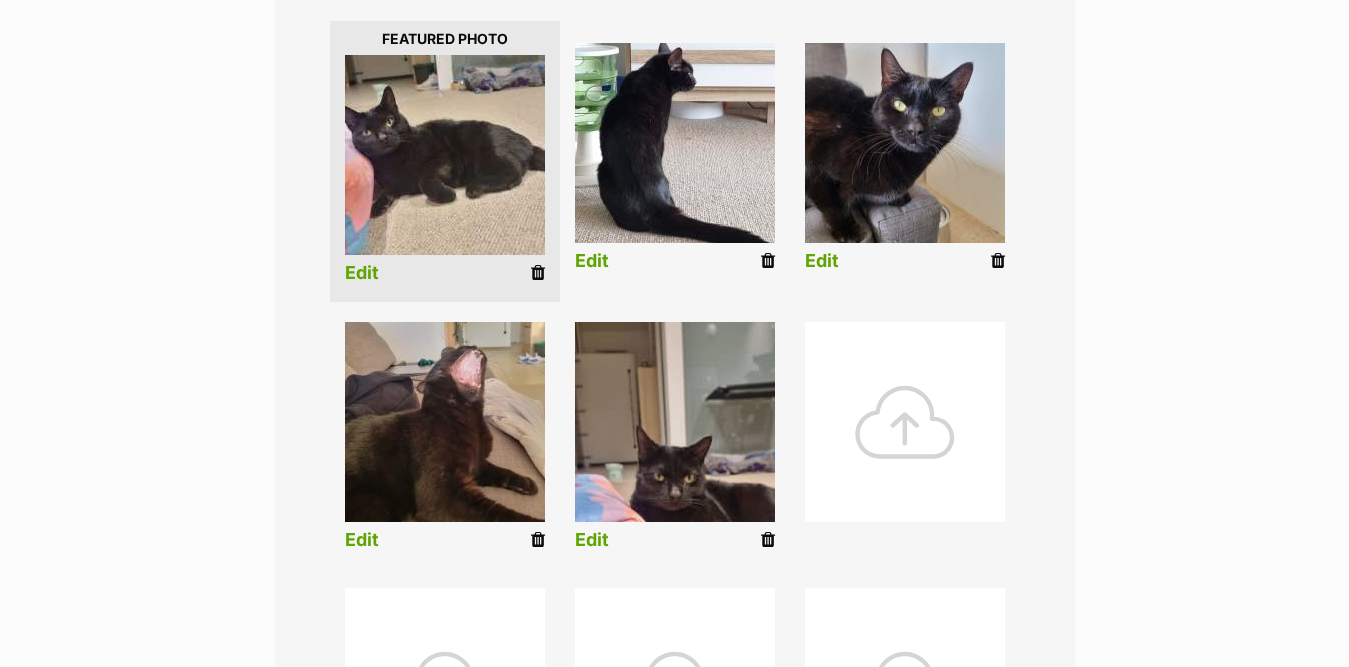 click on "Edit" at bounding box center (592, 540) 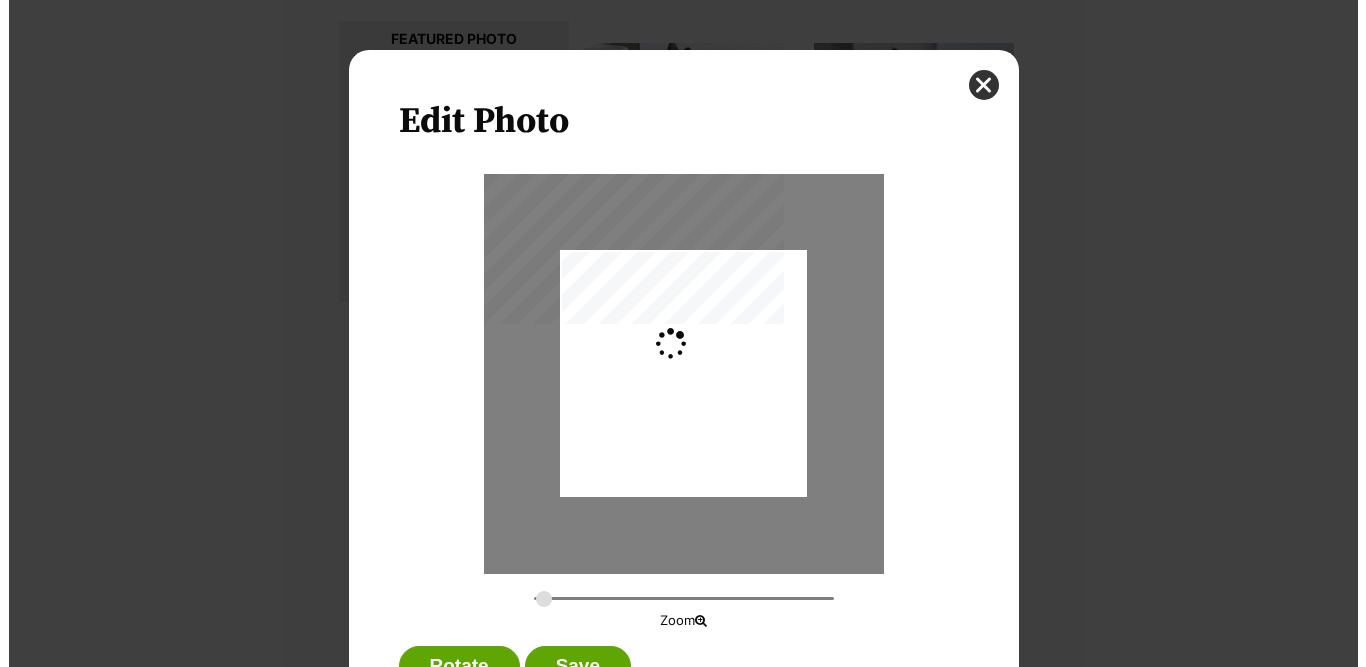 scroll, scrollTop: 0, scrollLeft: 0, axis: both 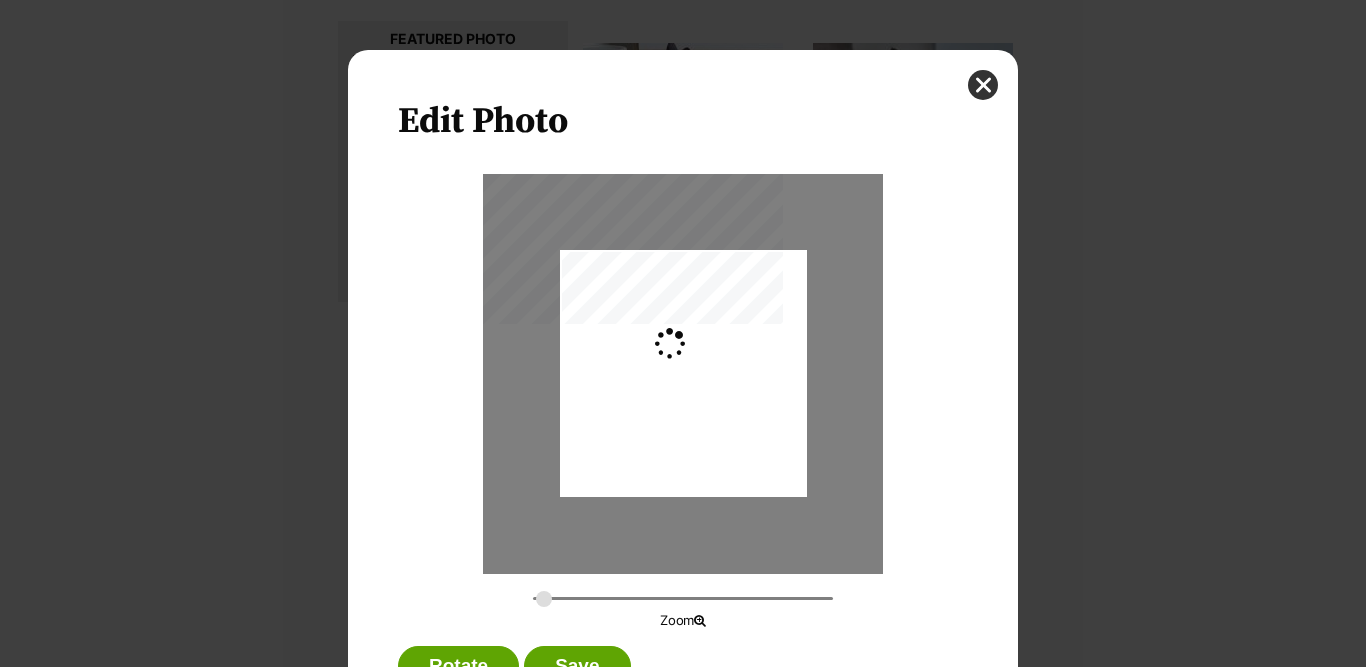 type on "0.2744" 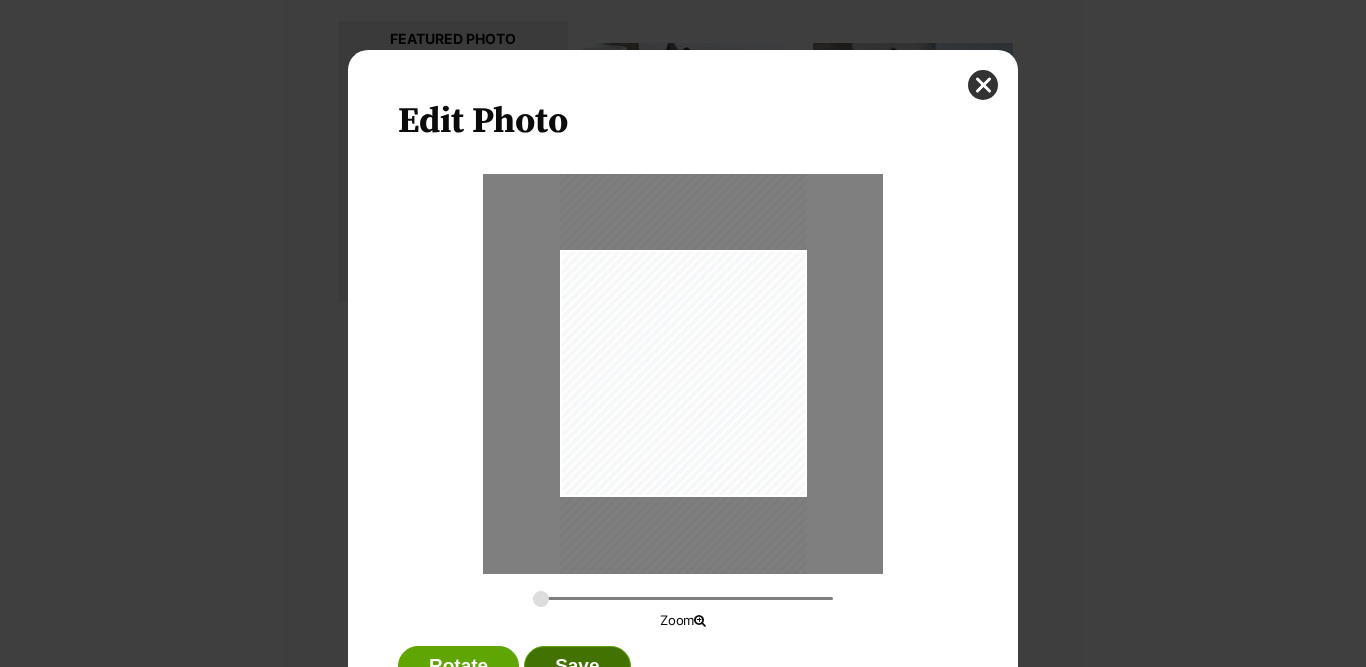 click on "Save" at bounding box center (577, 666) 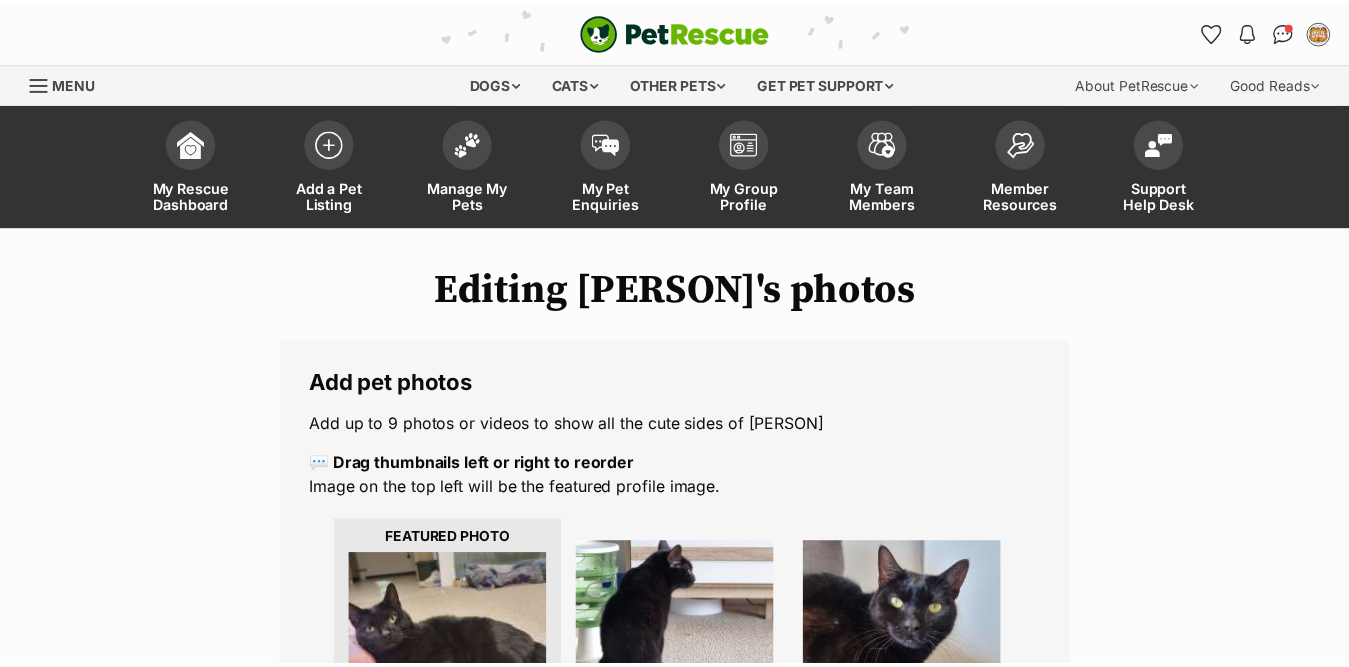 scroll, scrollTop: 500, scrollLeft: 0, axis: vertical 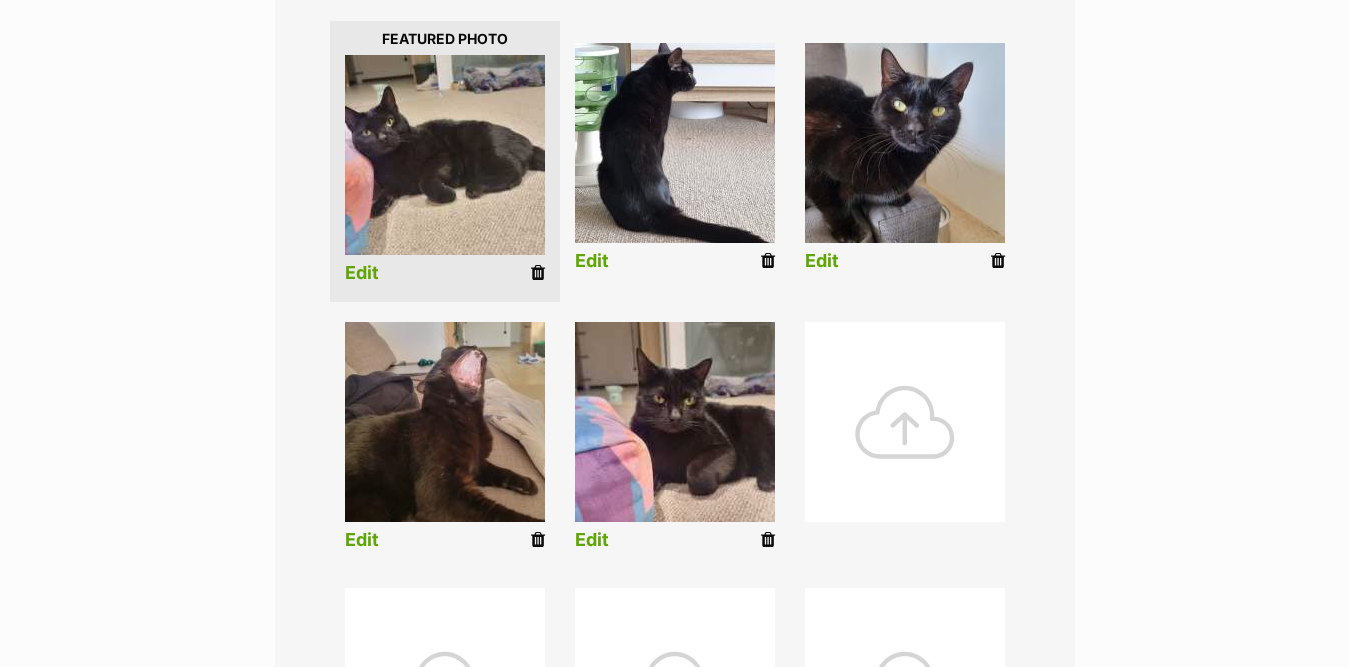 click at bounding box center [905, 422] 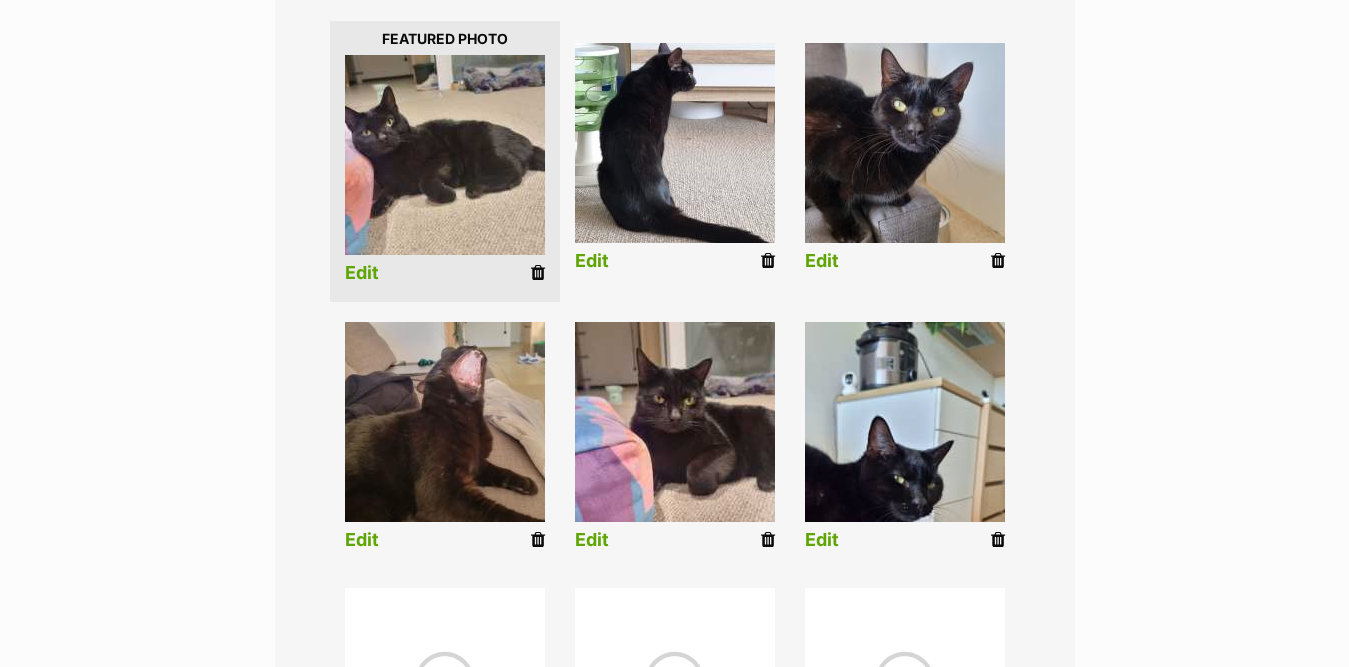 click on "Edit" at bounding box center (822, 540) 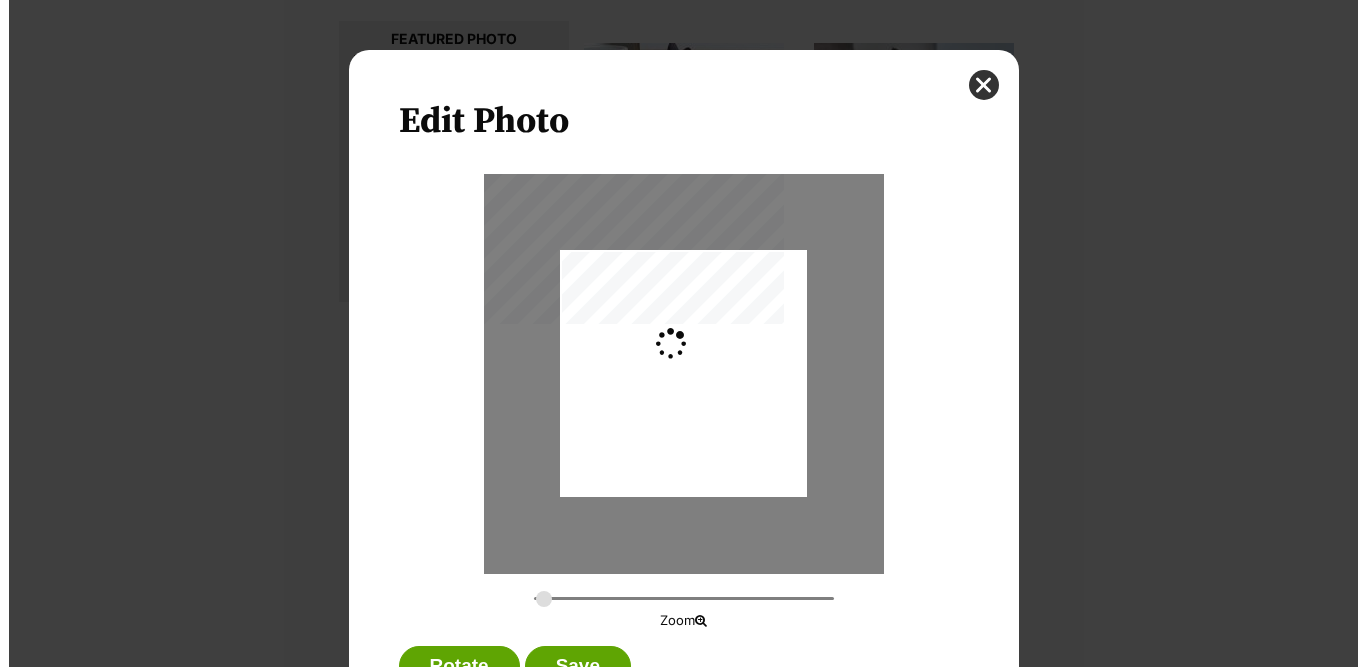 scroll, scrollTop: 0, scrollLeft: 0, axis: both 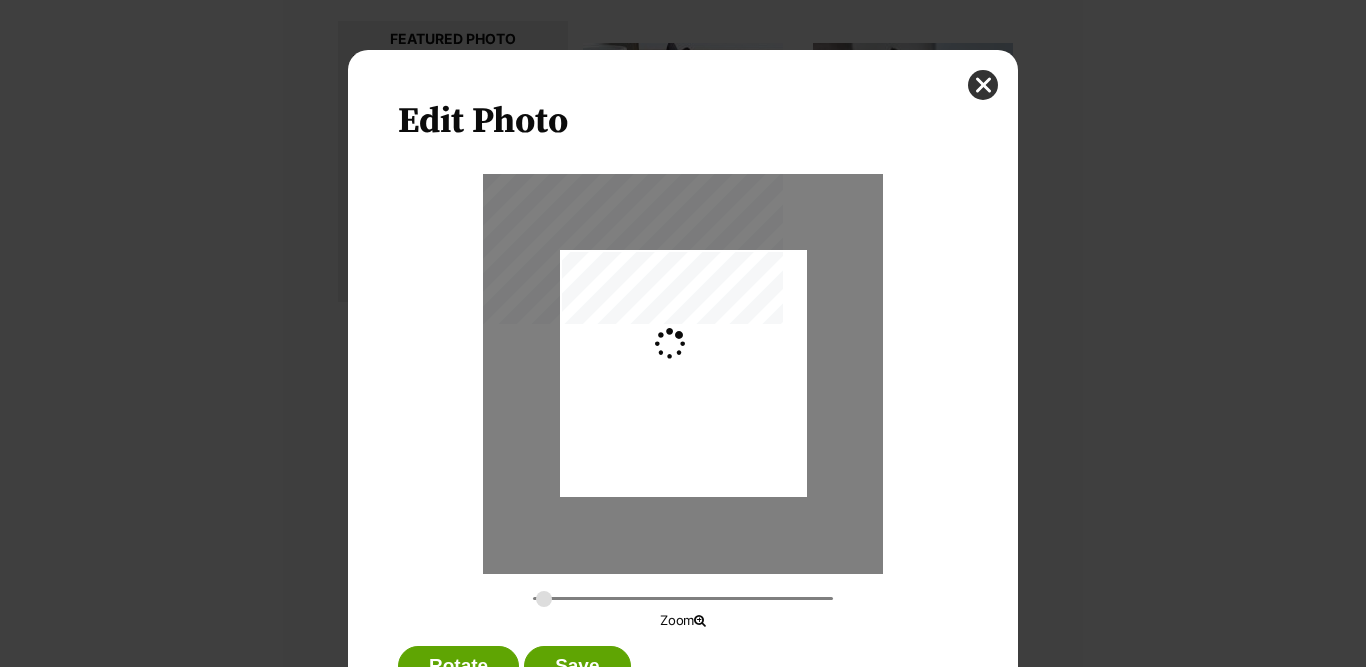 type on "0.2744" 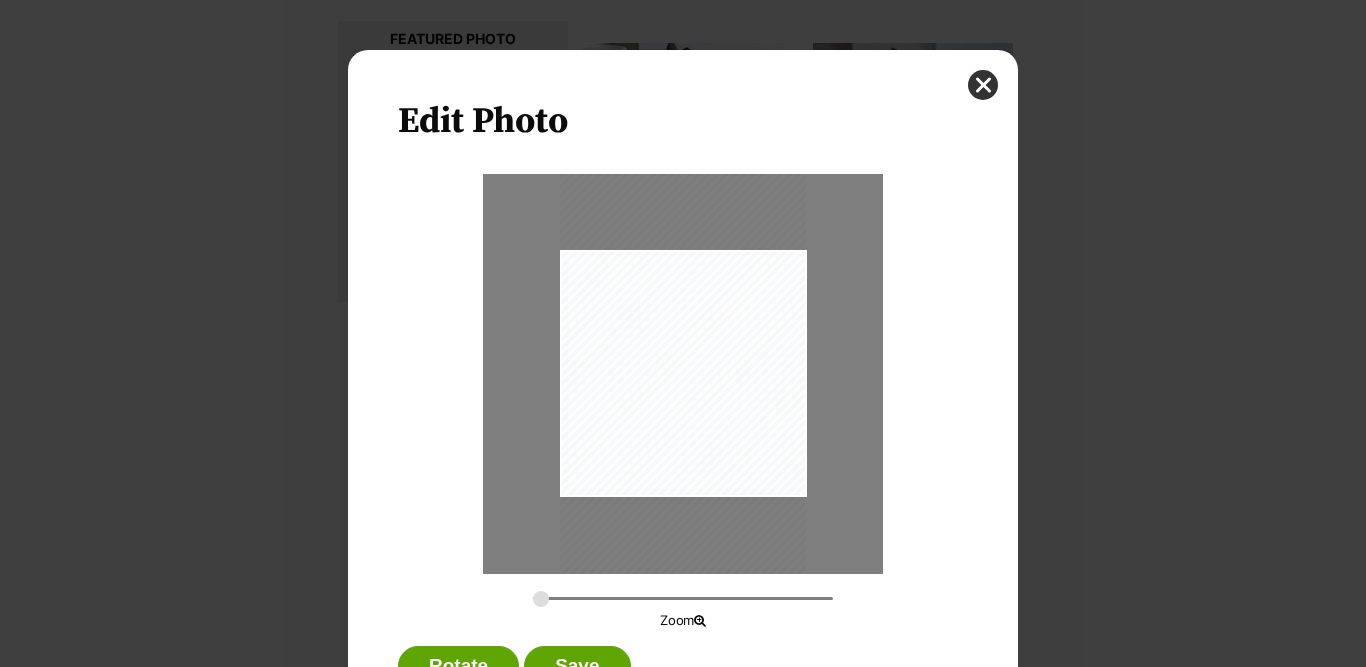 drag, startPoint x: 743, startPoint y: 461, endPoint x: 742, endPoint y: 432, distance: 29.017237 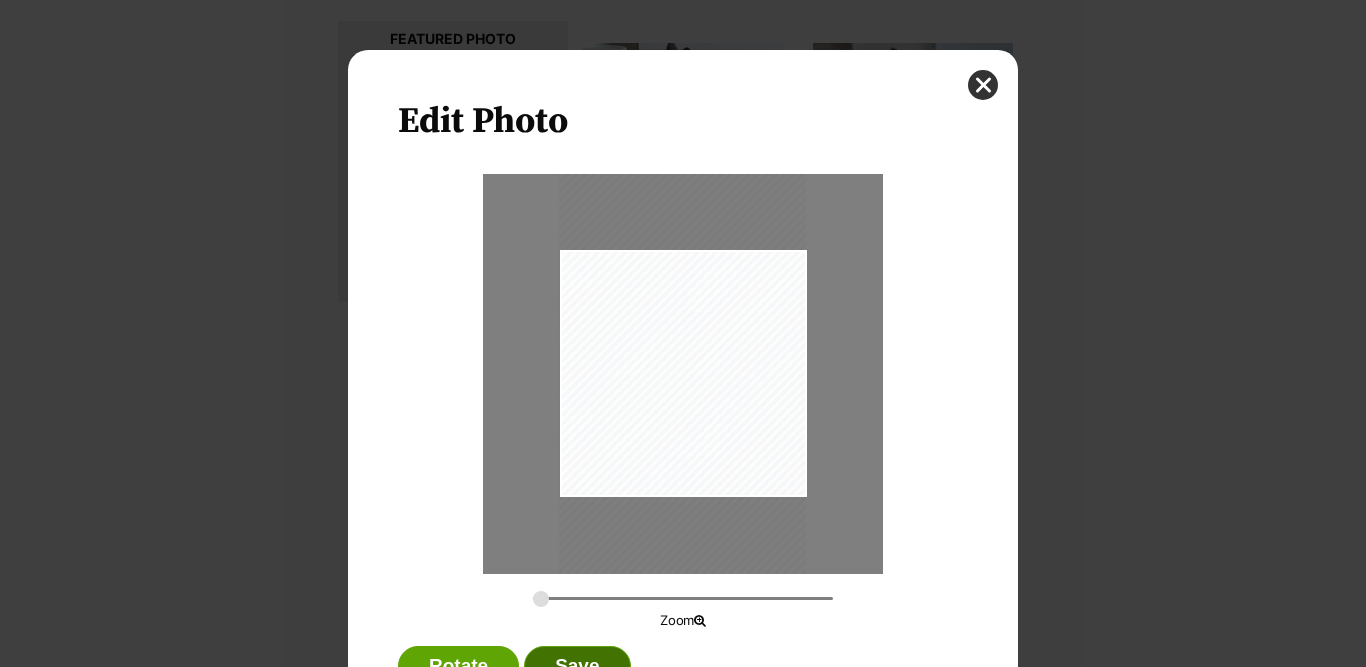 click on "Save" at bounding box center [577, 666] 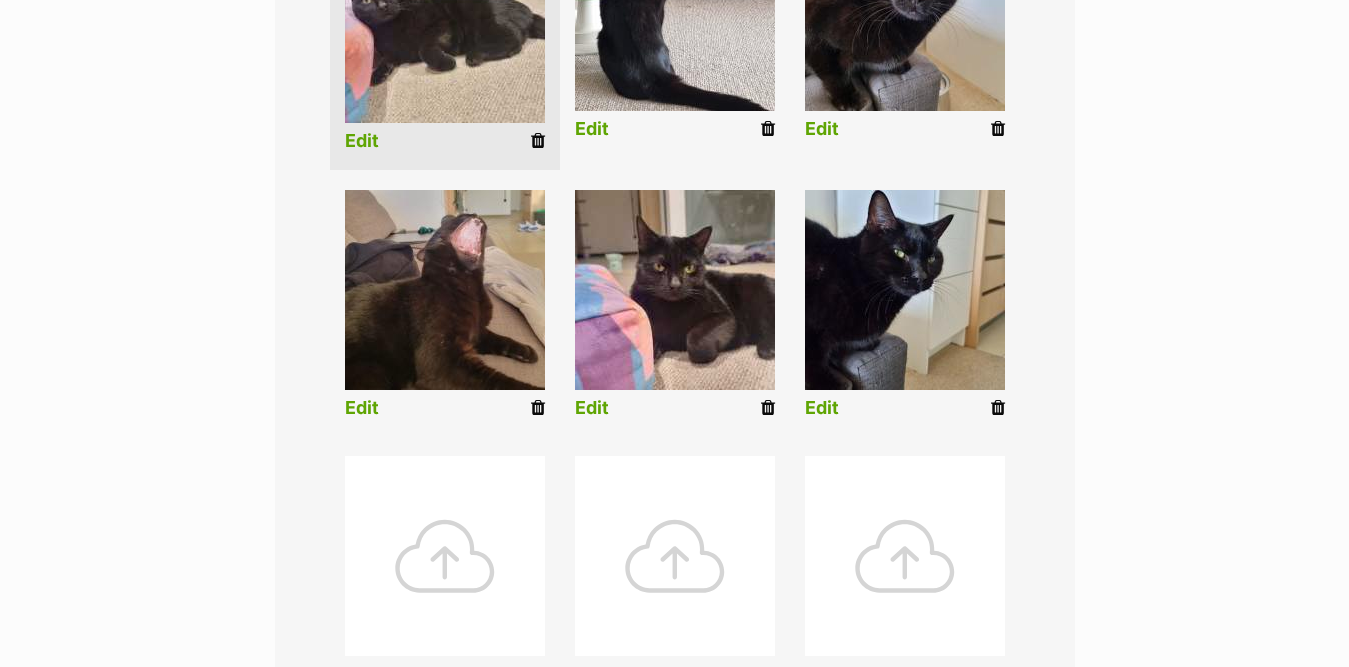 scroll, scrollTop: 800, scrollLeft: 0, axis: vertical 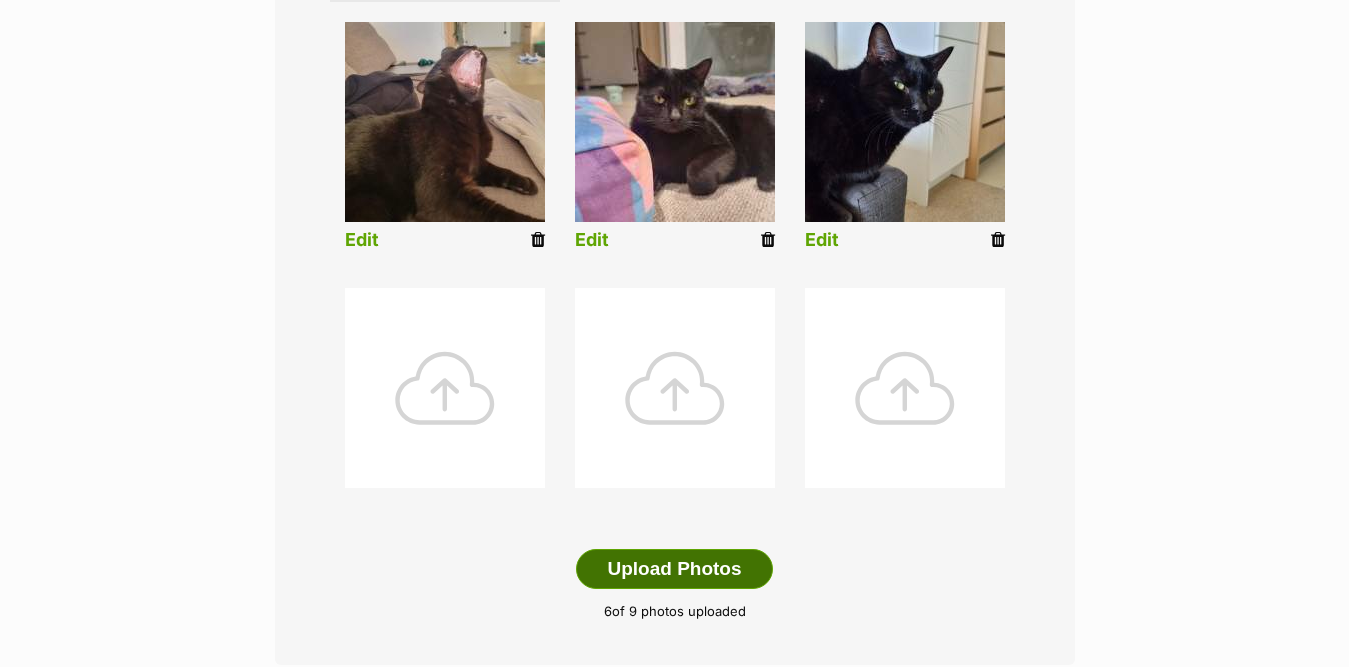 click on "Upload Photos" at bounding box center [674, 569] 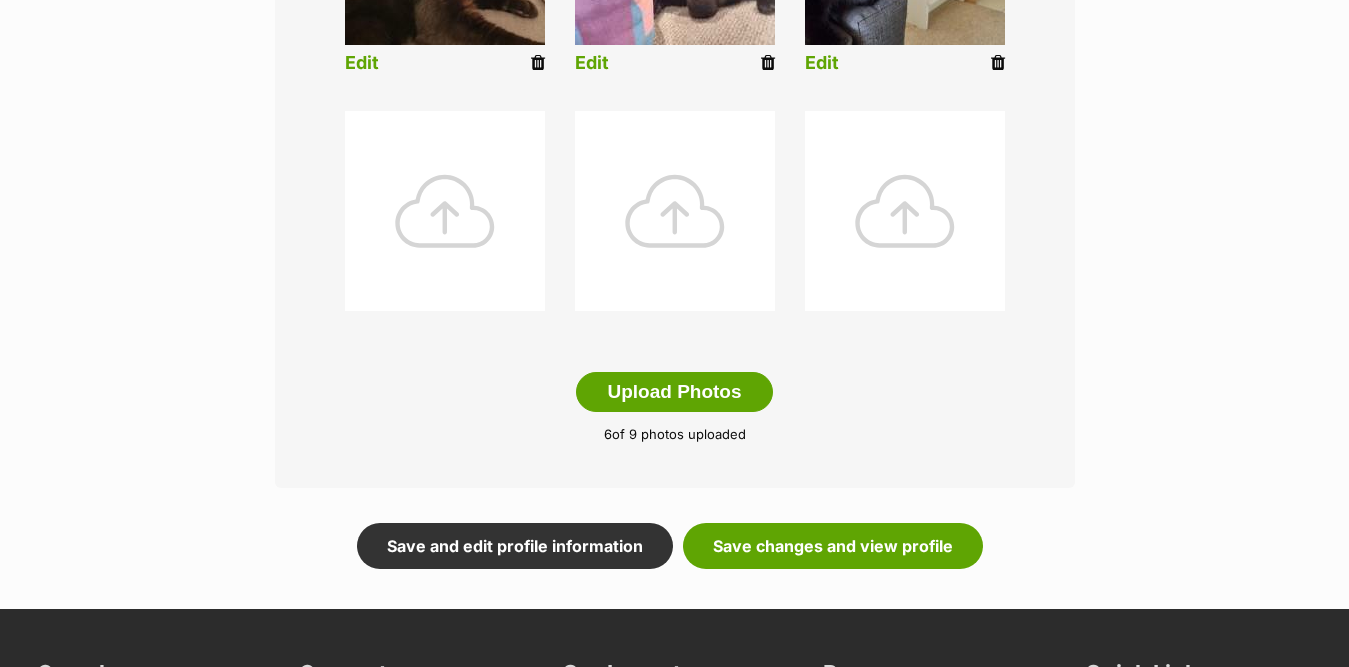 scroll, scrollTop: 1200, scrollLeft: 0, axis: vertical 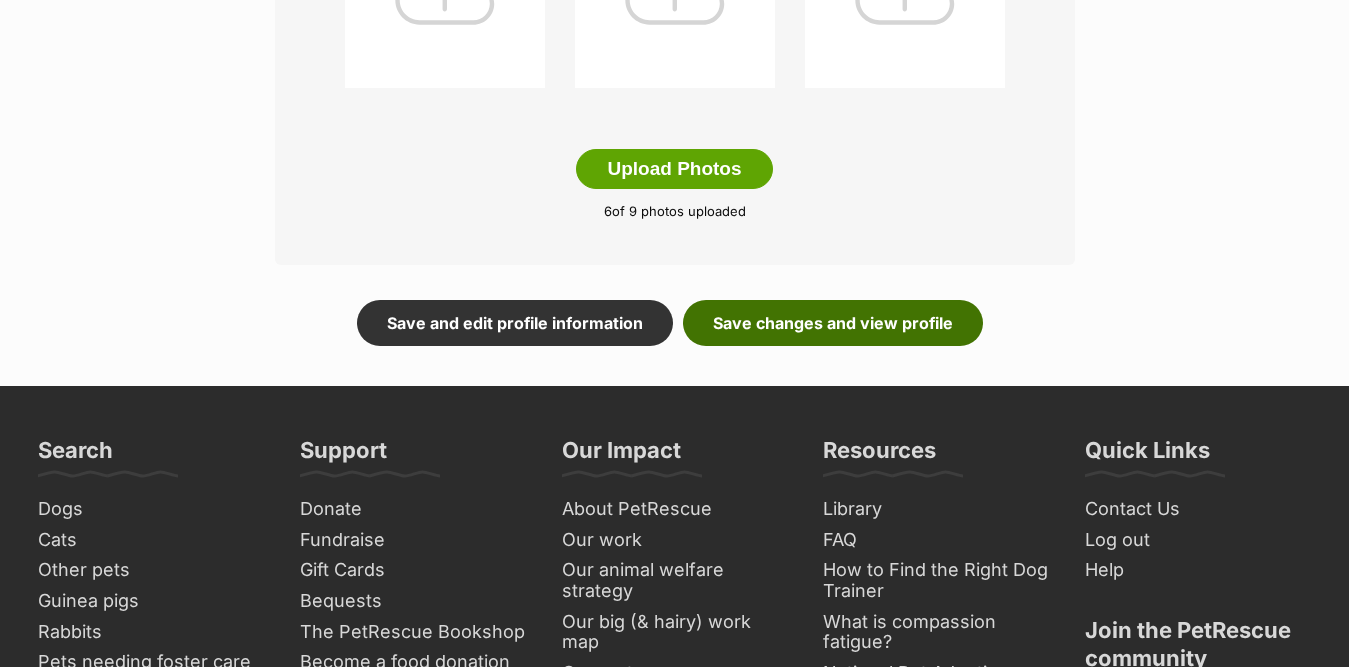 click on "Save changes and view profile" at bounding box center [833, 323] 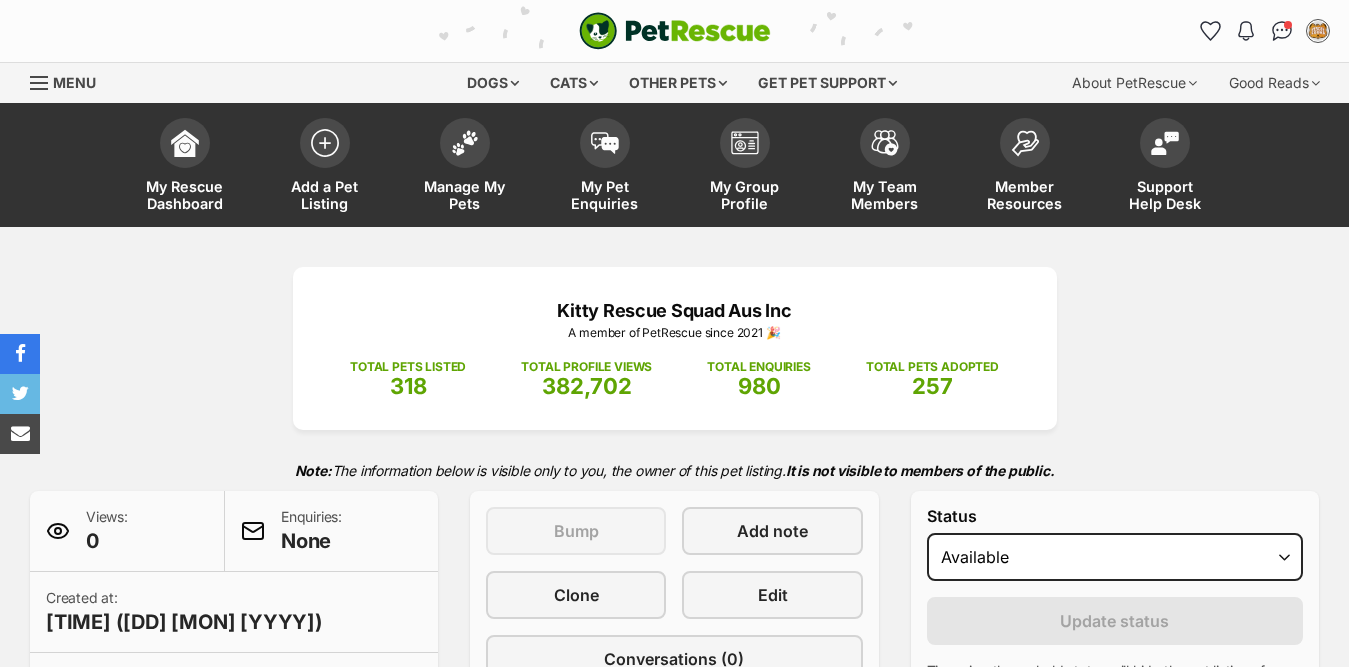 scroll, scrollTop: 1100, scrollLeft: 0, axis: vertical 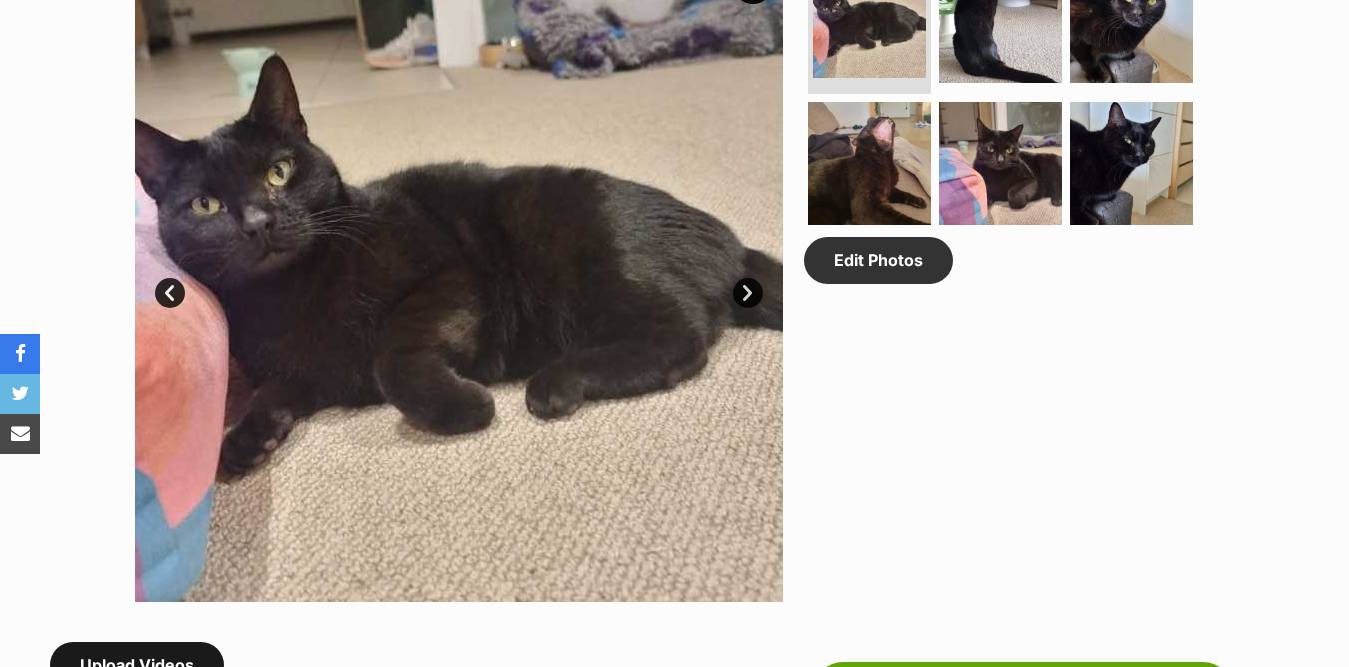 click on "Upload Videos" at bounding box center (137, 665) 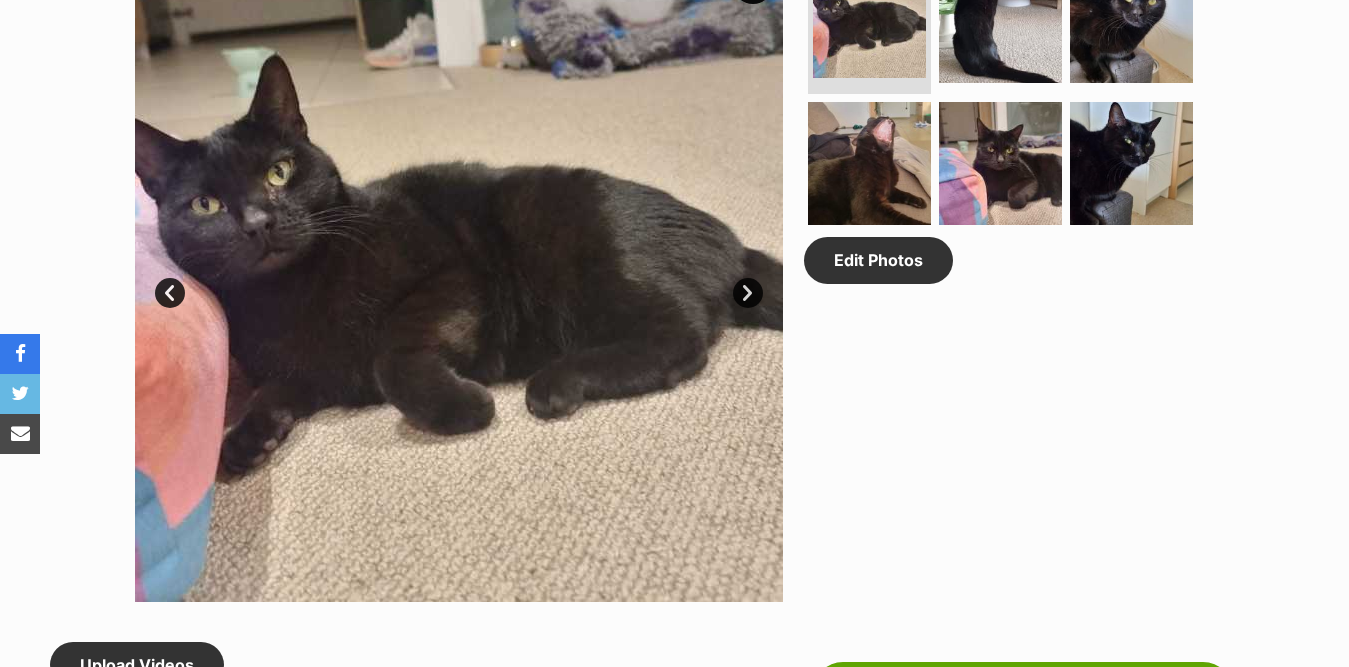 scroll, scrollTop: 1500, scrollLeft: 0, axis: vertical 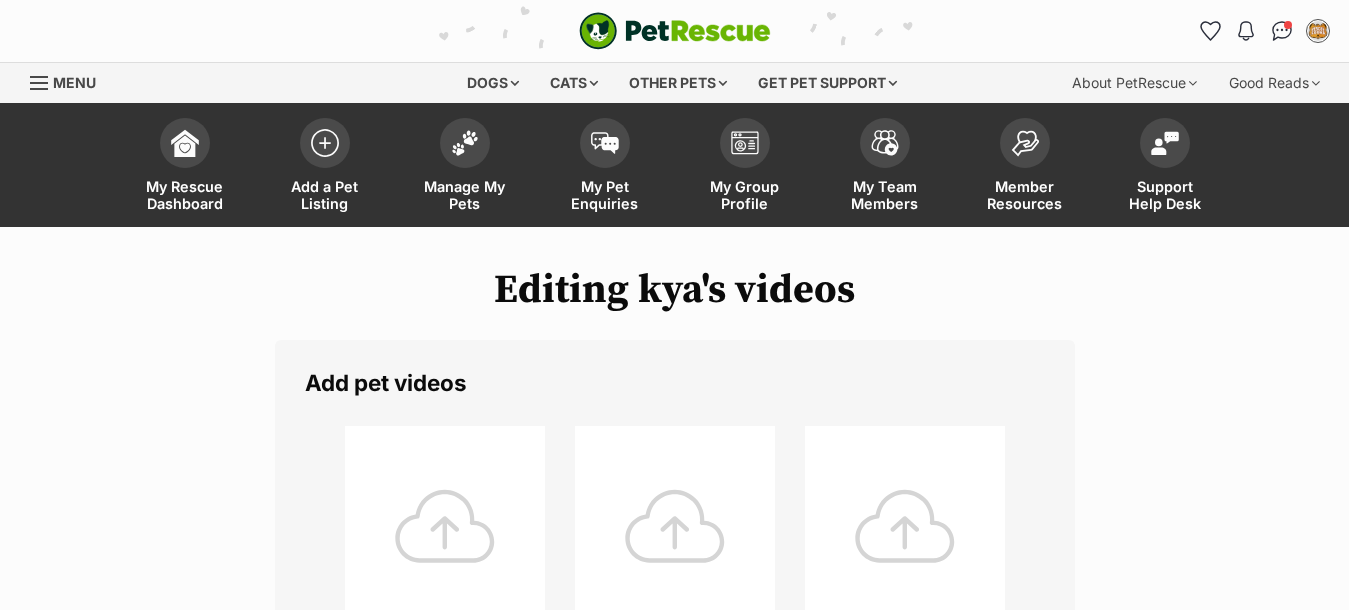 click at bounding box center [445, 526] 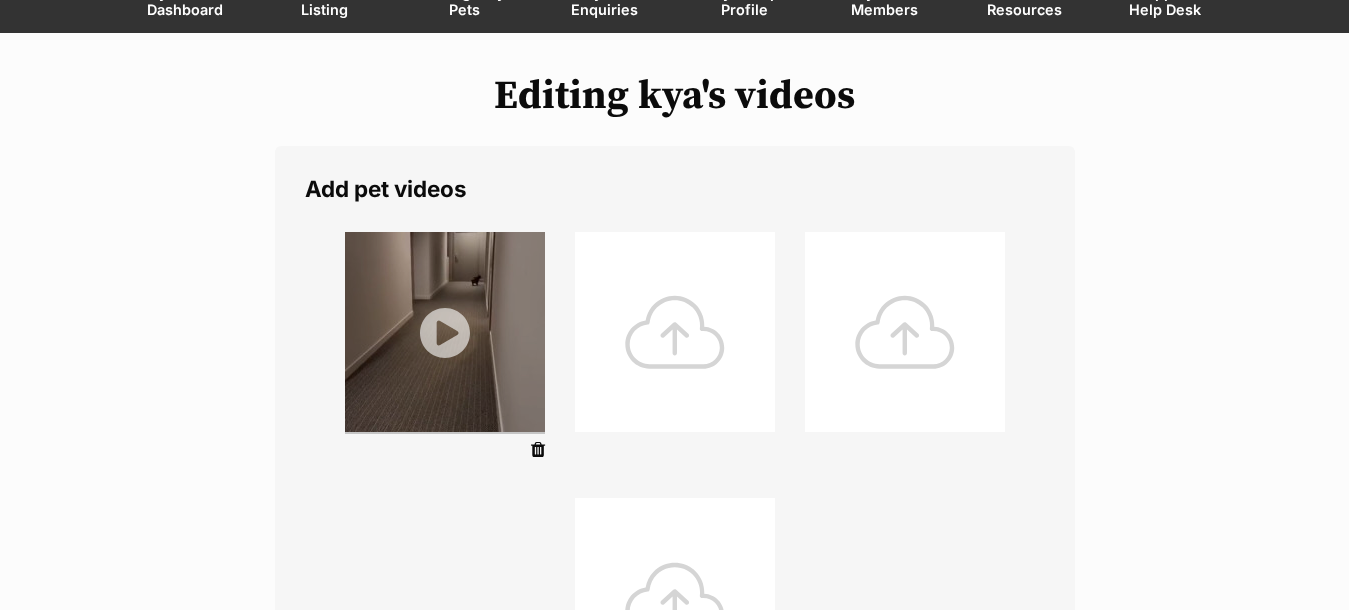 scroll, scrollTop: 200, scrollLeft: 0, axis: vertical 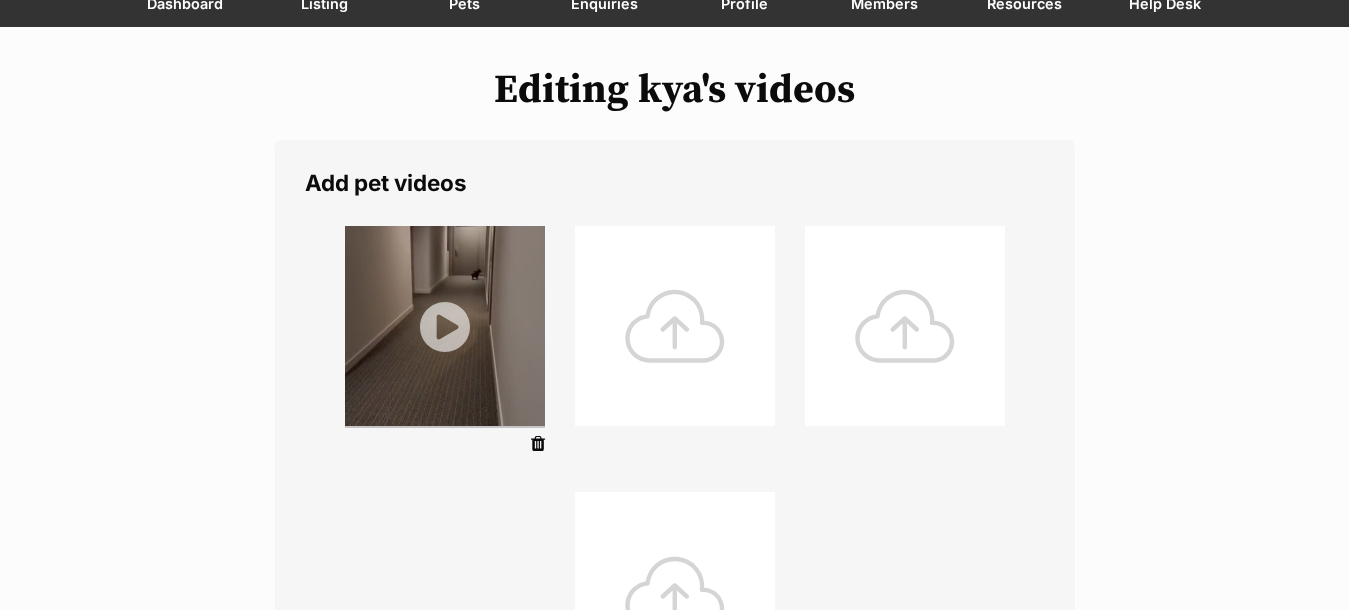 click at bounding box center [675, 326] 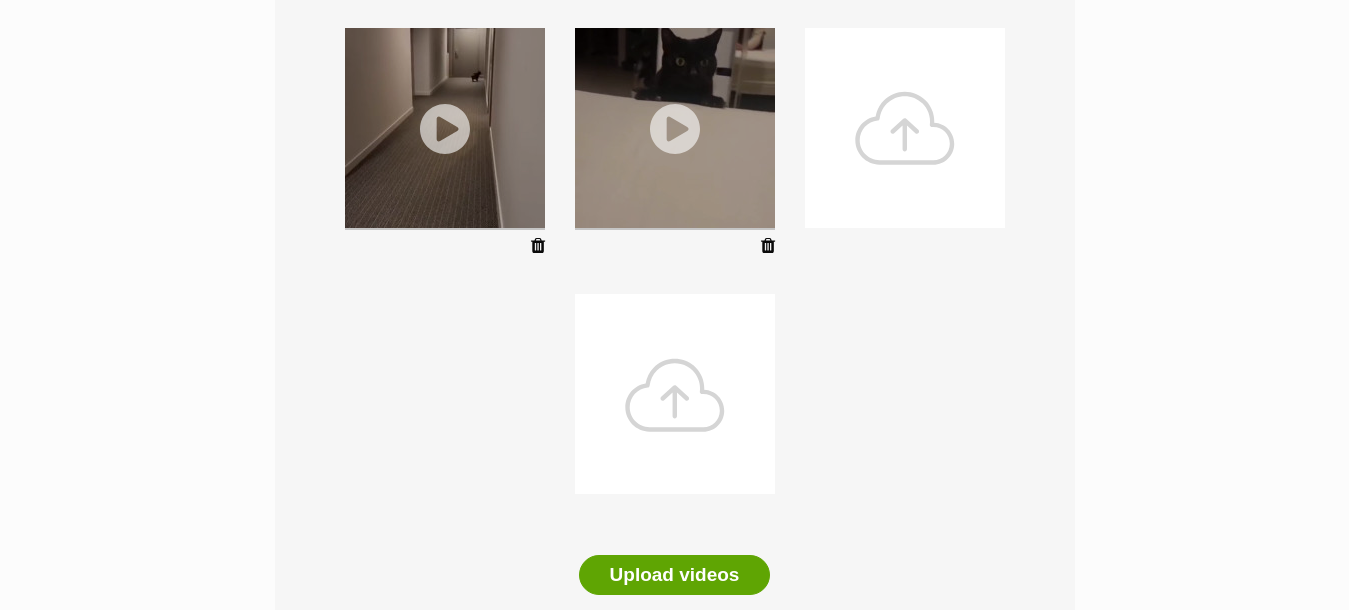 scroll, scrollTop: 400, scrollLeft: 0, axis: vertical 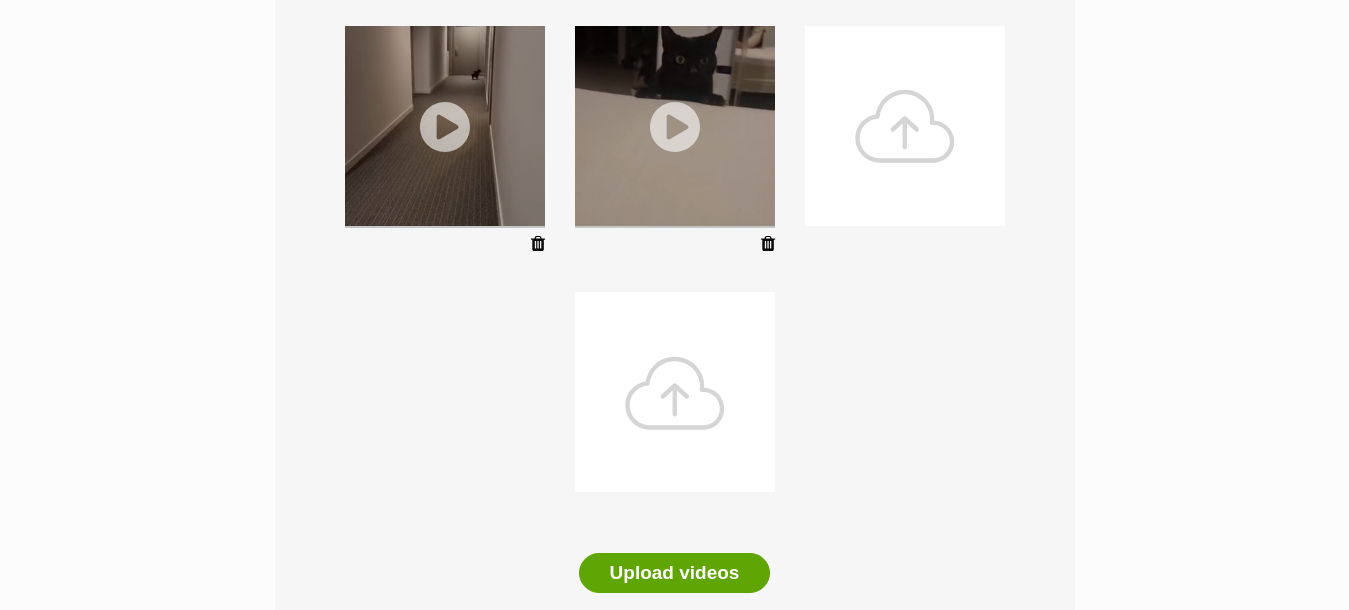 click at bounding box center (905, 126) 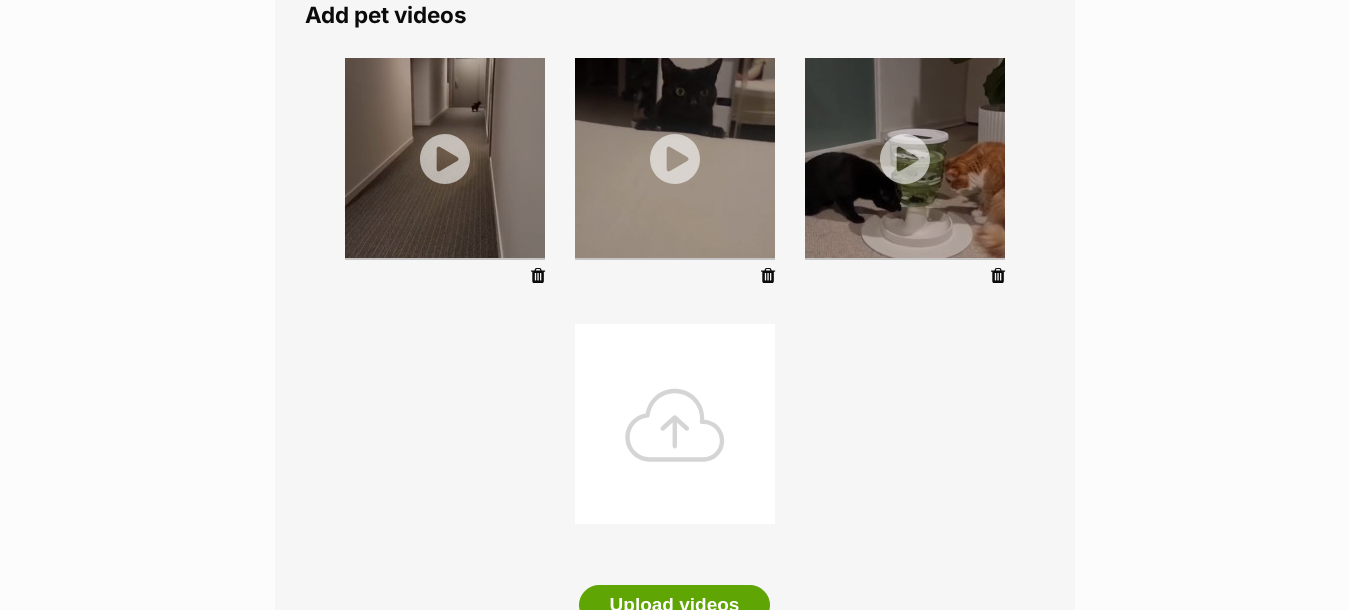 scroll, scrollTop: 400, scrollLeft: 0, axis: vertical 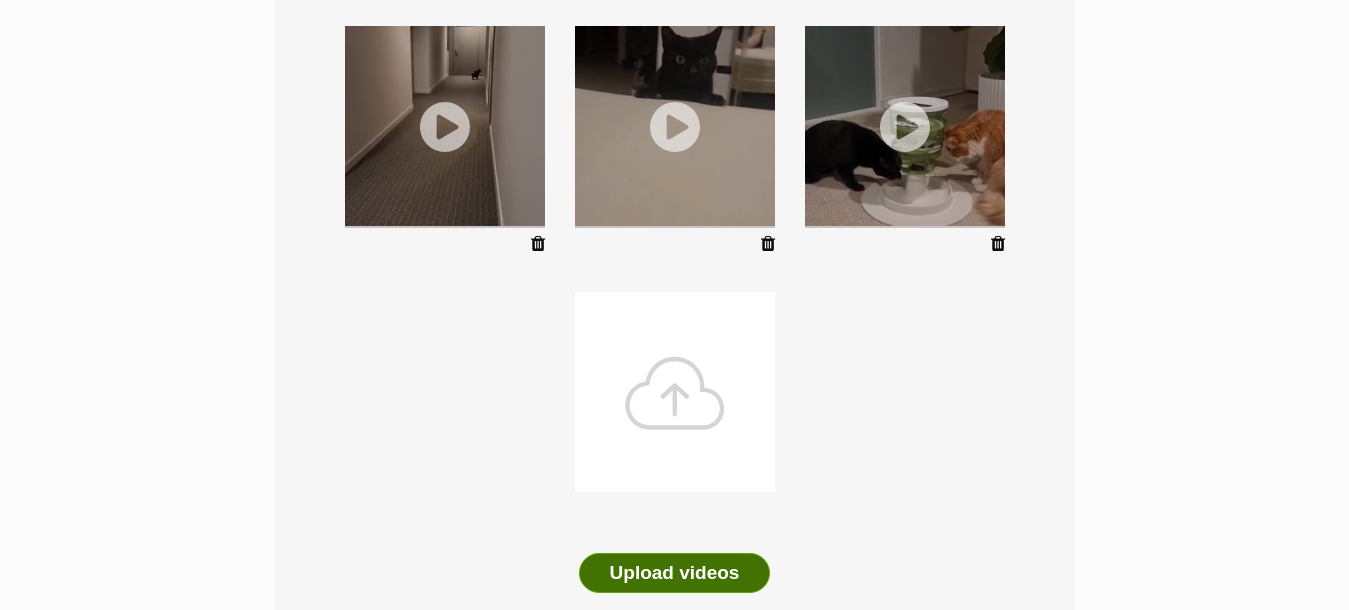 click on "Upload videos" at bounding box center [675, 573] 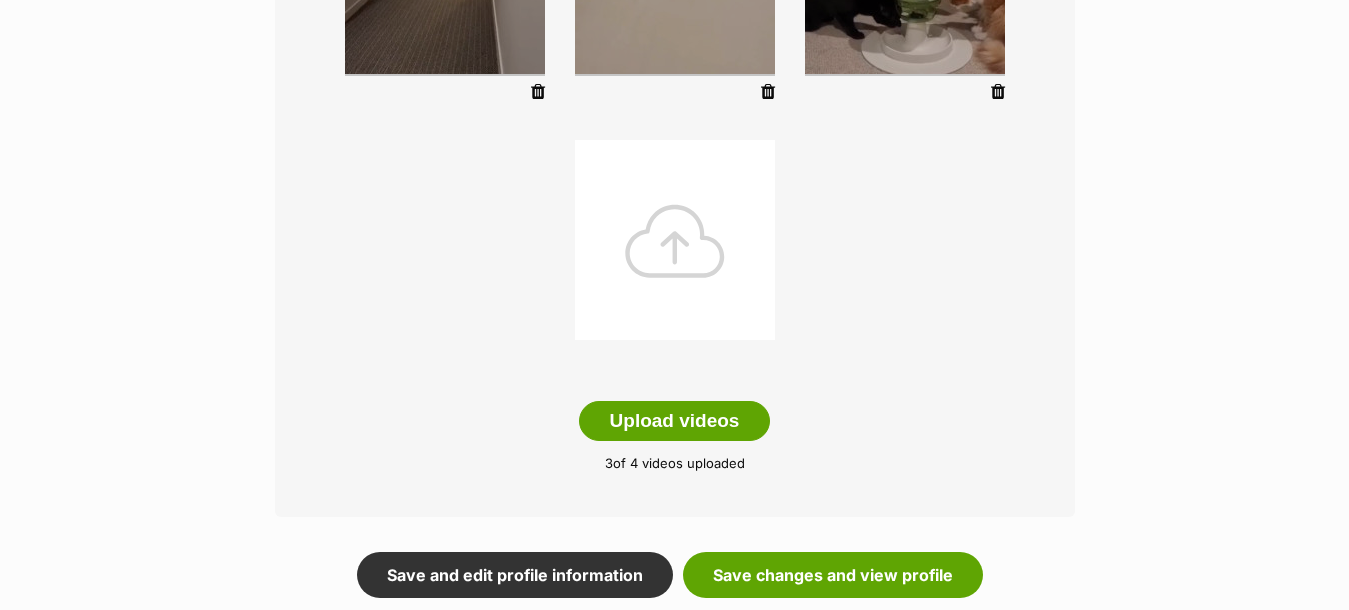 scroll, scrollTop: 700, scrollLeft: 0, axis: vertical 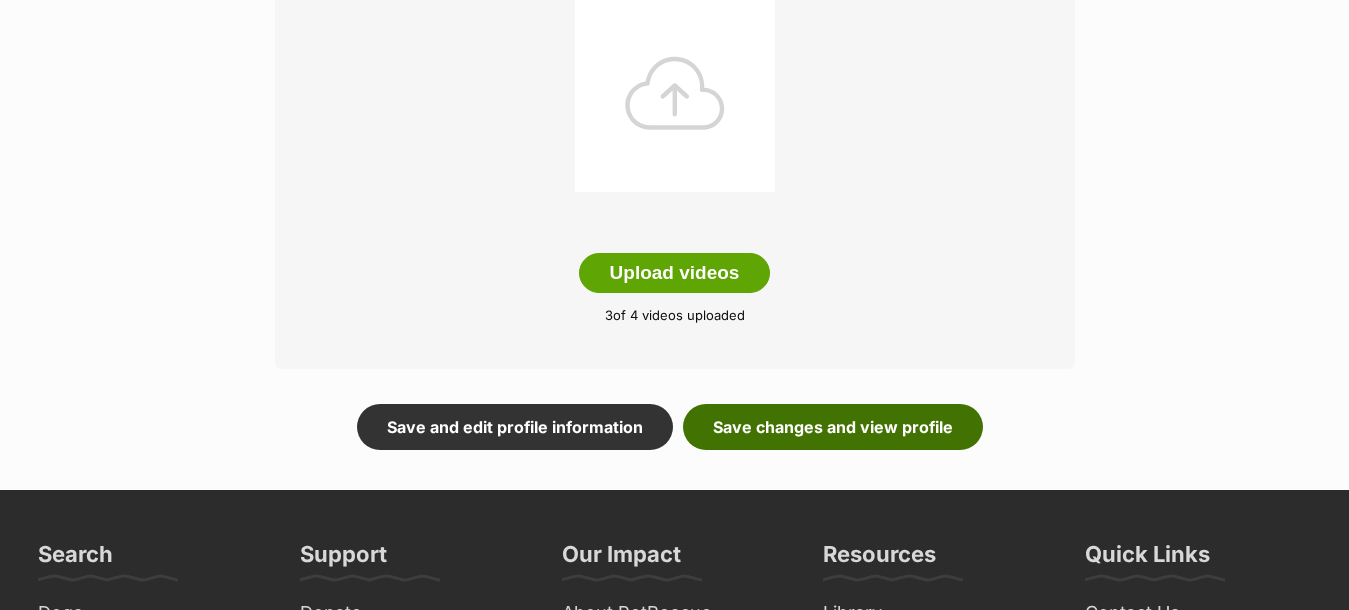 click on "Save changes and view profile" at bounding box center [833, 427] 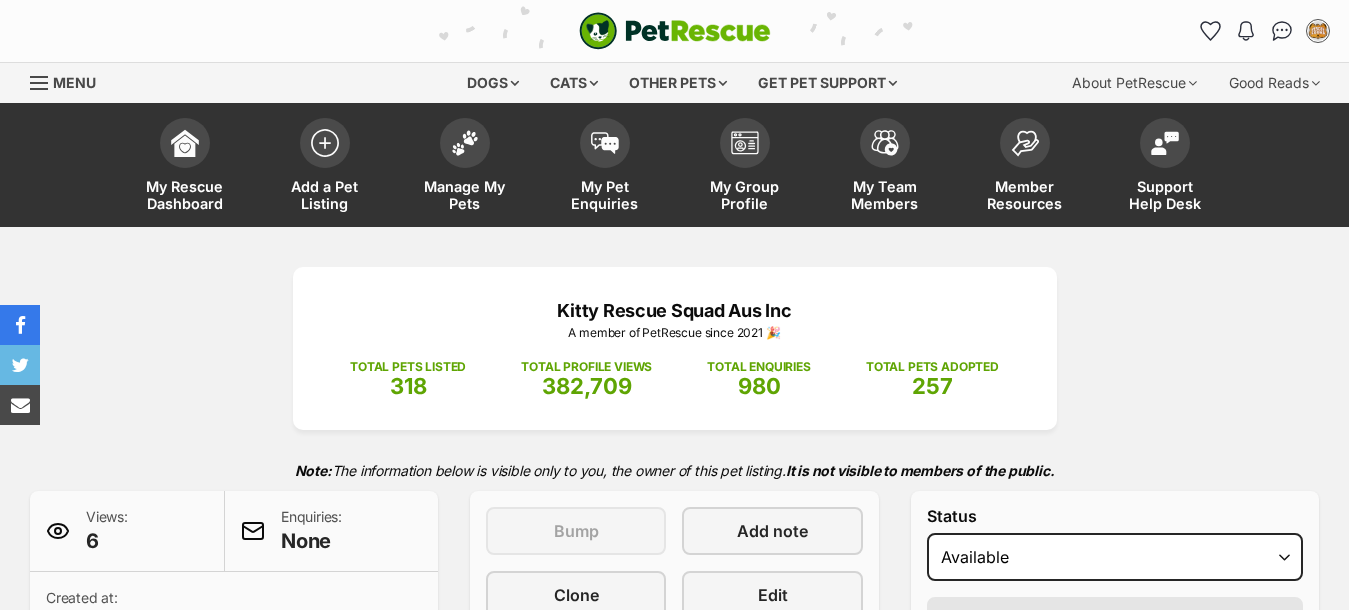scroll, scrollTop: 0, scrollLeft: 0, axis: both 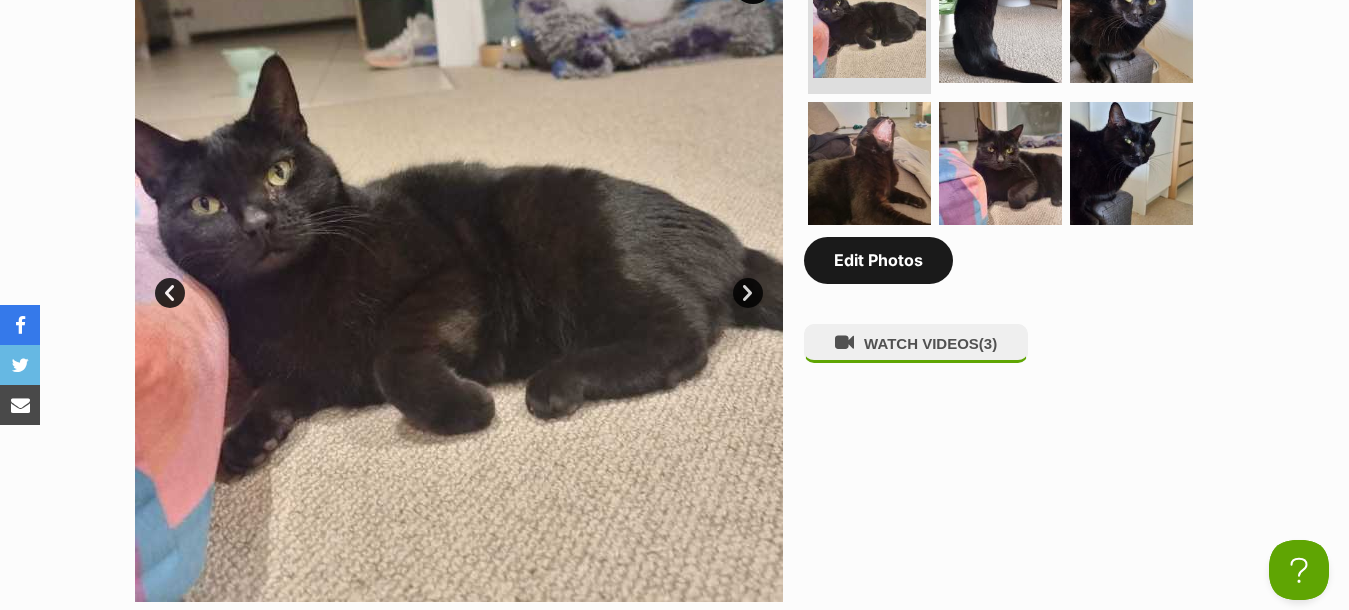 click on "Edit Photos" at bounding box center [878, 260] 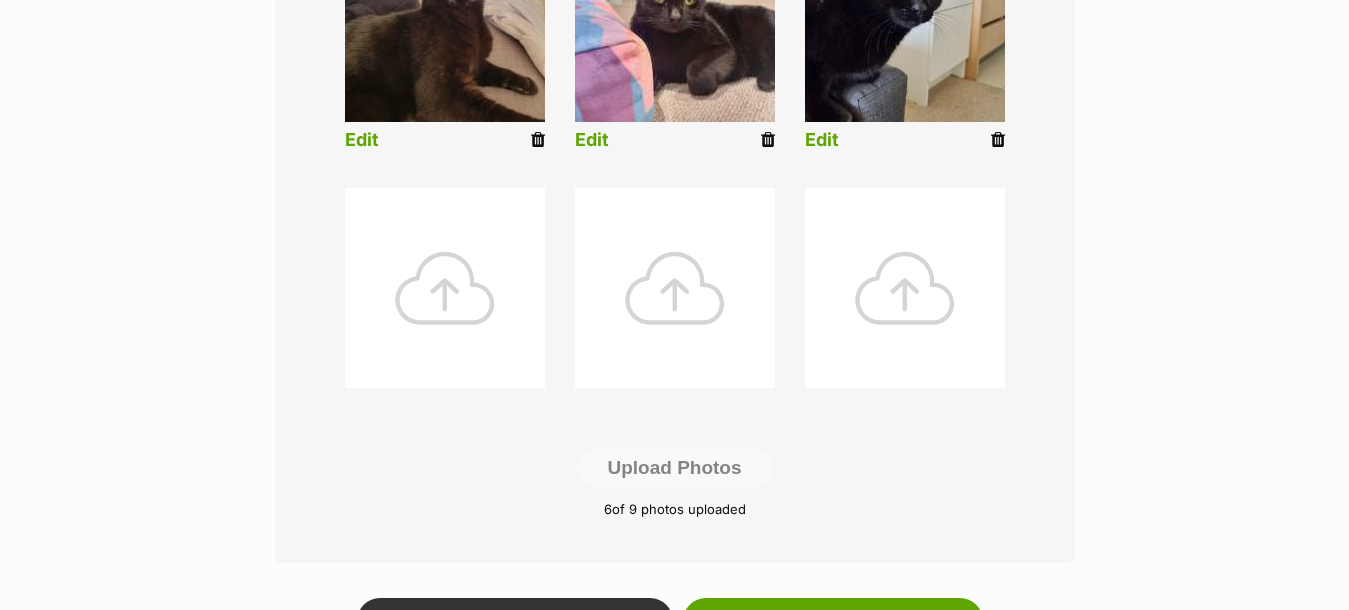 scroll, scrollTop: 900, scrollLeft: 0, axis: vertical 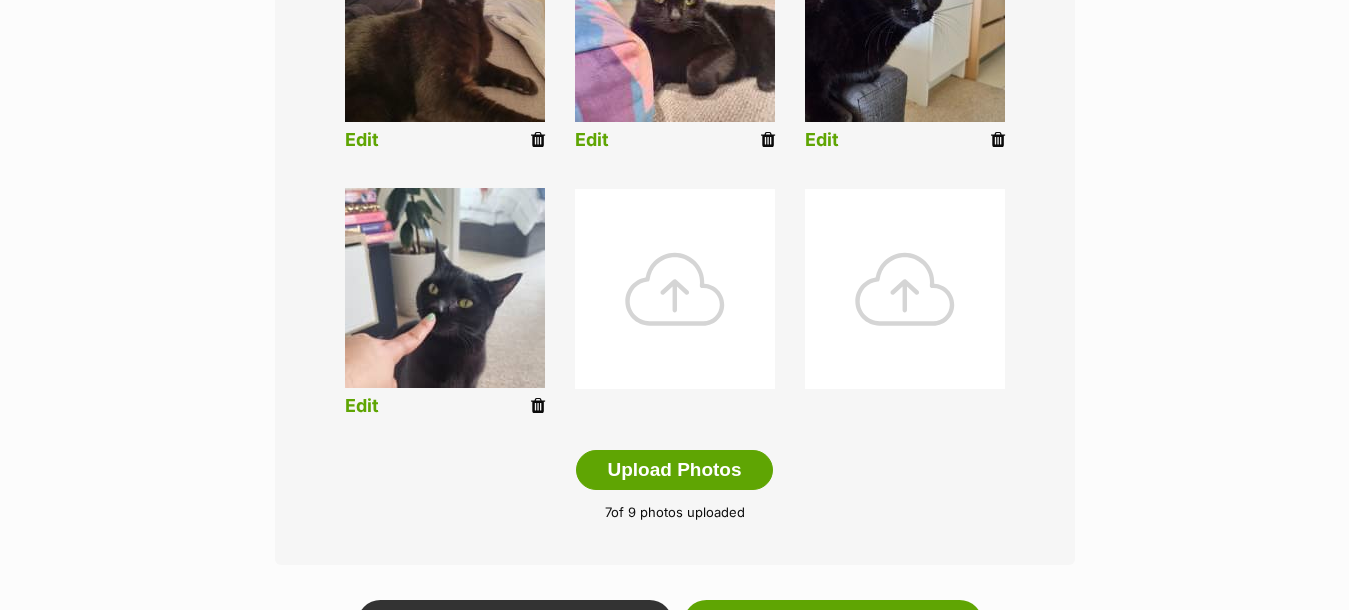 click on "Edit" at bounding box center (362, 406) 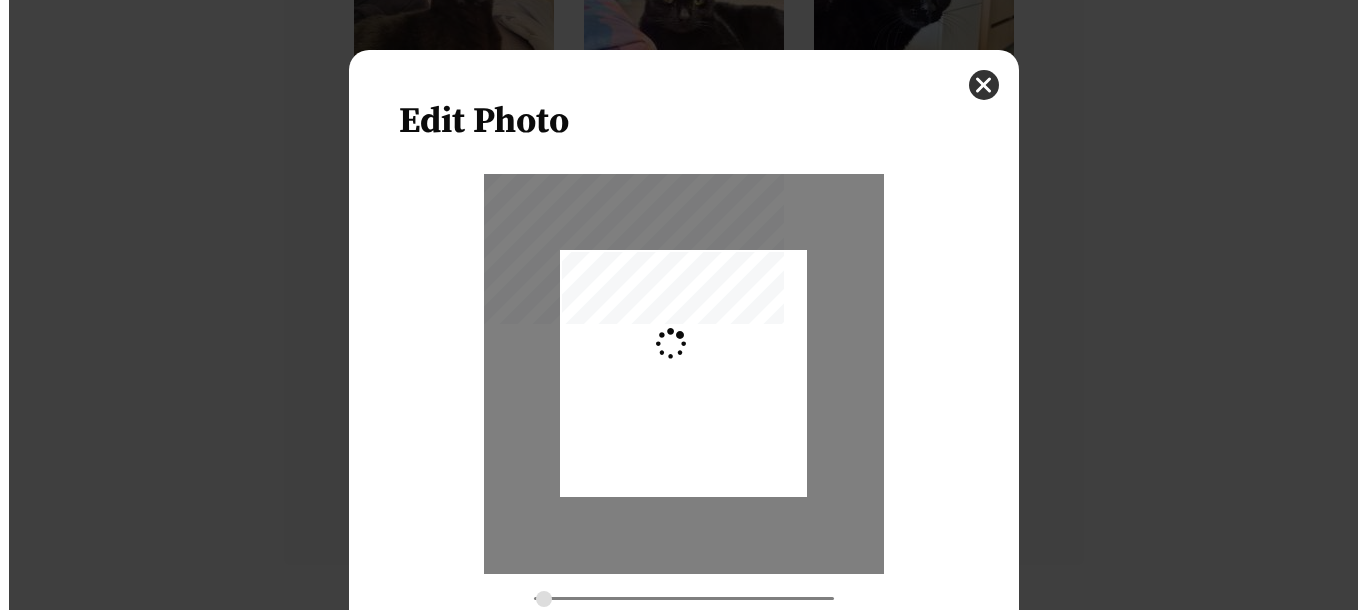 scroll, scrollTop: 0, scrollLeft: 0, axis: both 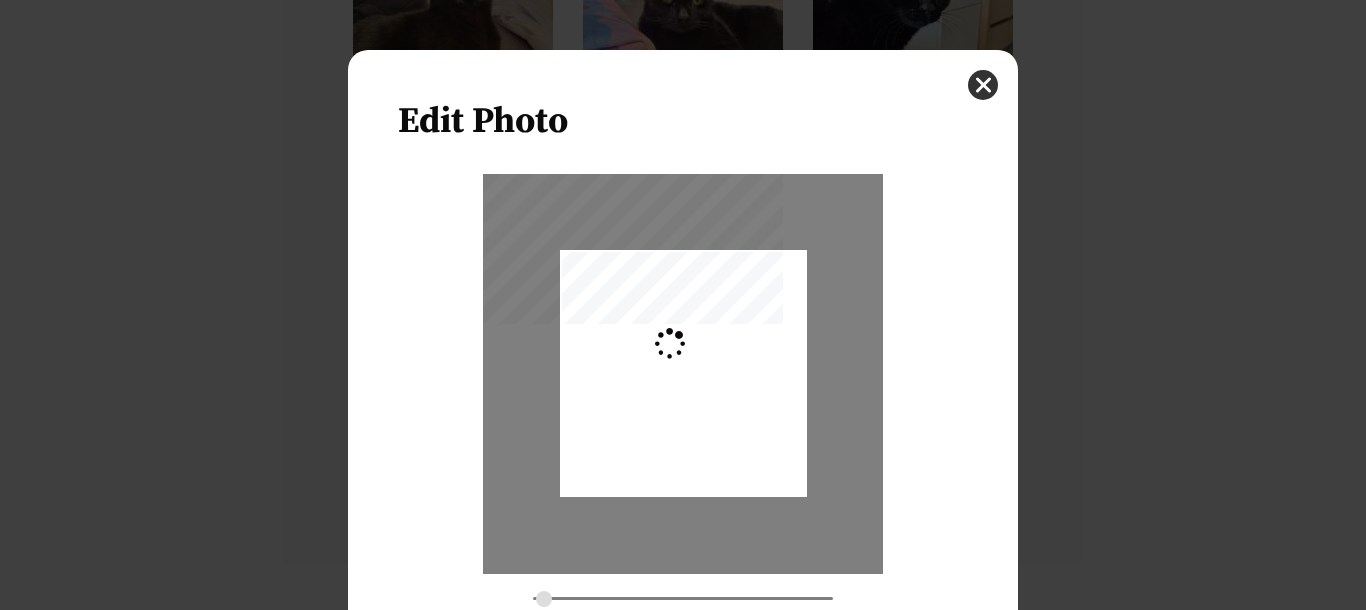 type on "0.2744" 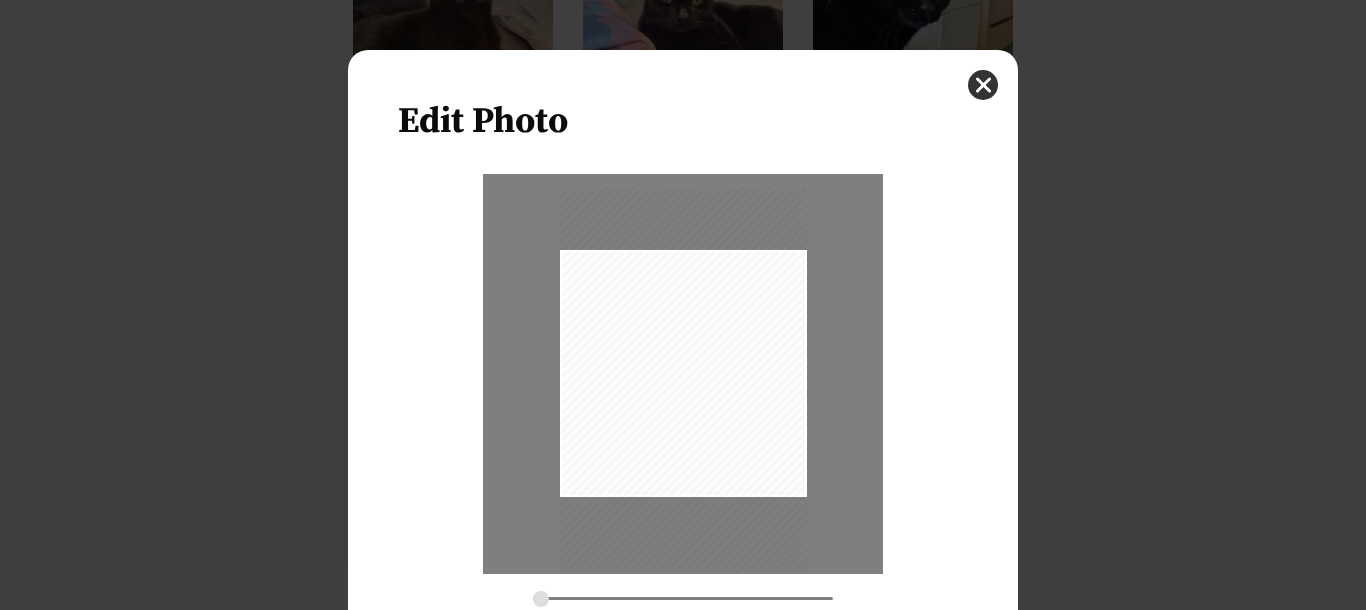 drag, startPoint x: 733, startPoint y: 423, endPoint x: 728, endPoint y: 455, distance: 32.38827 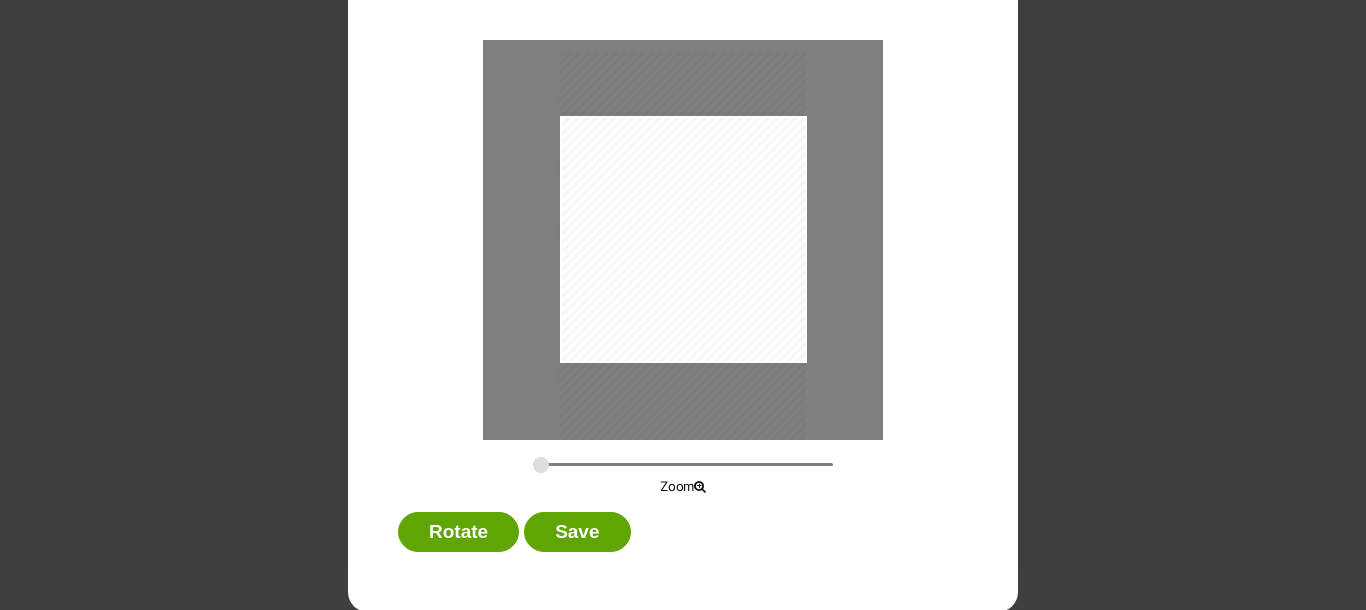 scroll, scrollTop: 136, scrollLeft: 0, axis: vertical 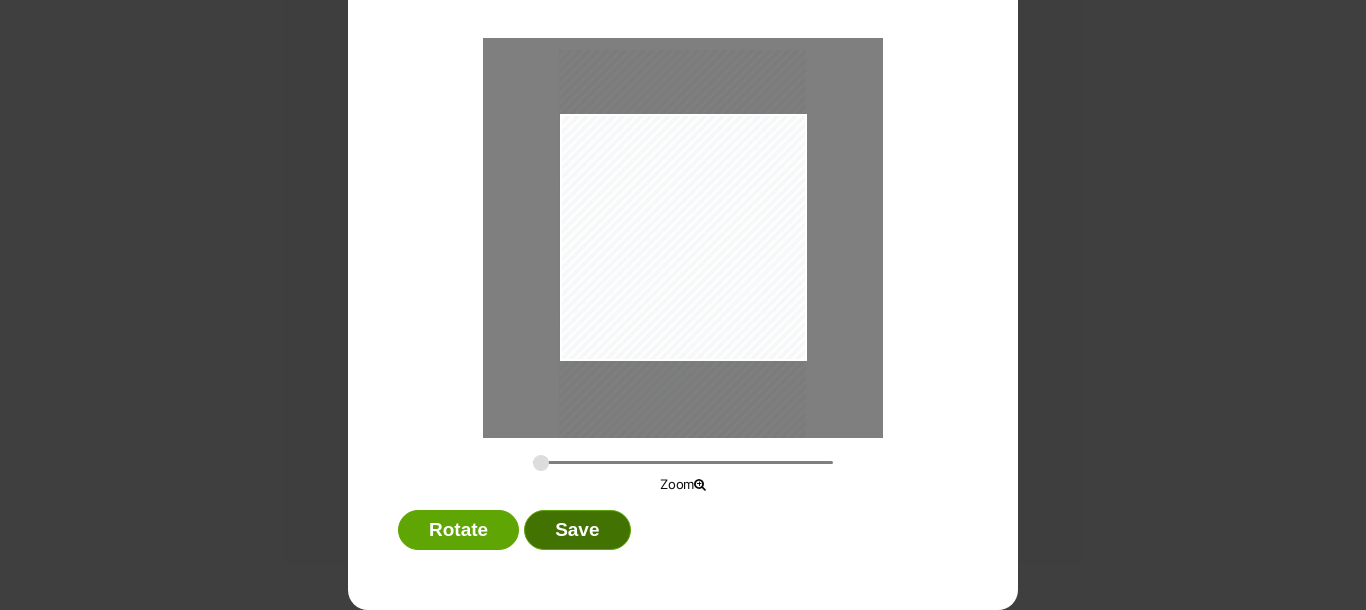 click on "Save" at bounding box center [577, 530] 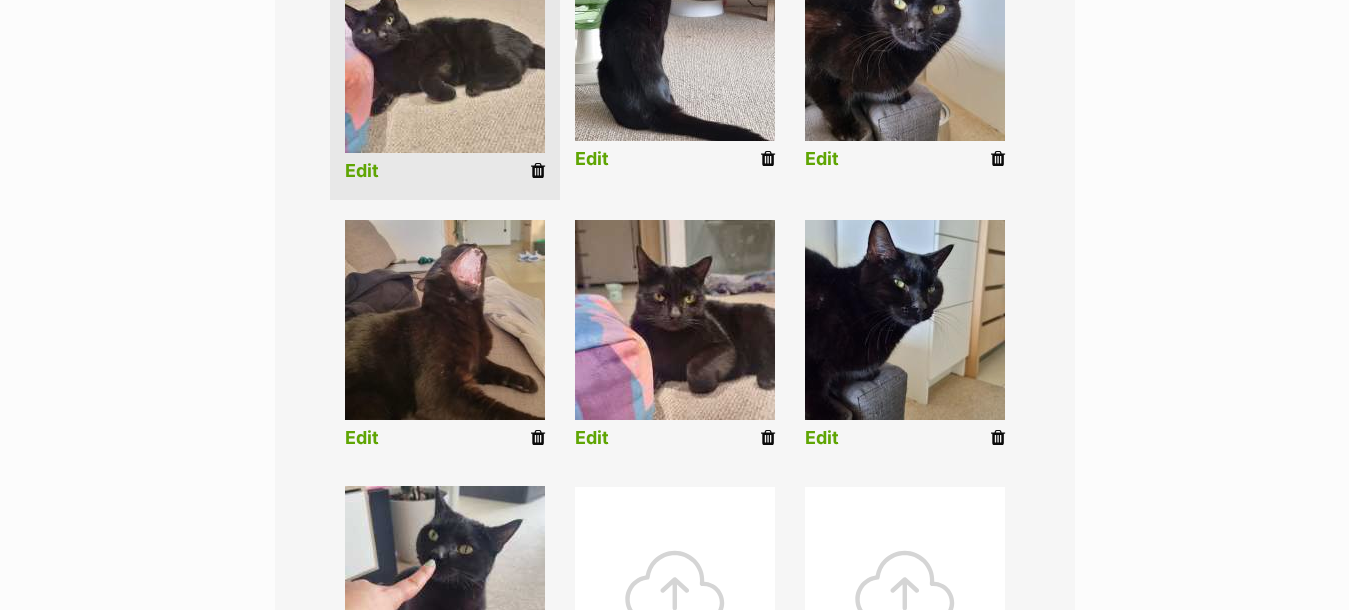 scroll, scrollTop: 600, scrollLeft: 0, axis: vertical 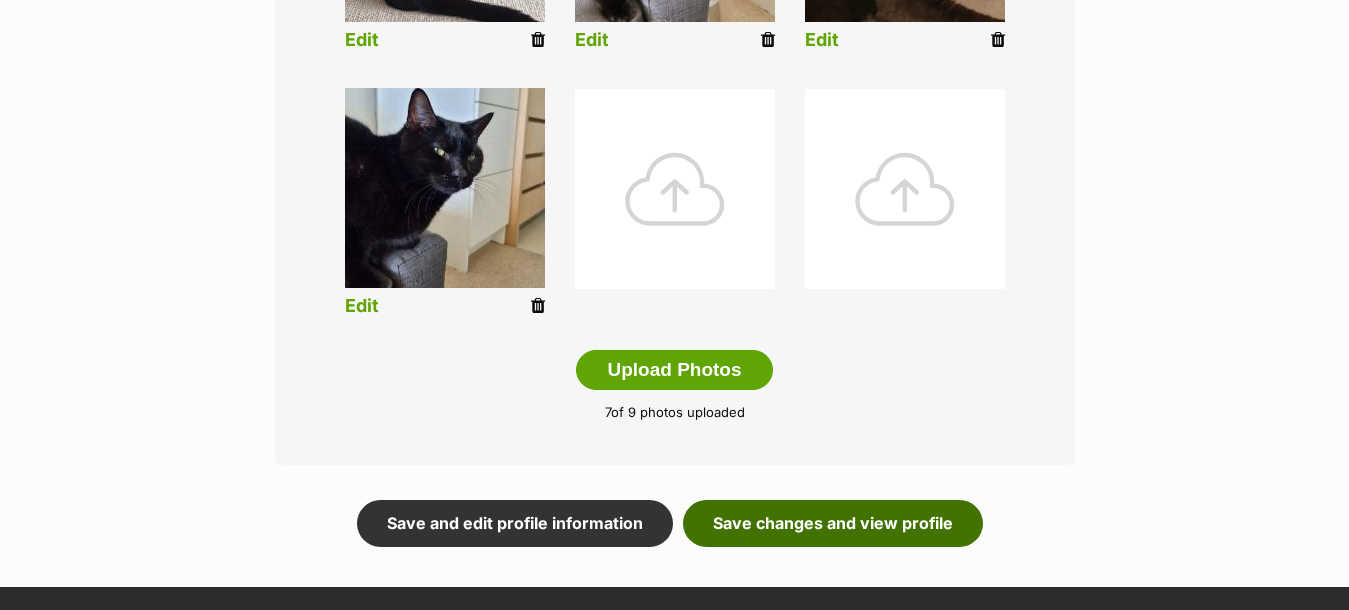 click on "Save changes and view profile" at bounding box center (833, 523) 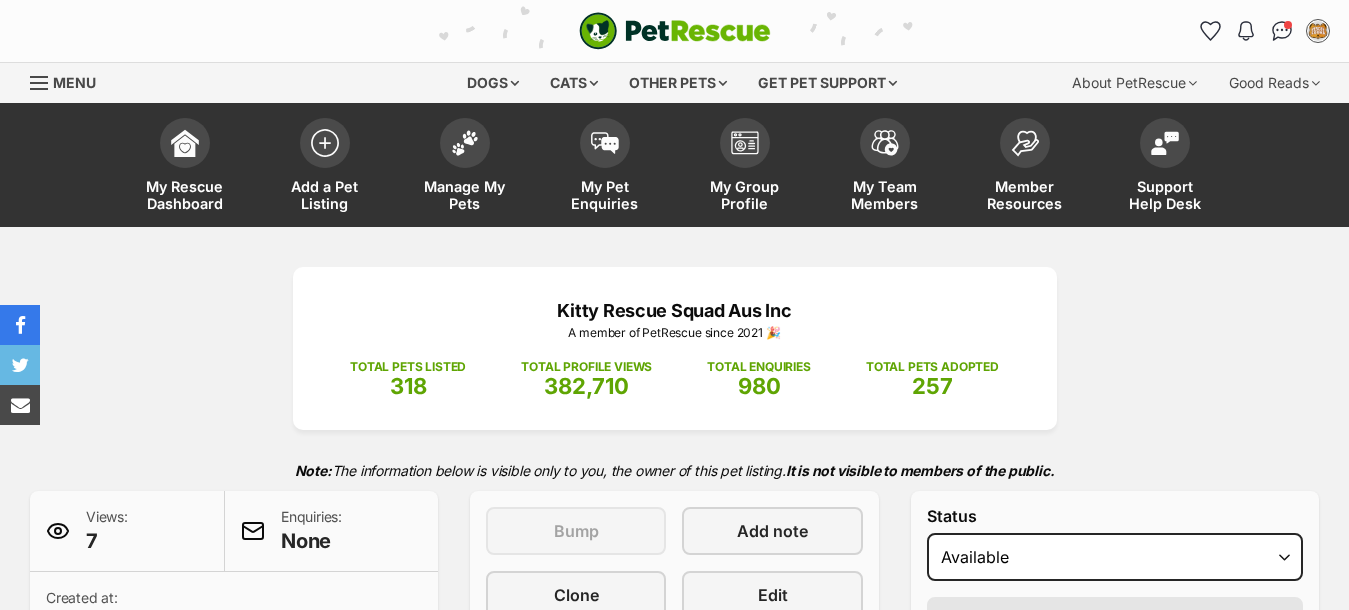 scroll, scrollTop: 0, scrollLeft: 0, axis: both 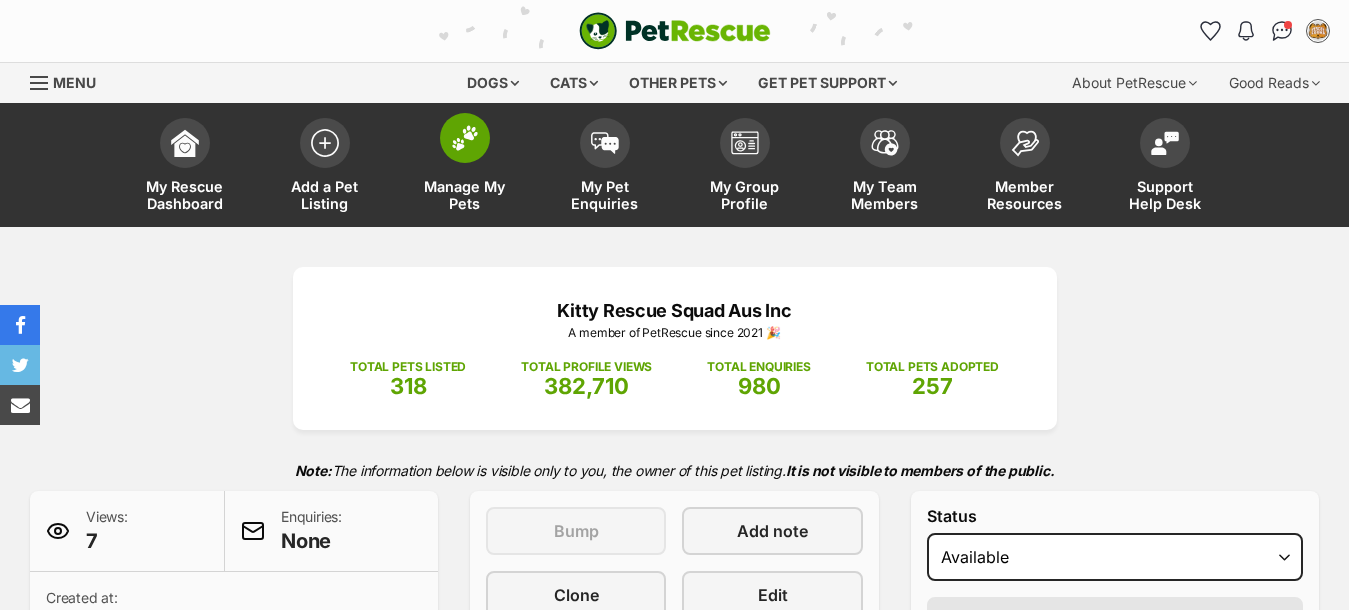 click at bounding box center (465, 138) 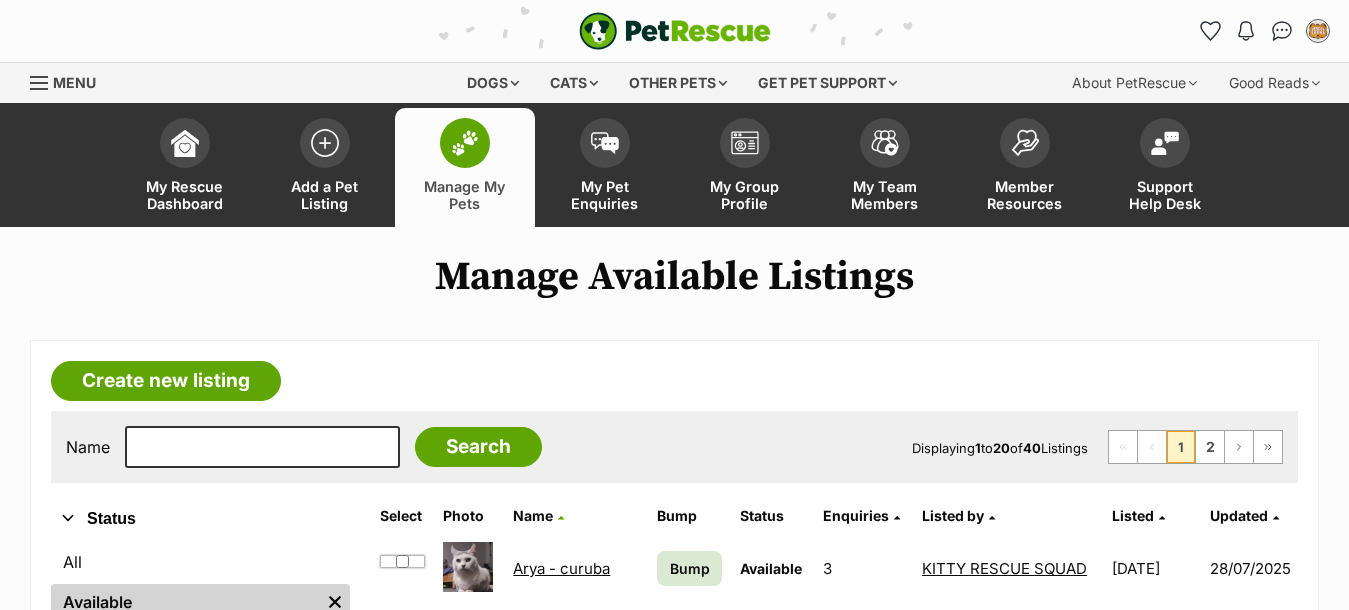 scroll, scrollTop: 0, scrollLeft: 0, axis: both 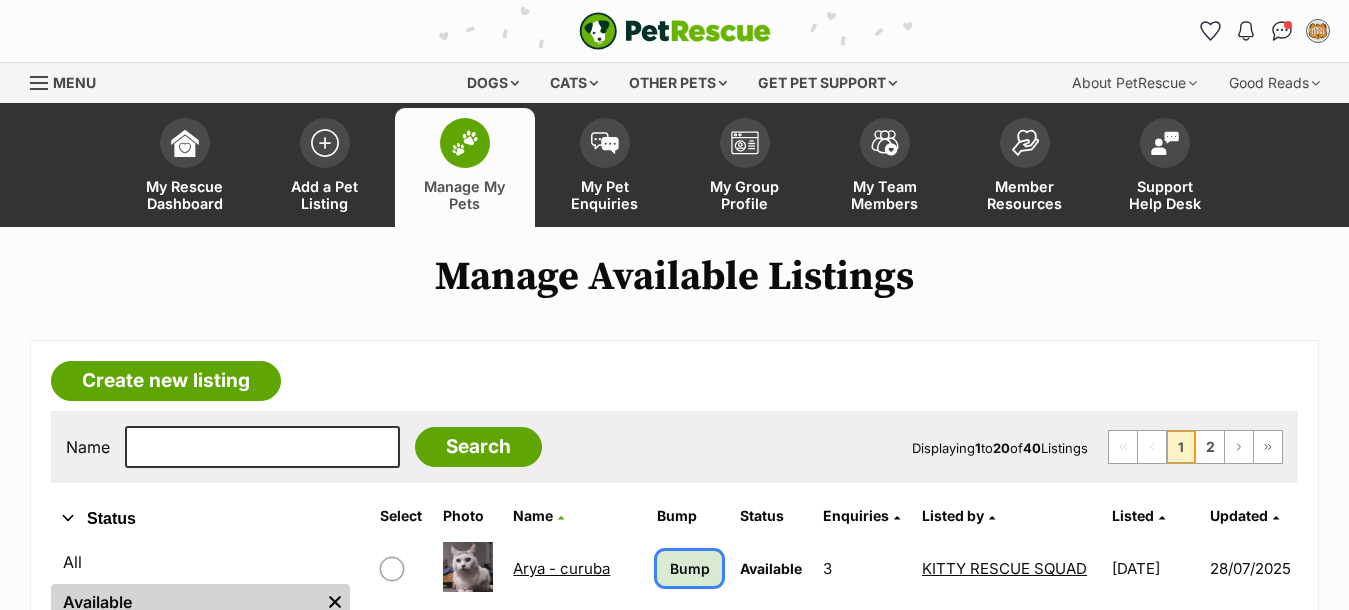 click on "Bump" at bounding box center (690, 568) 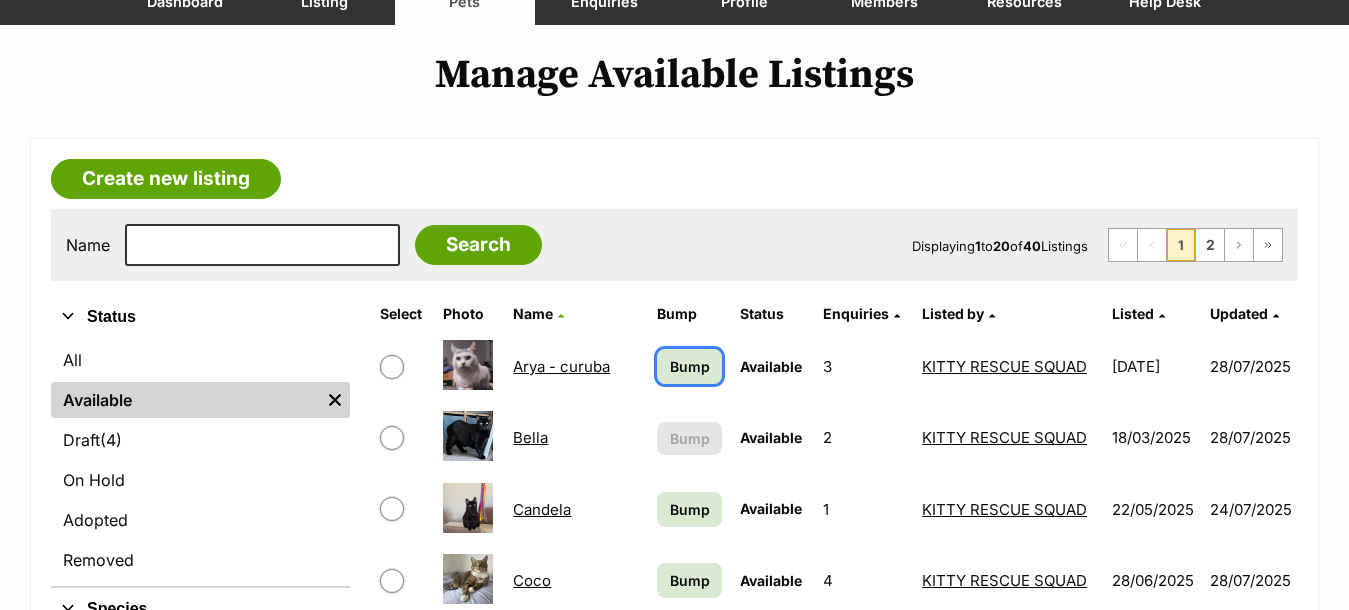 scroll, scrollTop: 400, scrollLeft: 0, axis: vertical 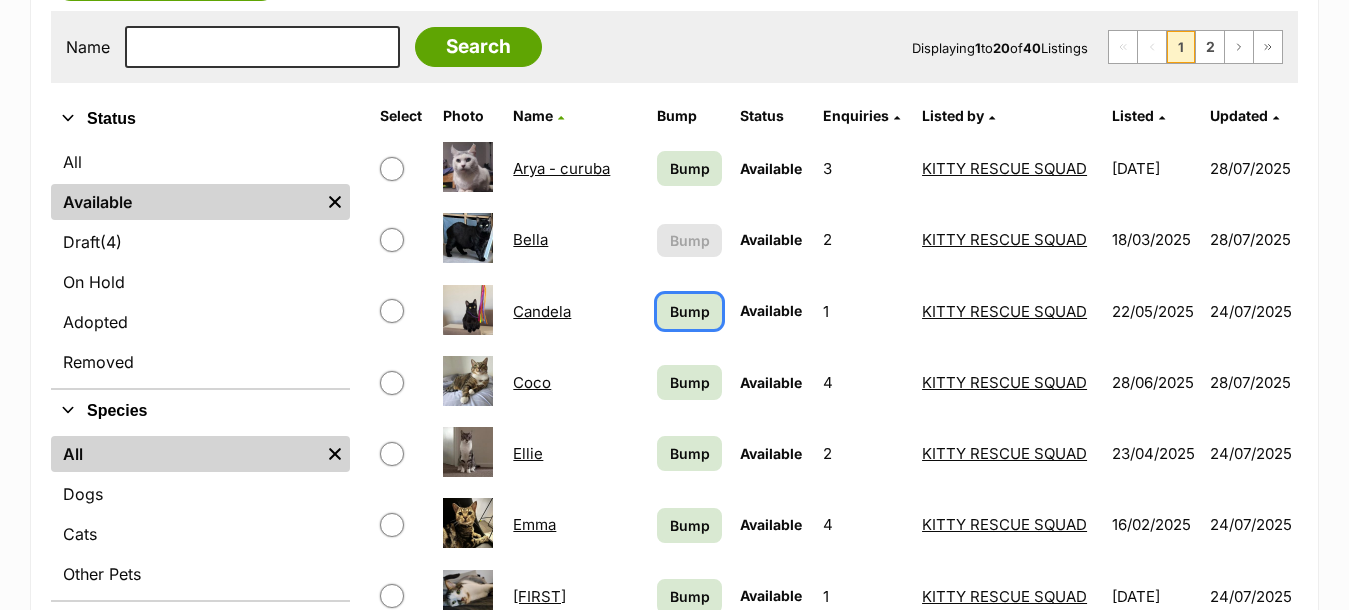click on "Bump" at bounding box center [690, 311] 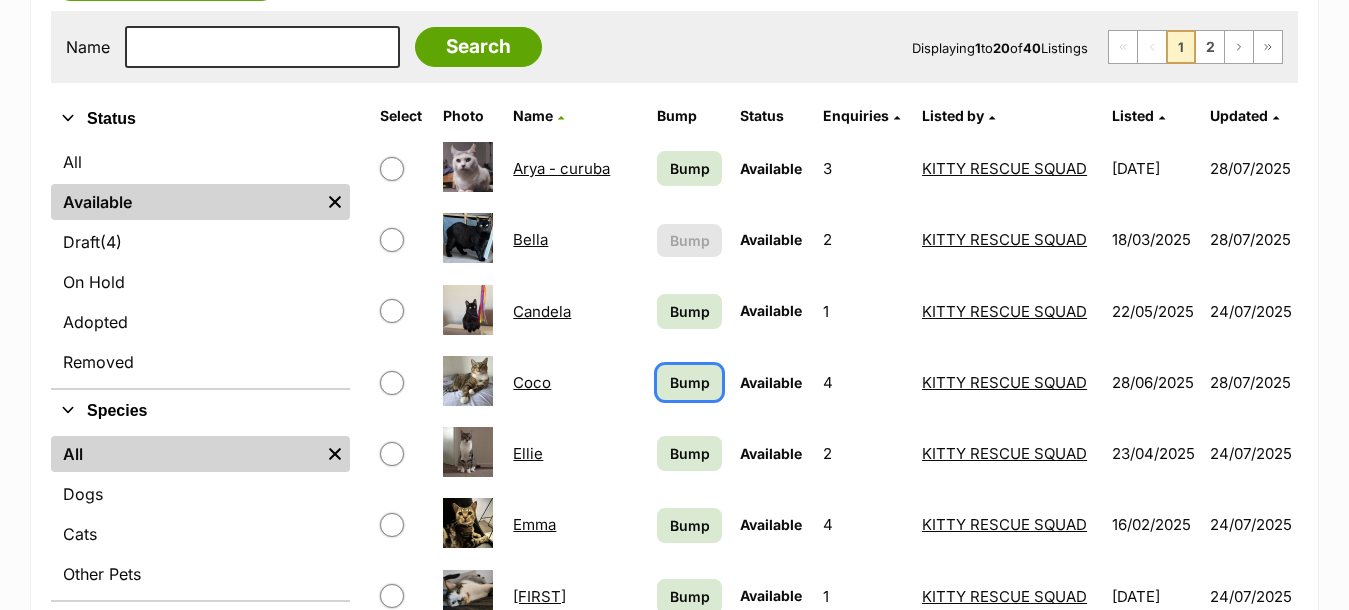 click on "Bump" at bounding box center [690, 382] 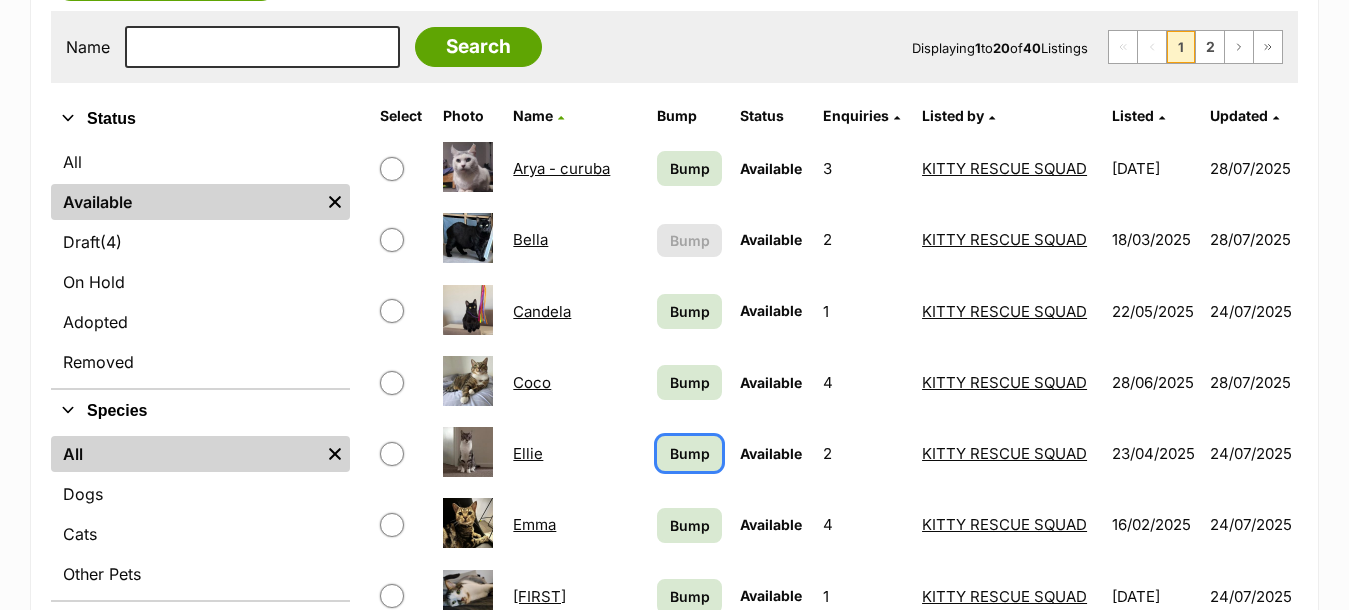 click on "Bump" at bounding box center [690, 453] 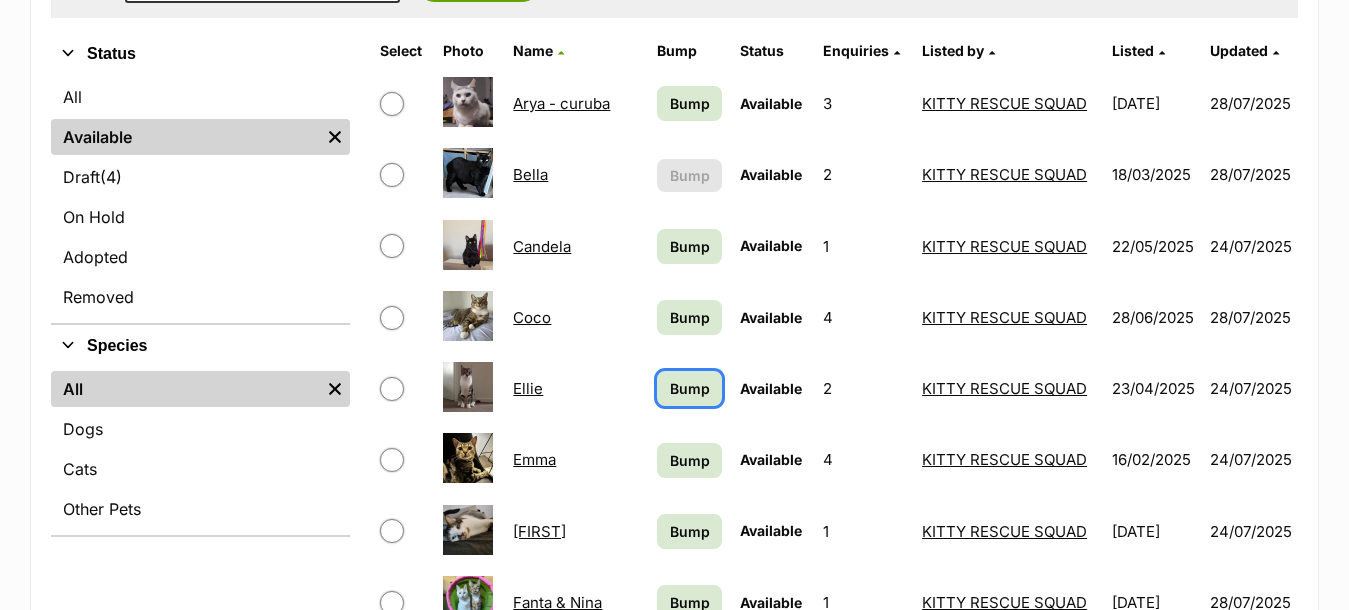 scroll, scrollTop: 500, scrollLeft: 0, axis: vertical 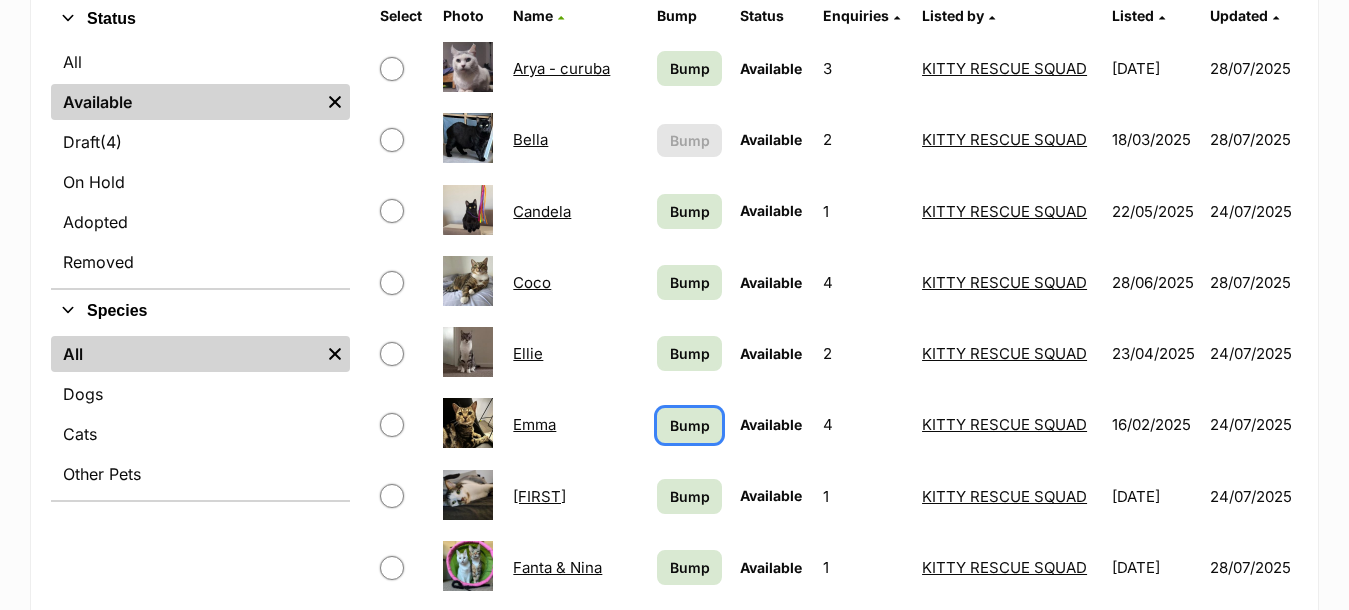 click on "Bump" at bounding box center [690, 425] 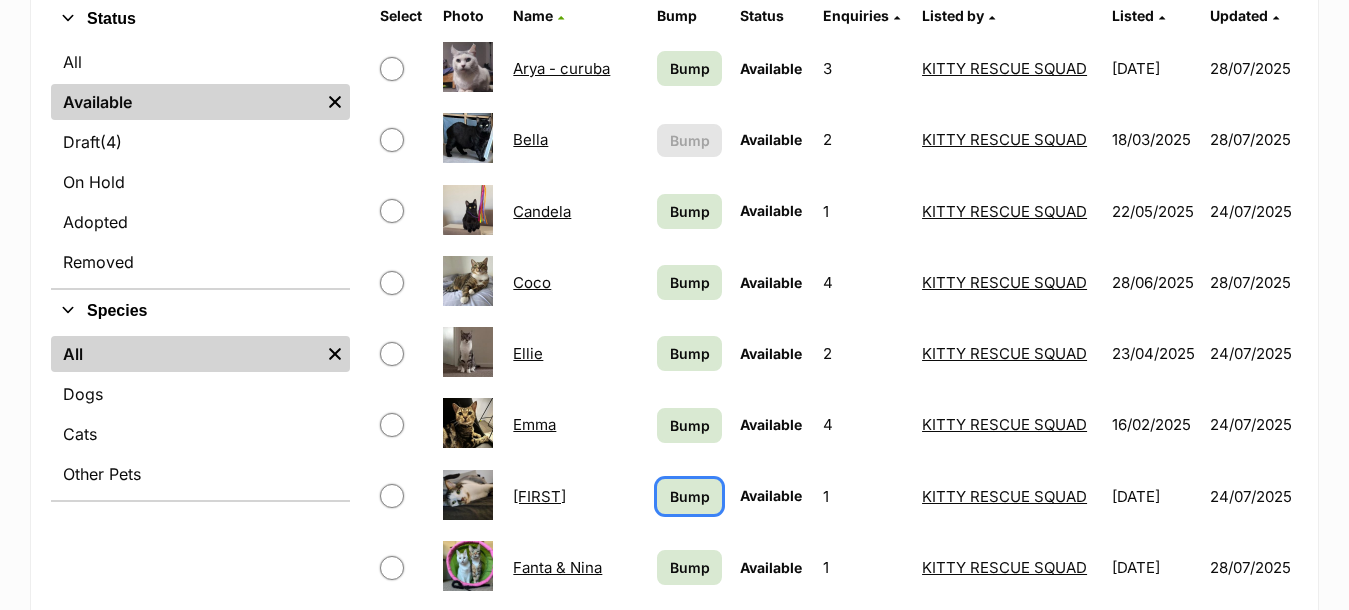 click on "Bump" at bounding box center (690, 496) 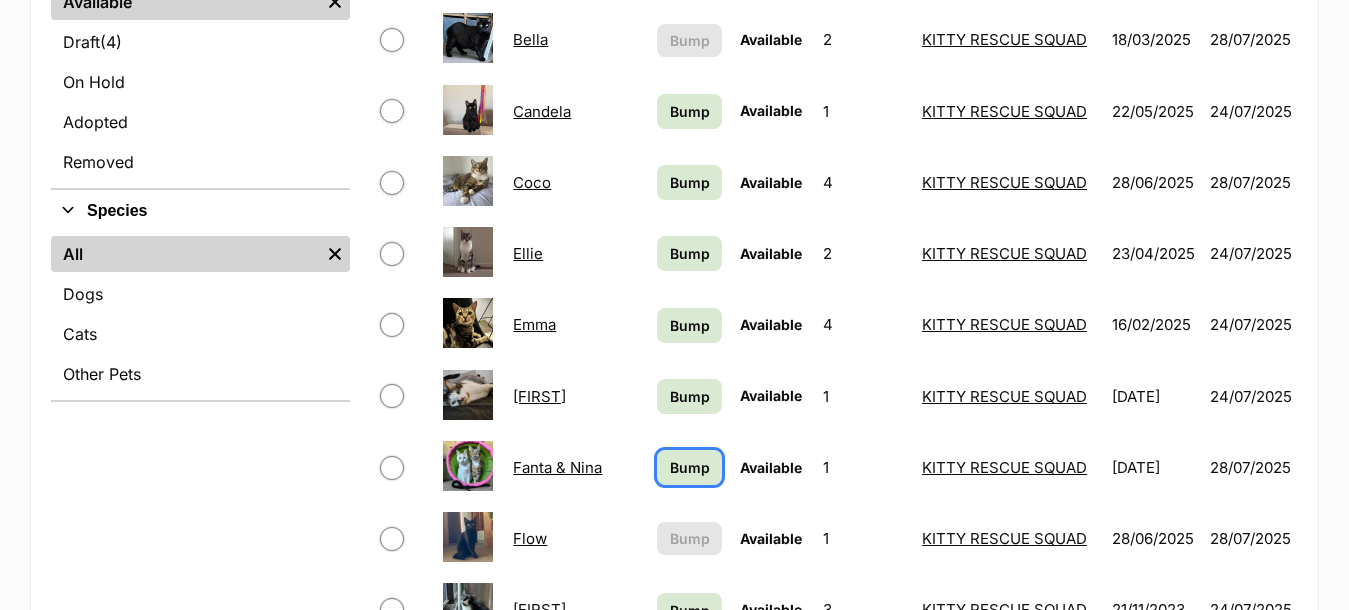 click on "Bump" at bounding box center (690, 467) 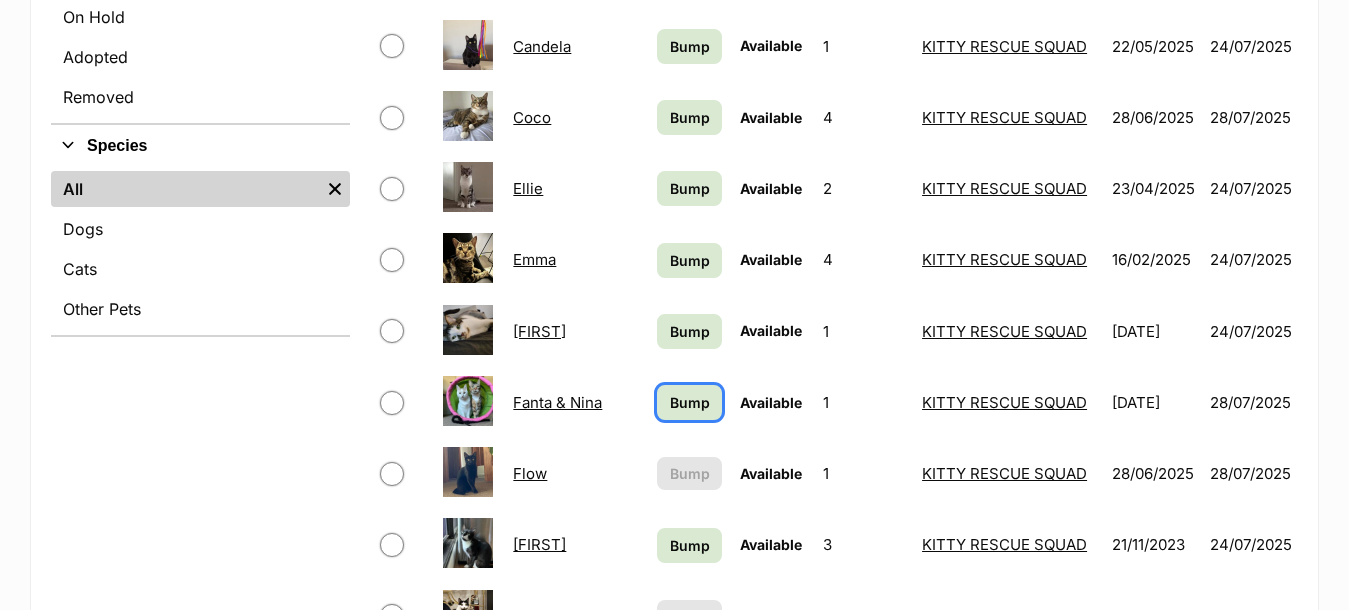 scroll, scrollTop: 700, scrollLeft: 0, axis: vertical 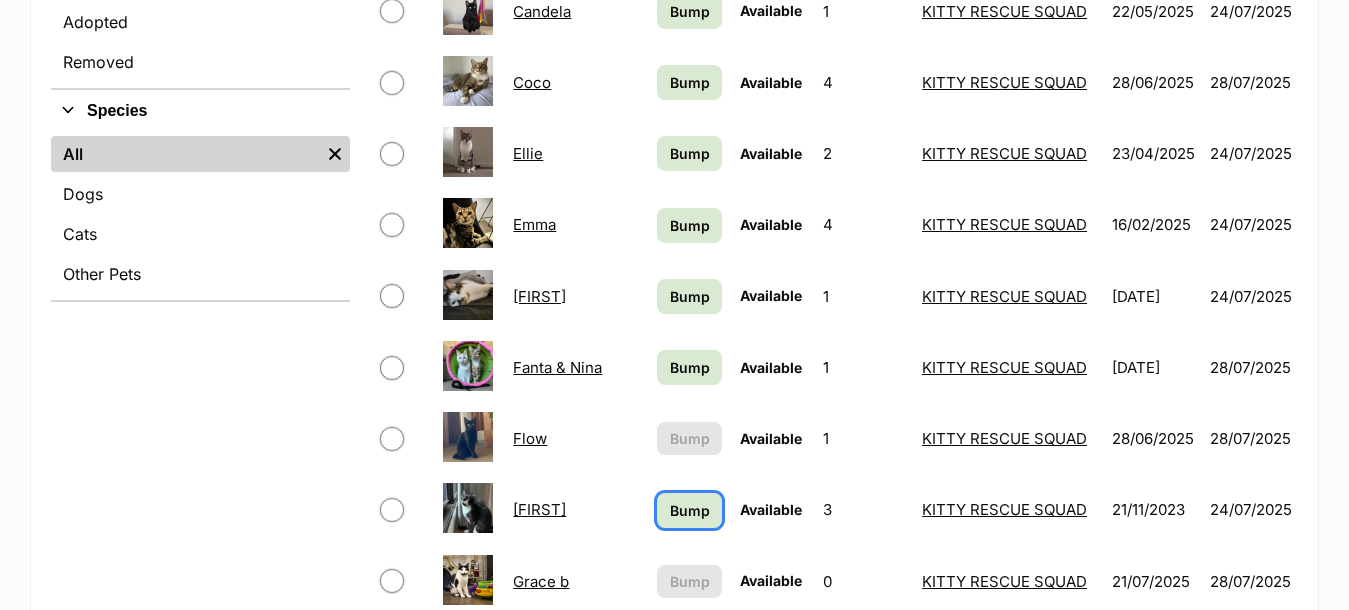 click on "Bump" at bounding box center [690, 510] 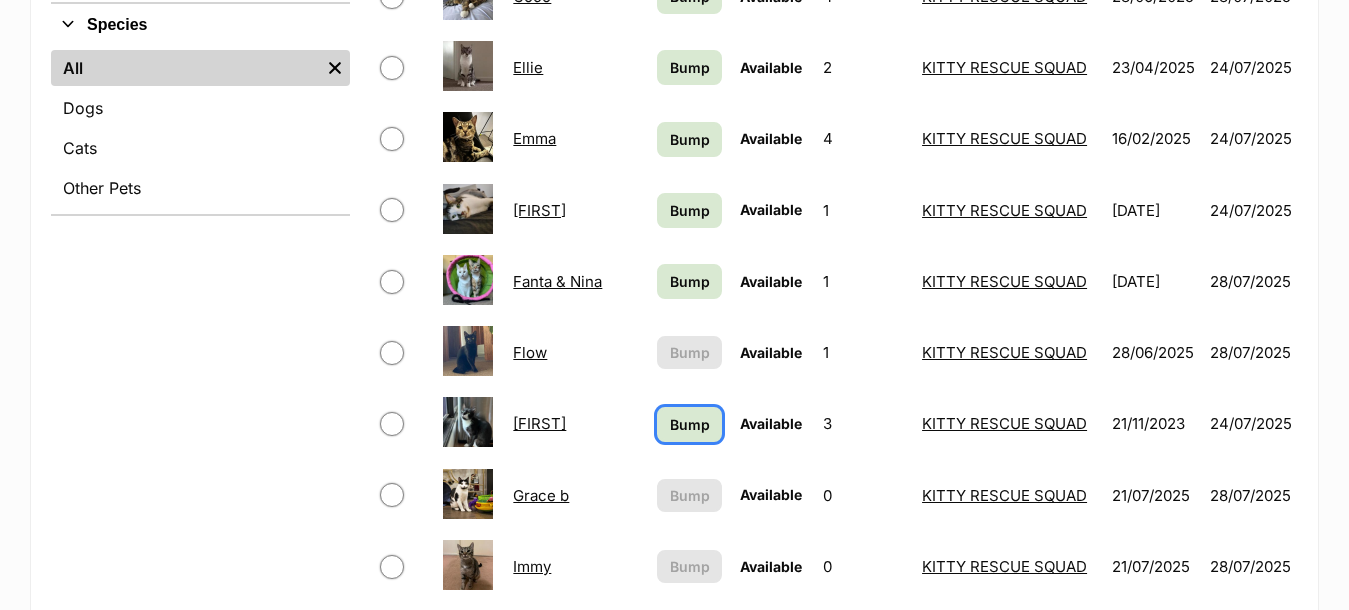scroll, scrollTop: 900, scrollLeft: 0, axis: vertical 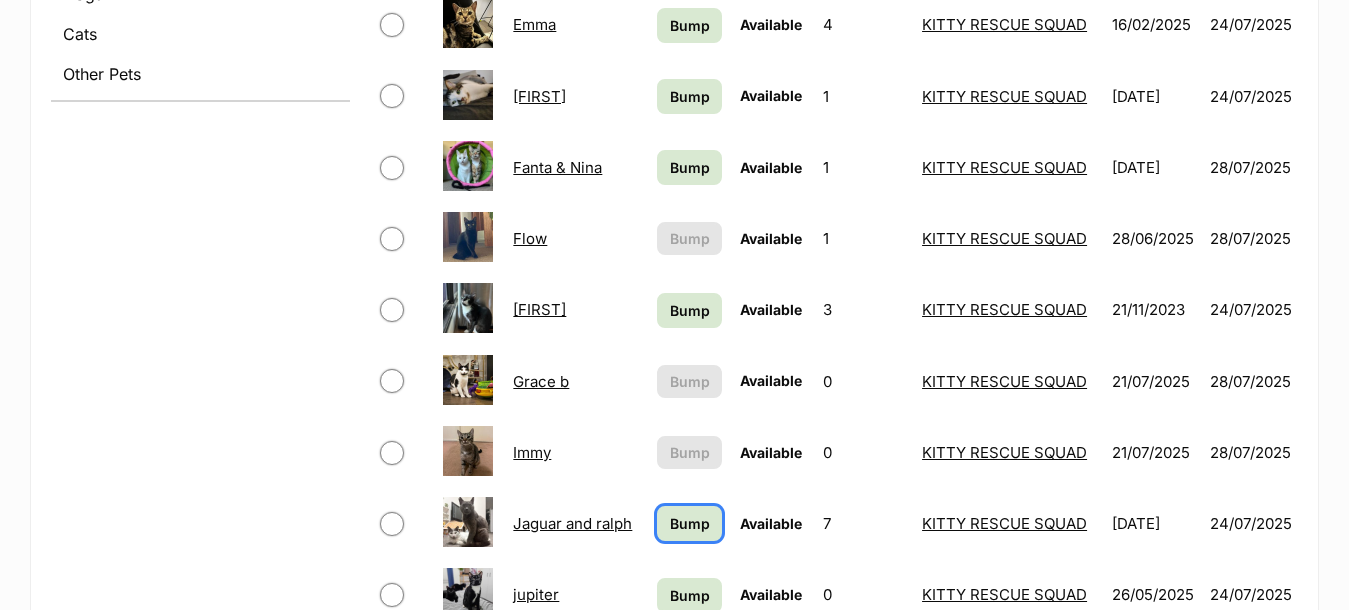 click on "Bump" at bounding box center [690, 523] 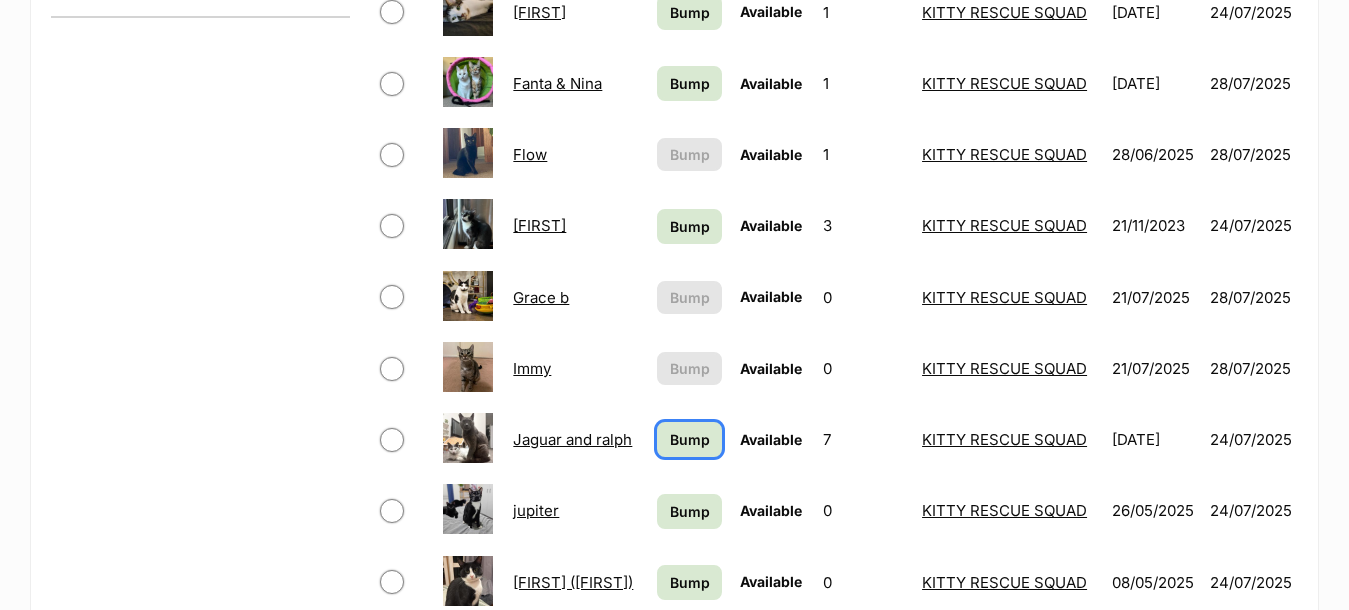 scroll, scrollTop: 1100, scrollLeft: 0, axis: vertical 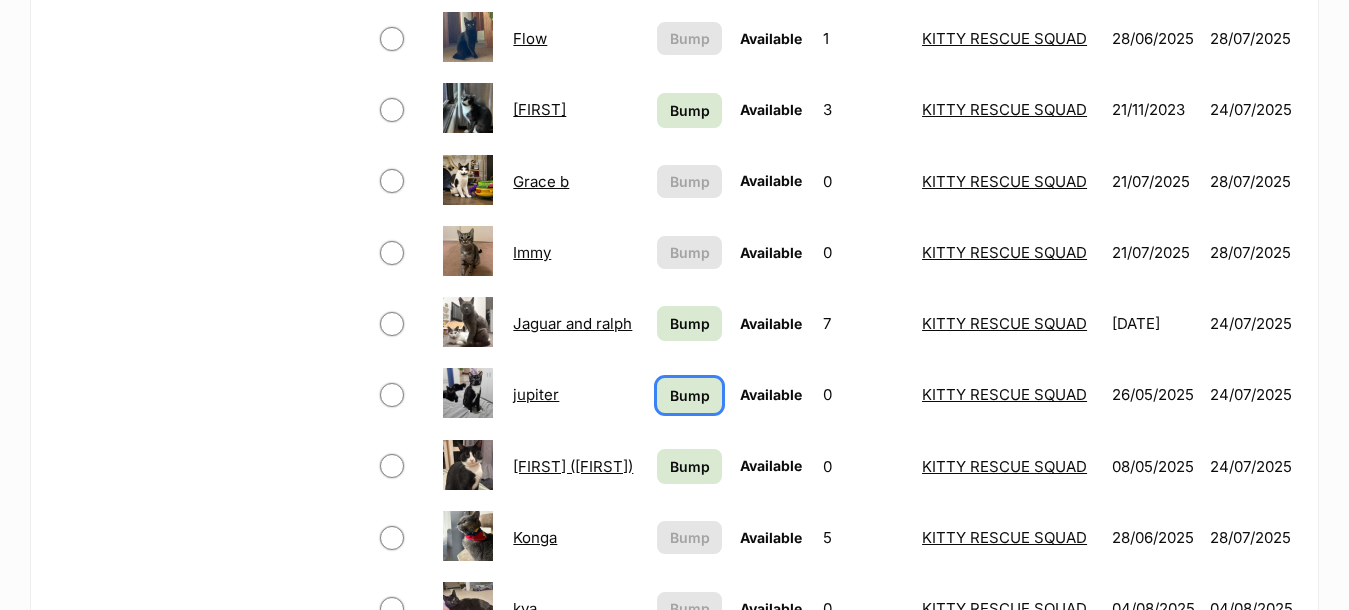 click on "Bump" at bounding box center (690, 395) 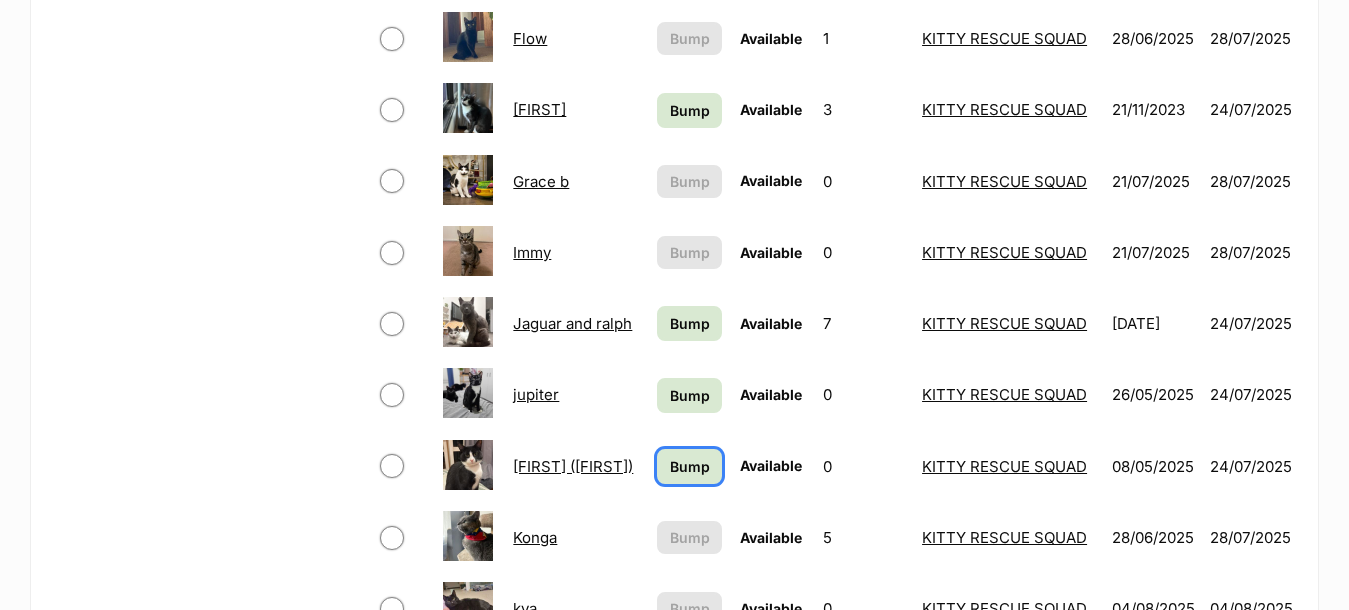 click on "Bump" at bounding box center (690, 466) 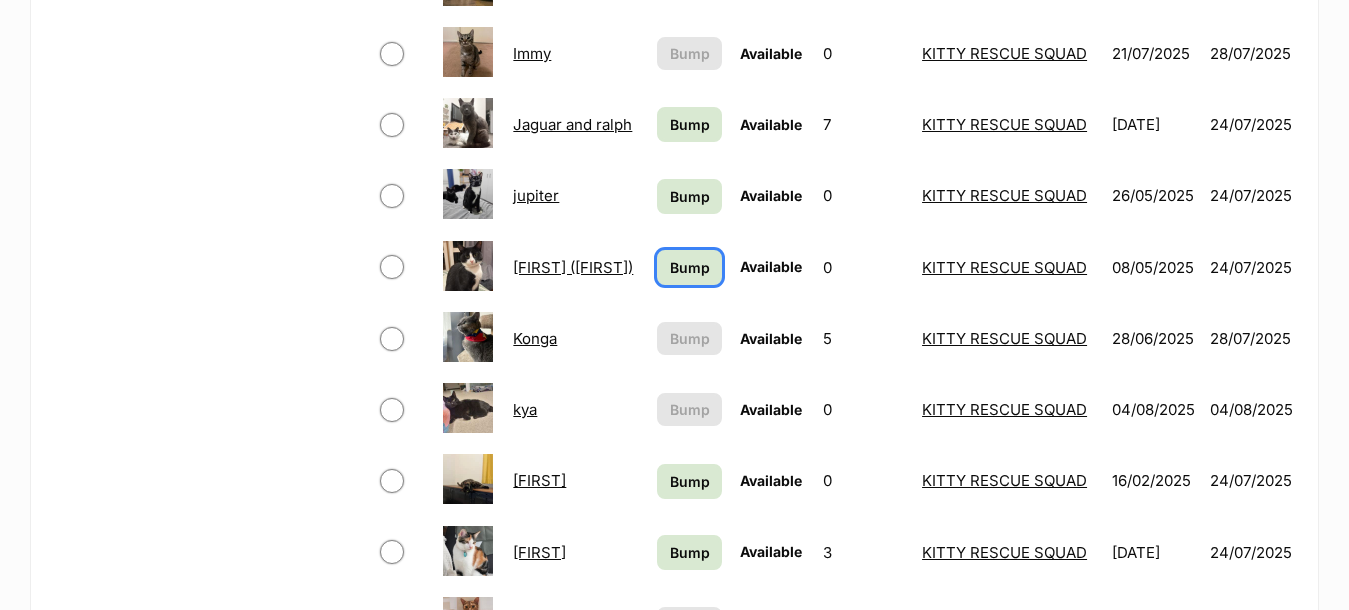 scroll, scrollTop: 1300, scrollLeft: 0, axis: vertical 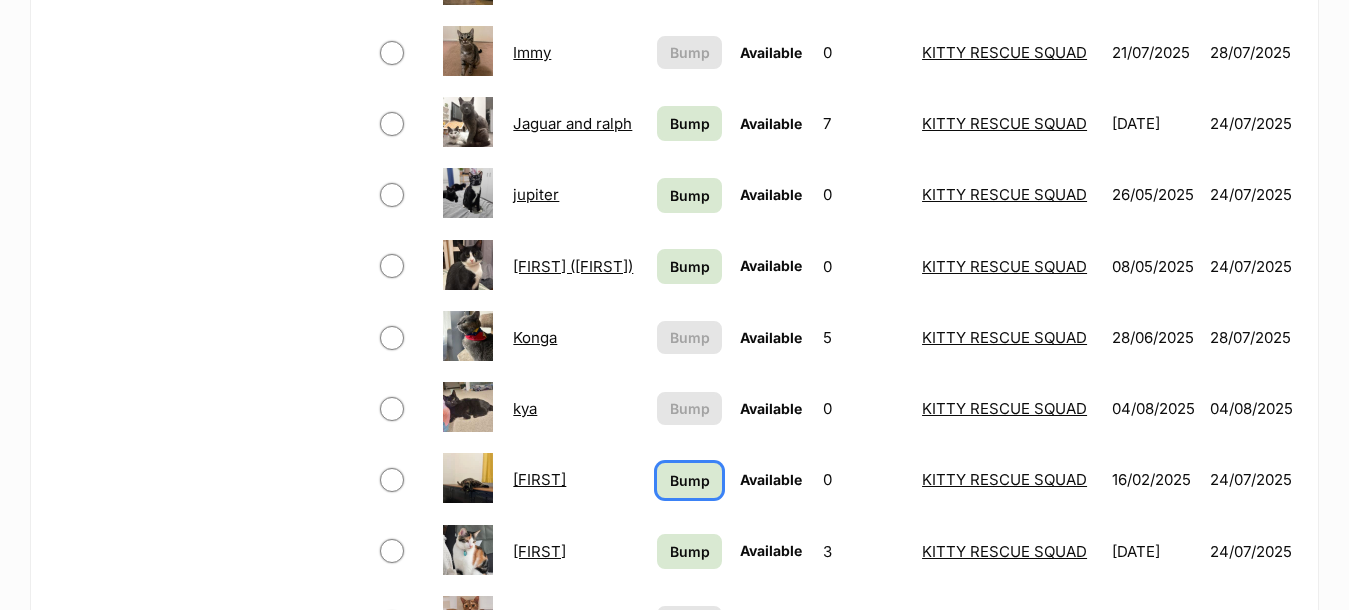 click on "Bump" at bounding box center (690, 480) 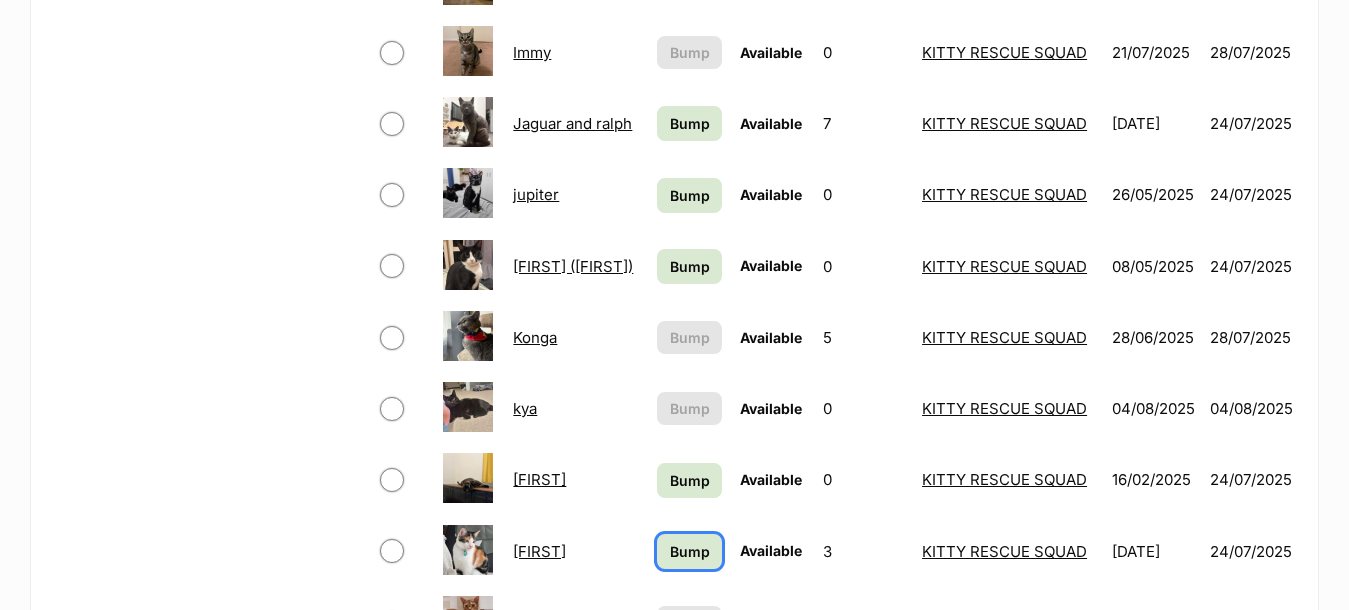 click on "Bump" at bounding box center [690, 551] 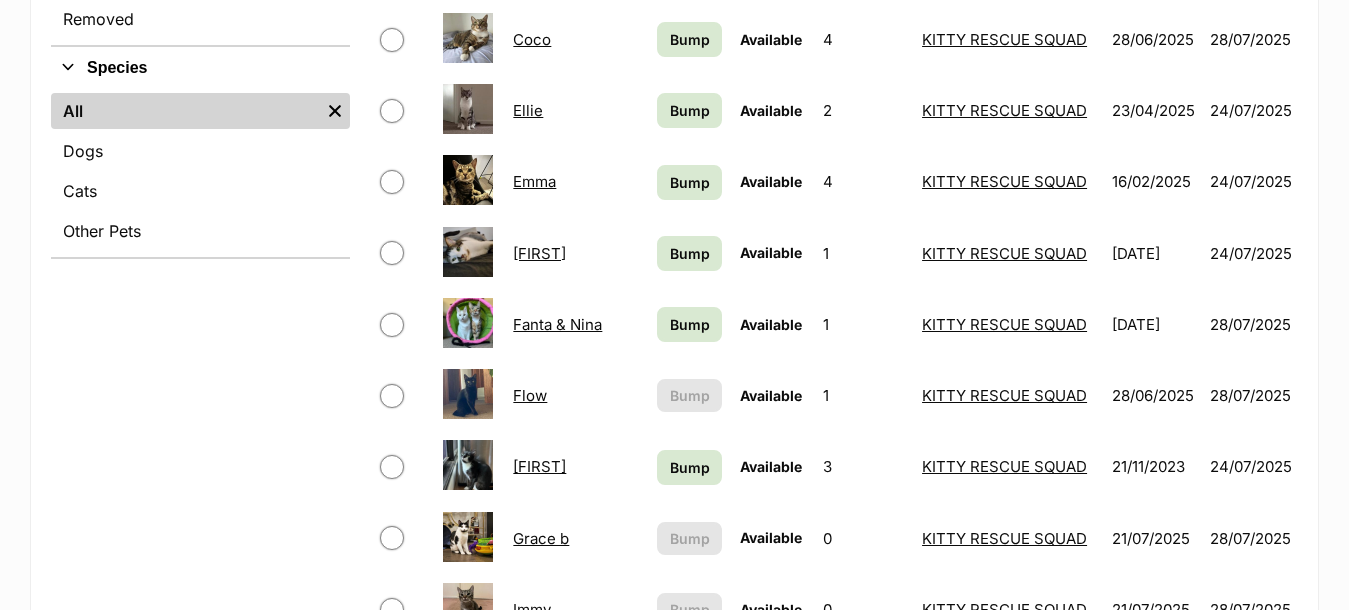 scroll, scrollTop: 500, scrollLeft: 0, axis: vertical 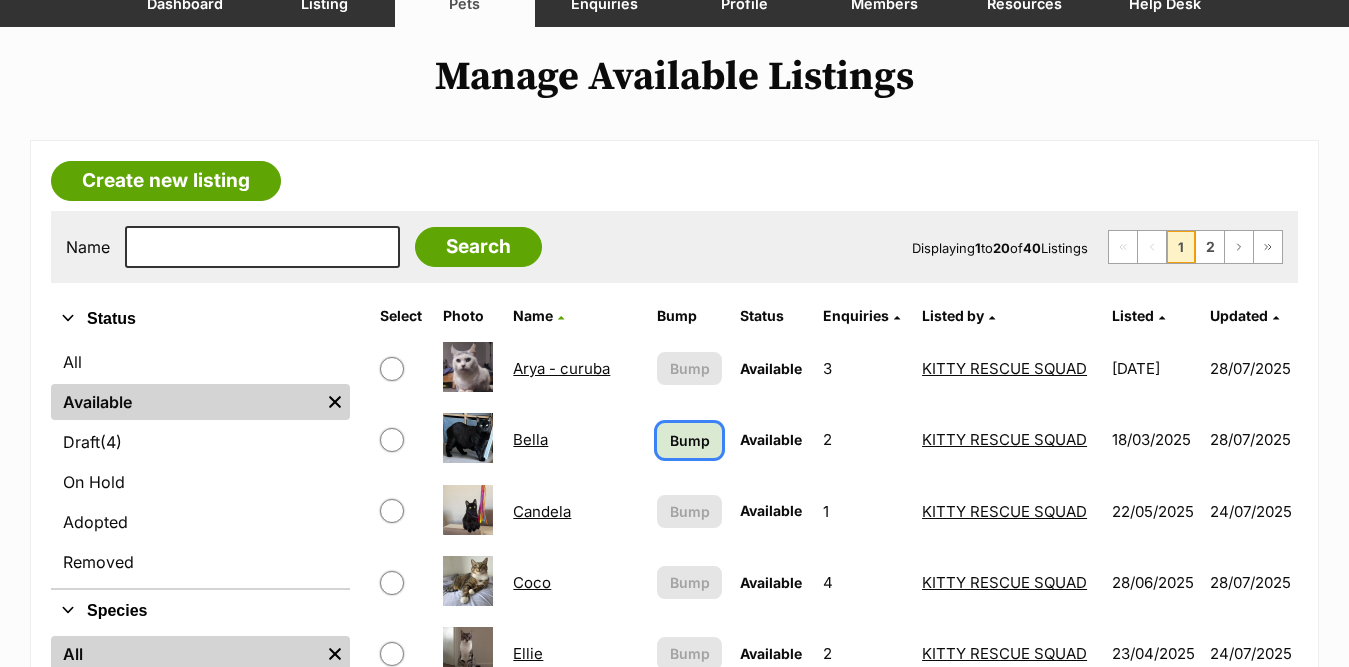 click on "Bump" at bounding box center (690, 440) 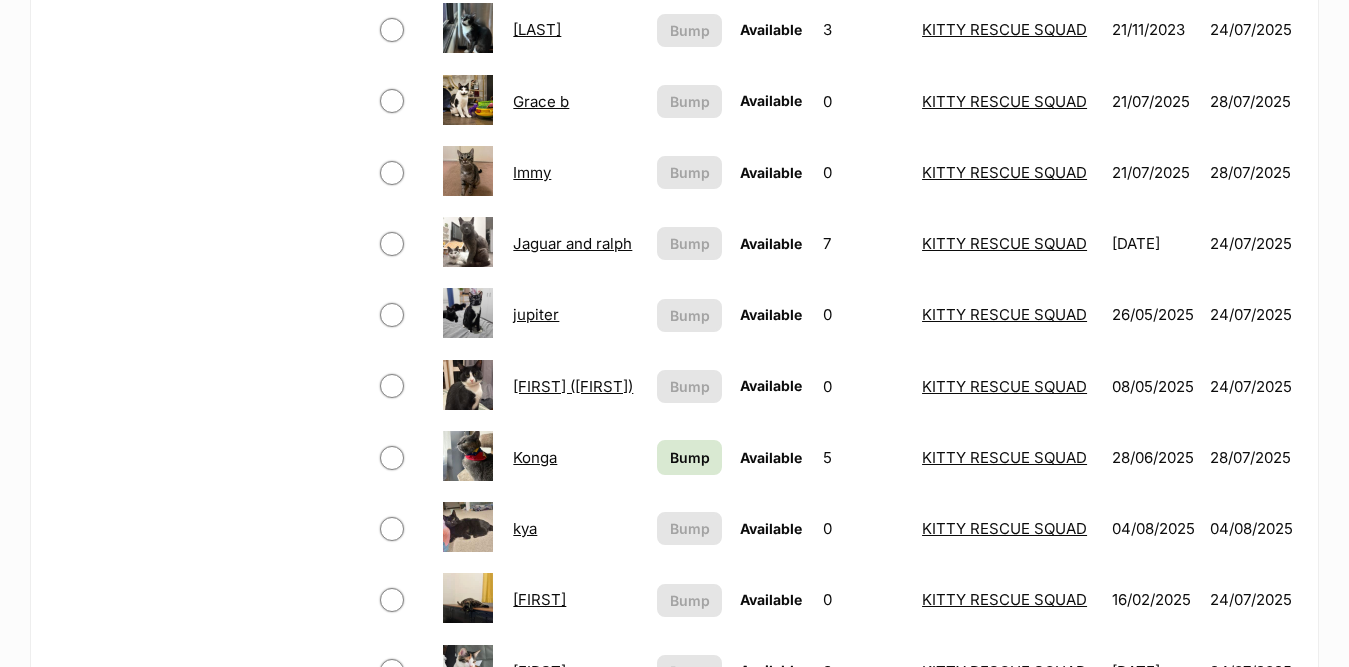 scroll, scrollTop: 1200, scrollLeft: 0, axis: vertical 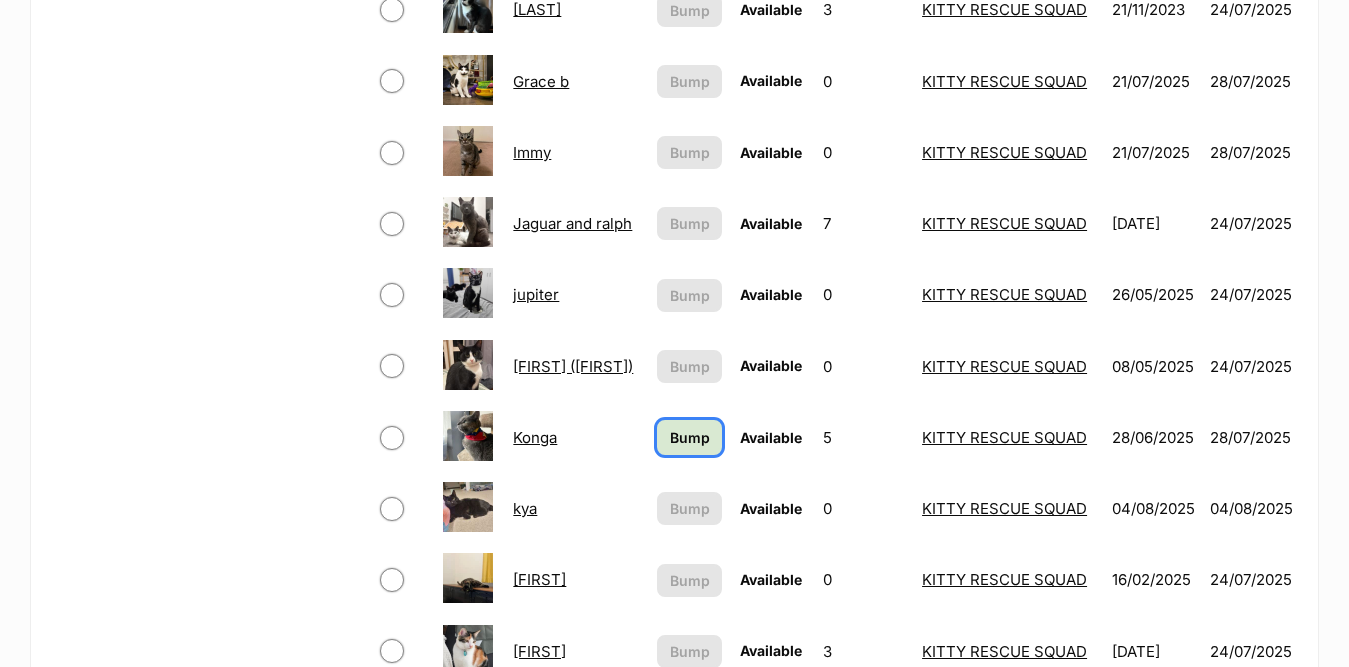 click on "Bump" at bounding box center [690, 437] 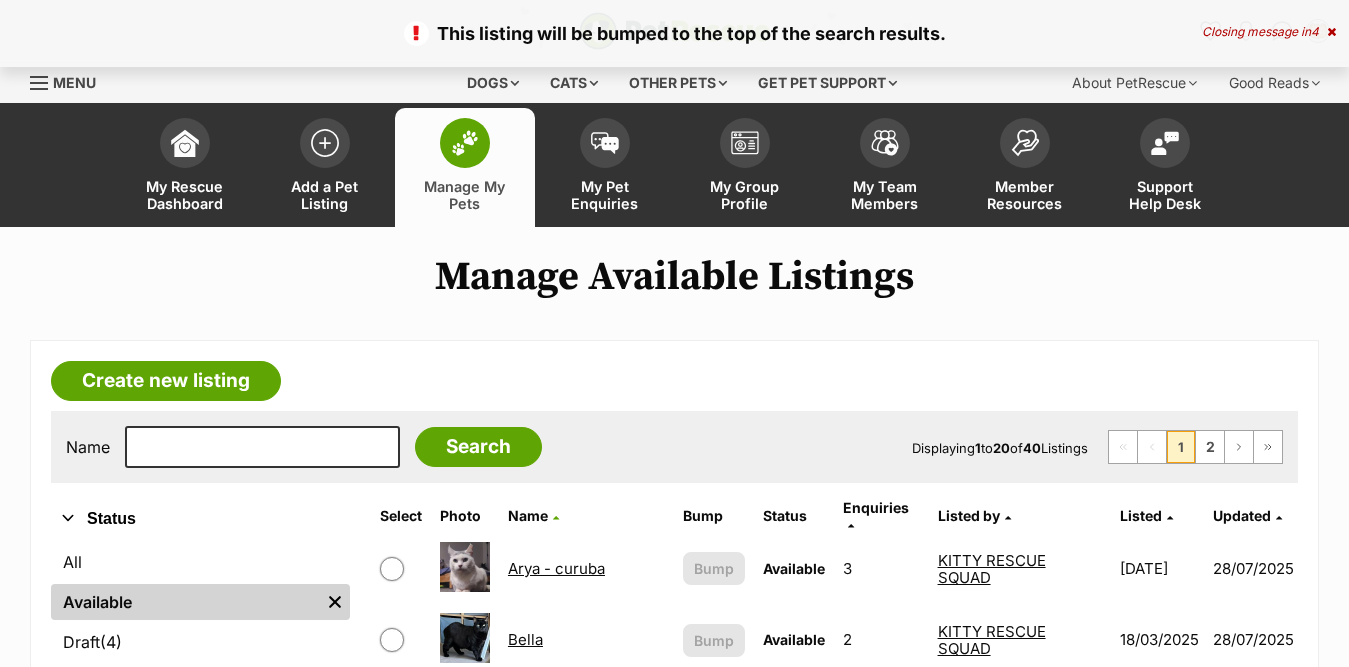 scroll, scrollTop: 0, scrollLeft: 0, axis: both 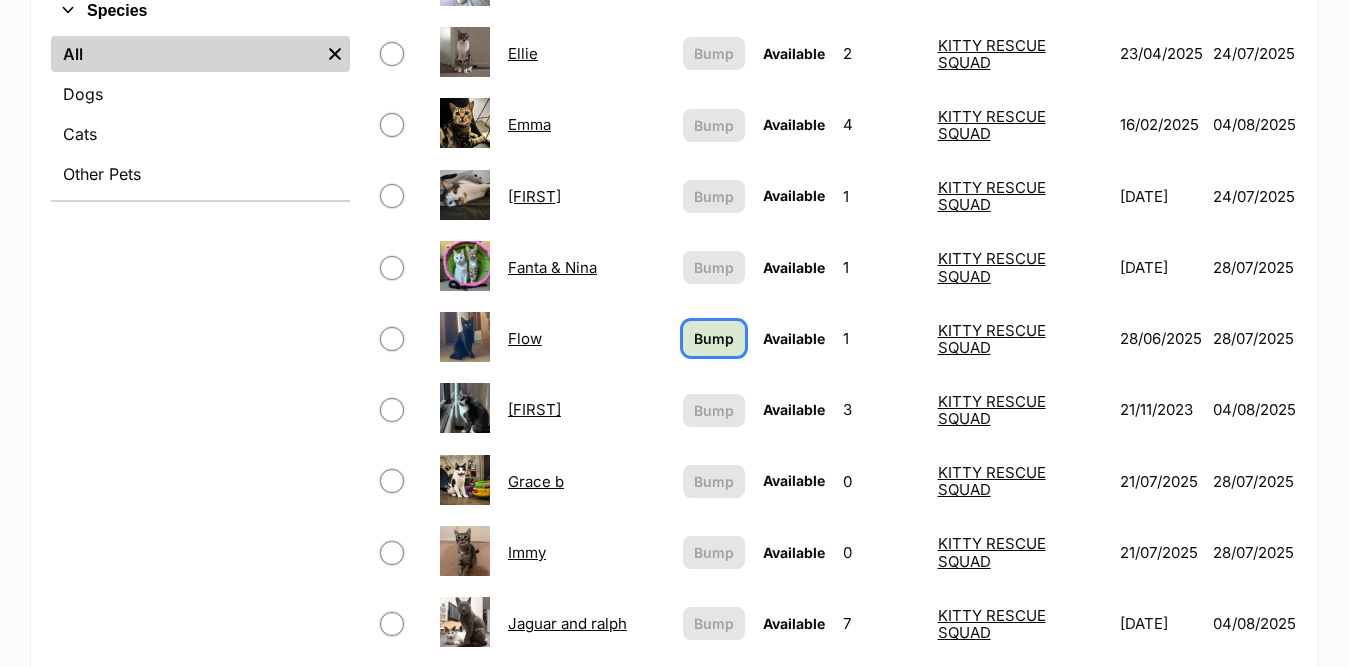 click on "Bump" at bounding box center (714, 338) 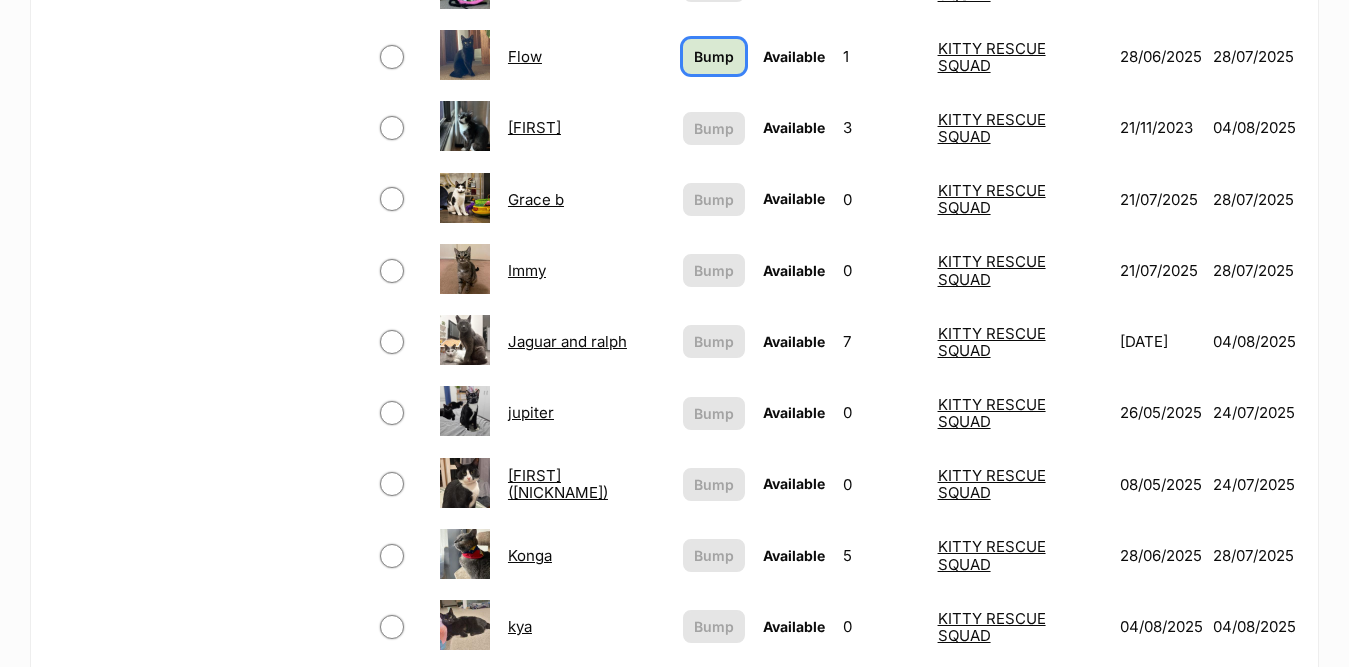 scroll, scrollTop: 1200, scrollLeft: 0, axis: vertical 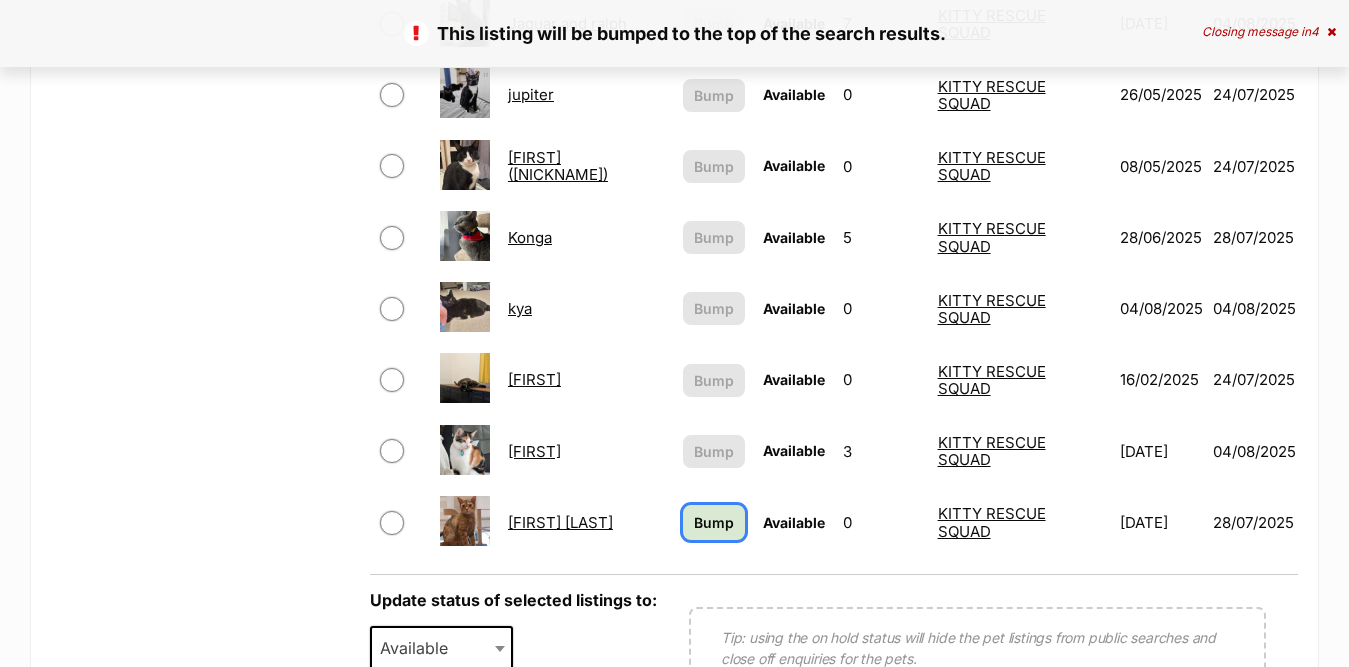 click on "Bump" at bounding box center [714, 522] 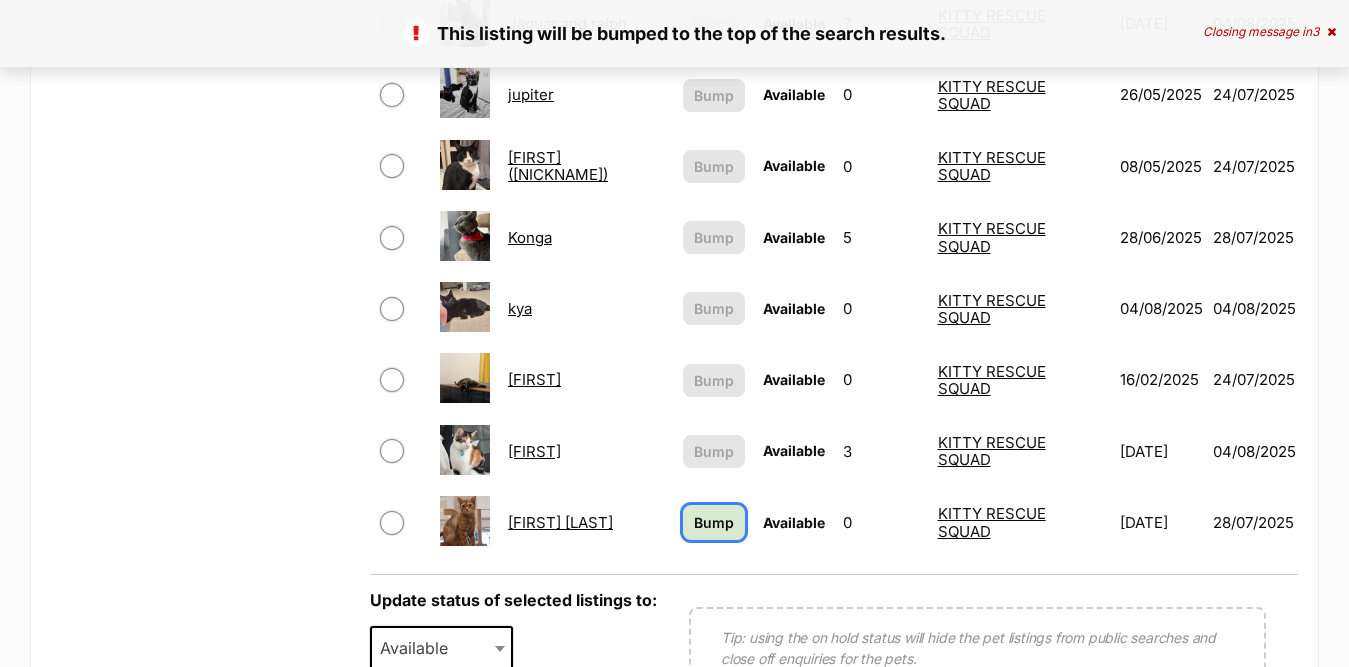 scroll, scrollTop: 1400, scrollLeft: 0, axis: vertical 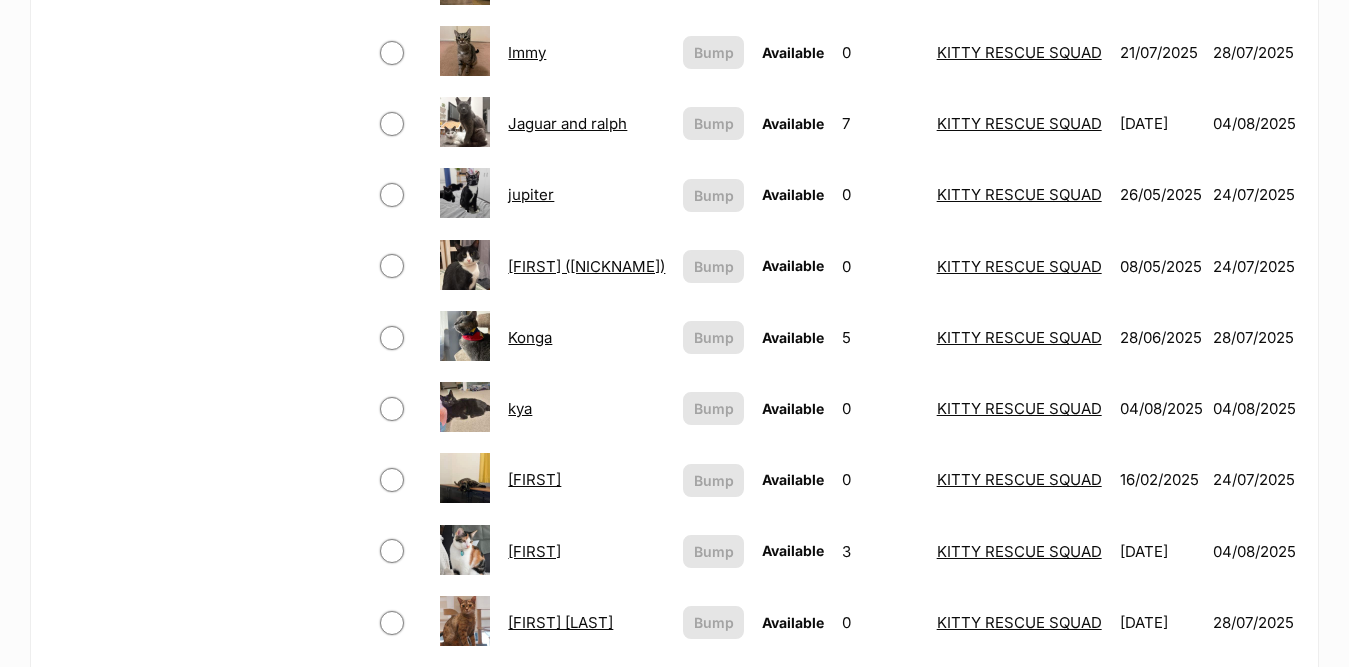 click on "kya" at bounding box center [520, 408] 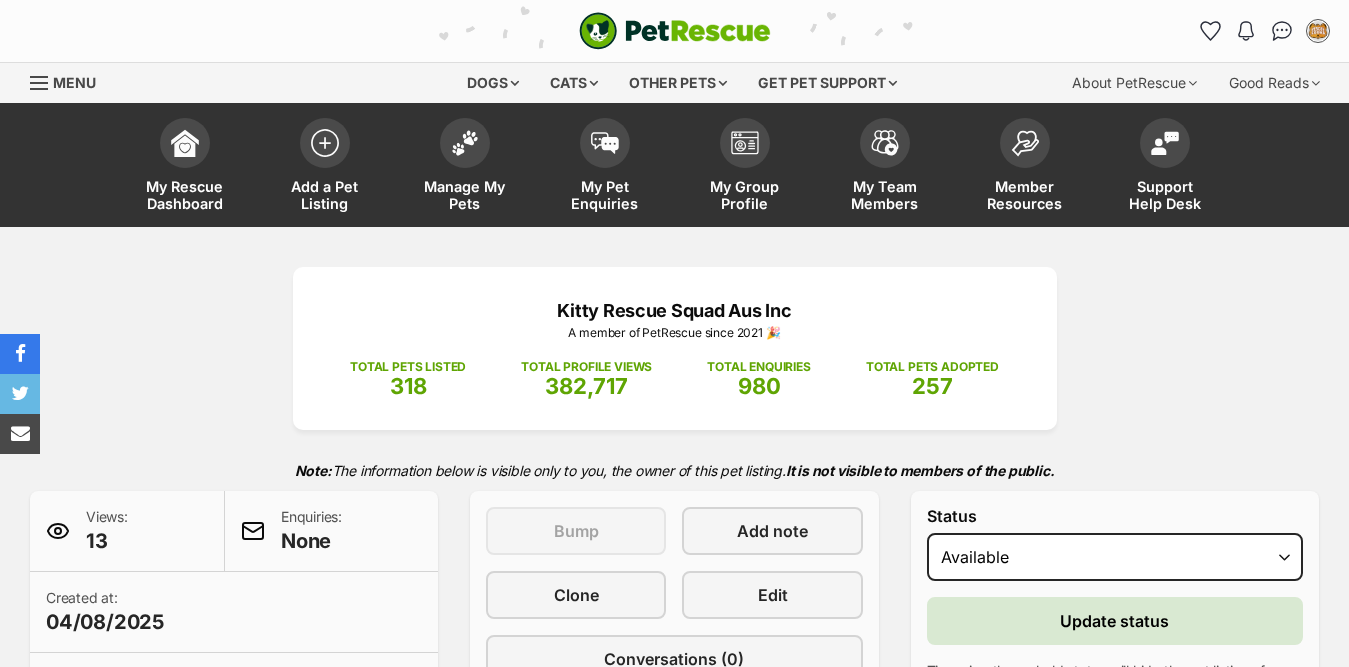 scroll, scrollTop: 0, scrollLeft: 0, axis: both 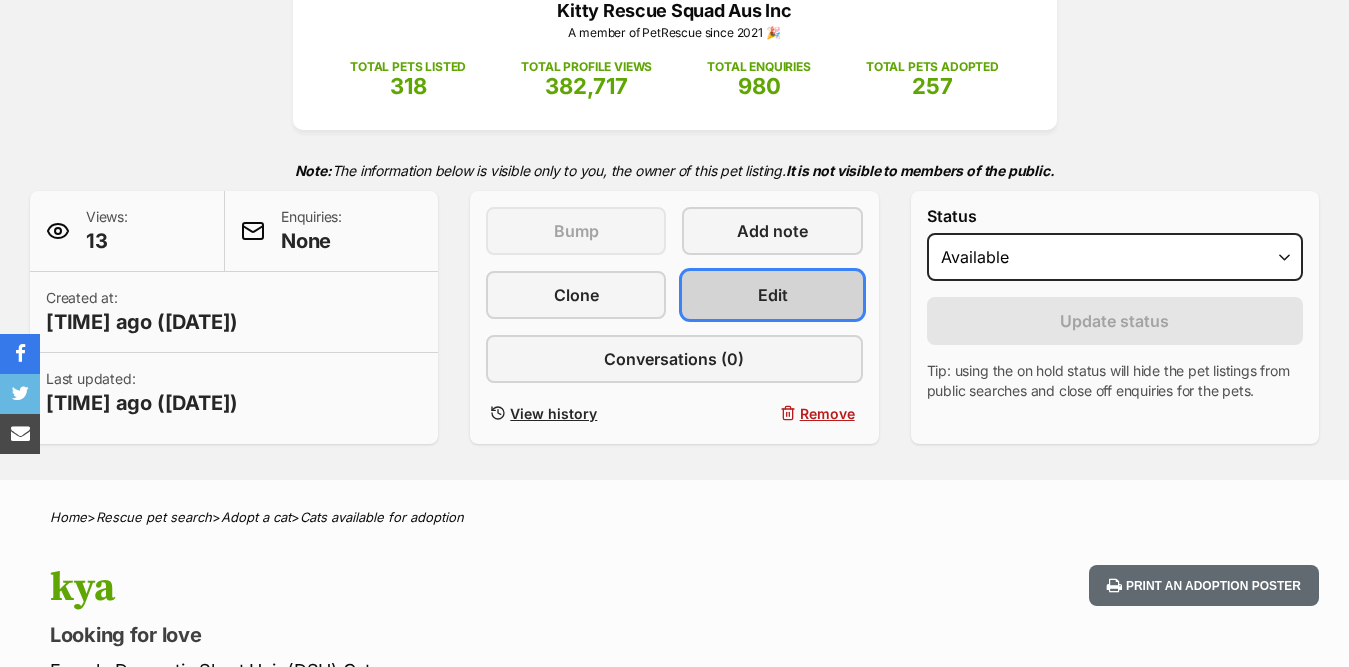 click on "Edit" at bounding box center (772, 295) 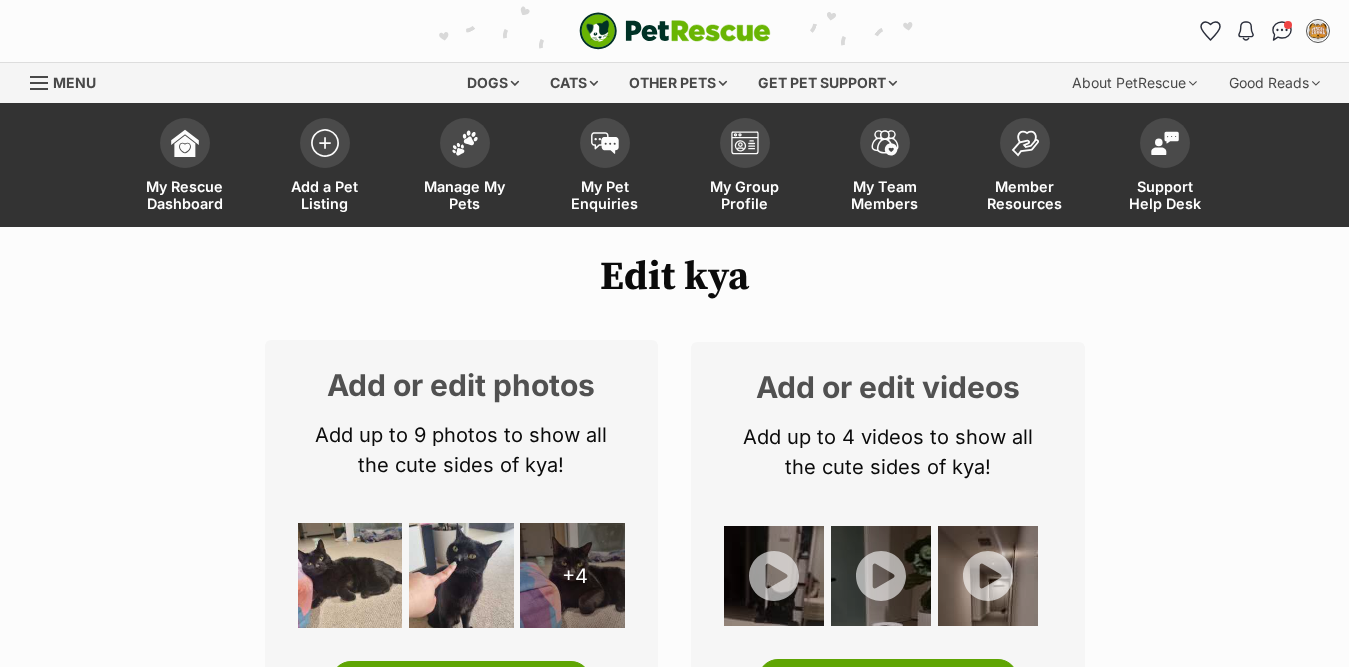 scroll, scrollTop: 0, scrollLeft: 0, axis: both 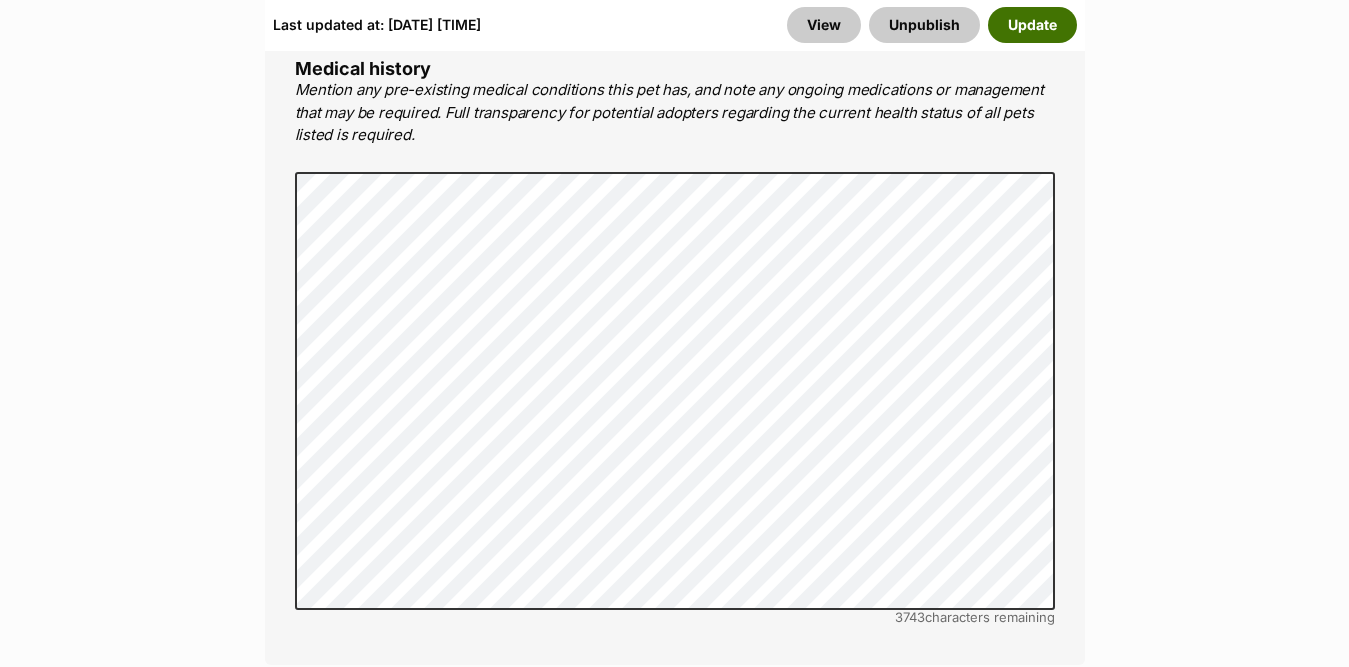 click on "Update" at bounding box center (1032, 25) 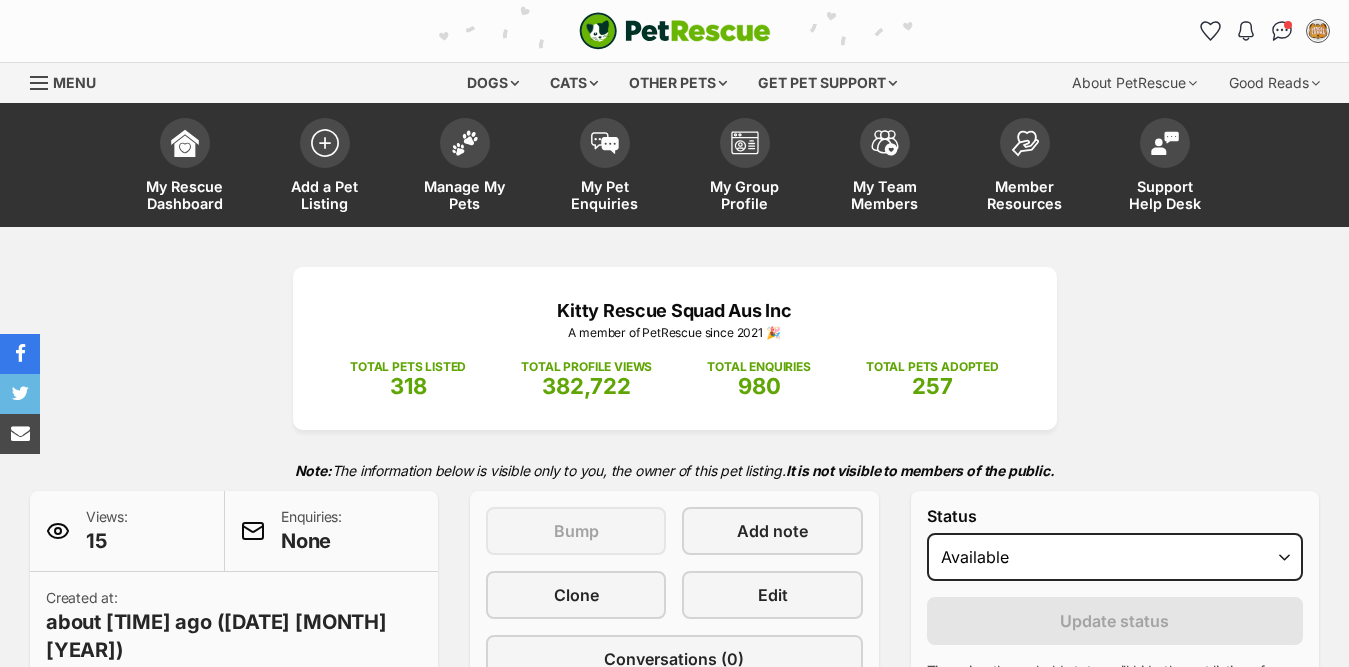 scroll, scrollTop: 0, scrollLeft: 0, axis: both 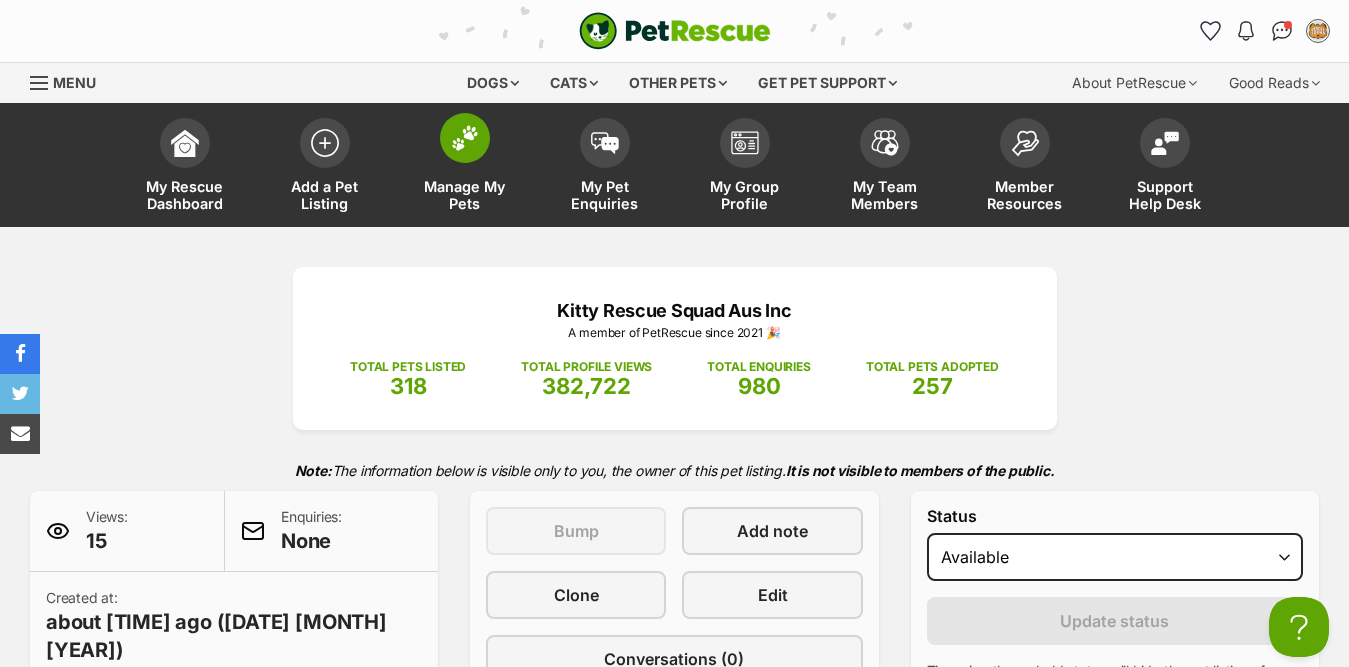 click at bounding box center (465, 138) 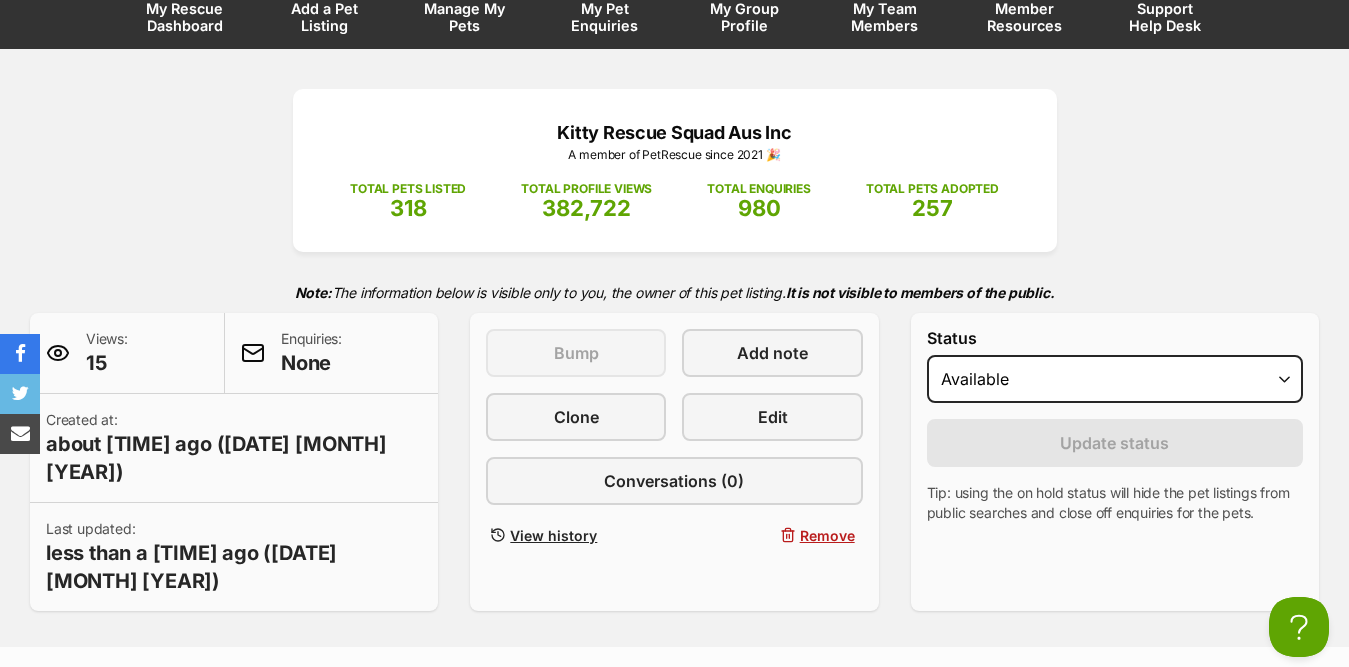 scroll, scrollTop: 200, scrollLeft: 0, axis: vertical 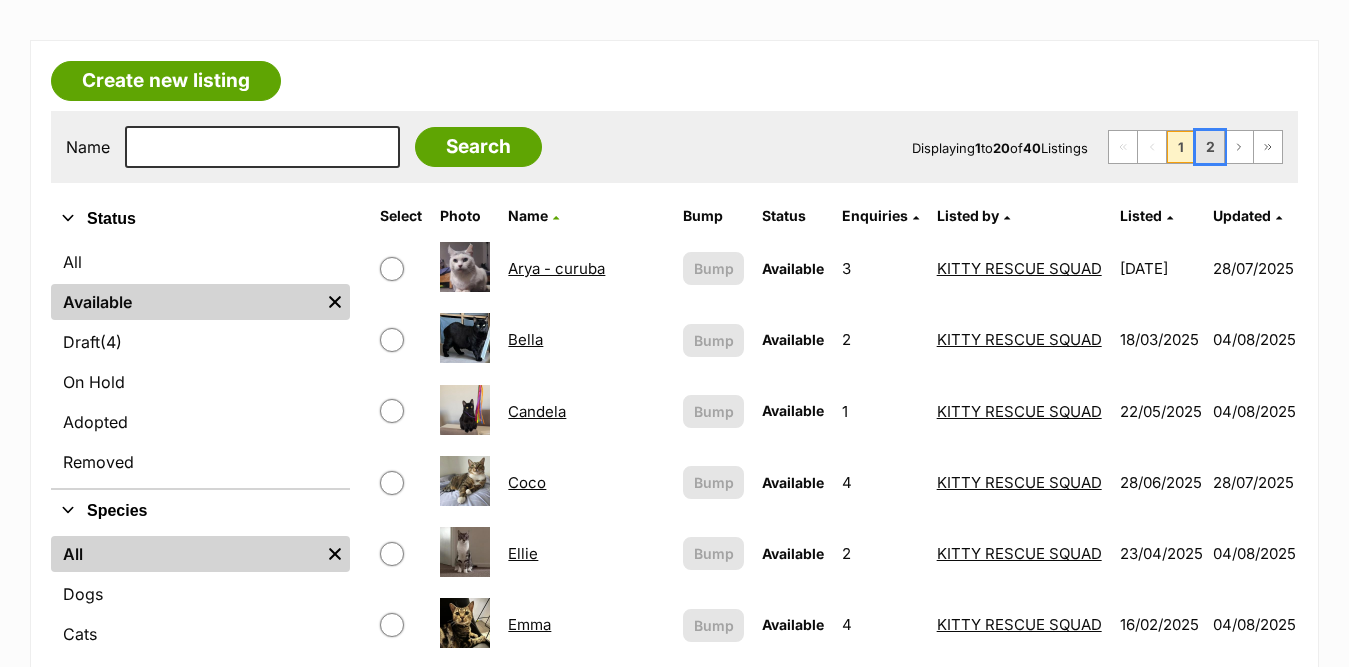 click on "2" at bounding box center [1210, 147] 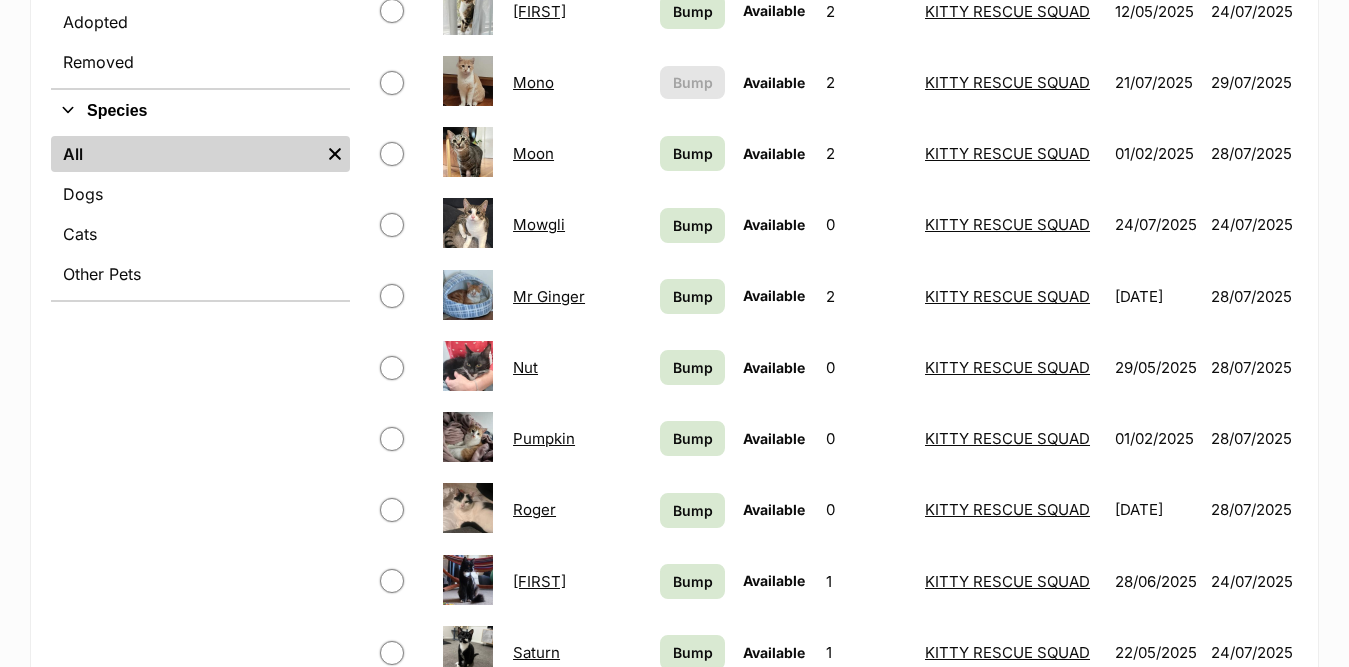 scroll, scrollTop: 700, scrollLeft: 0, axis: vertical 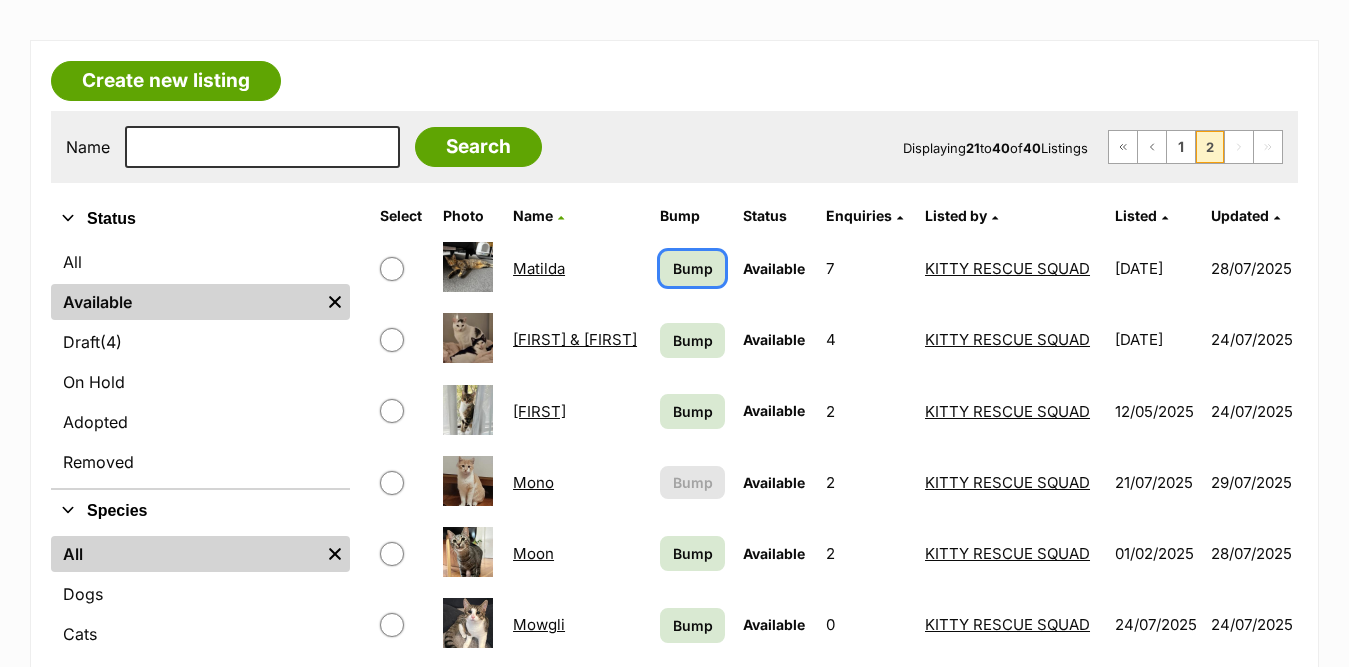 click on "Bump" at bounding box center [693, 268] 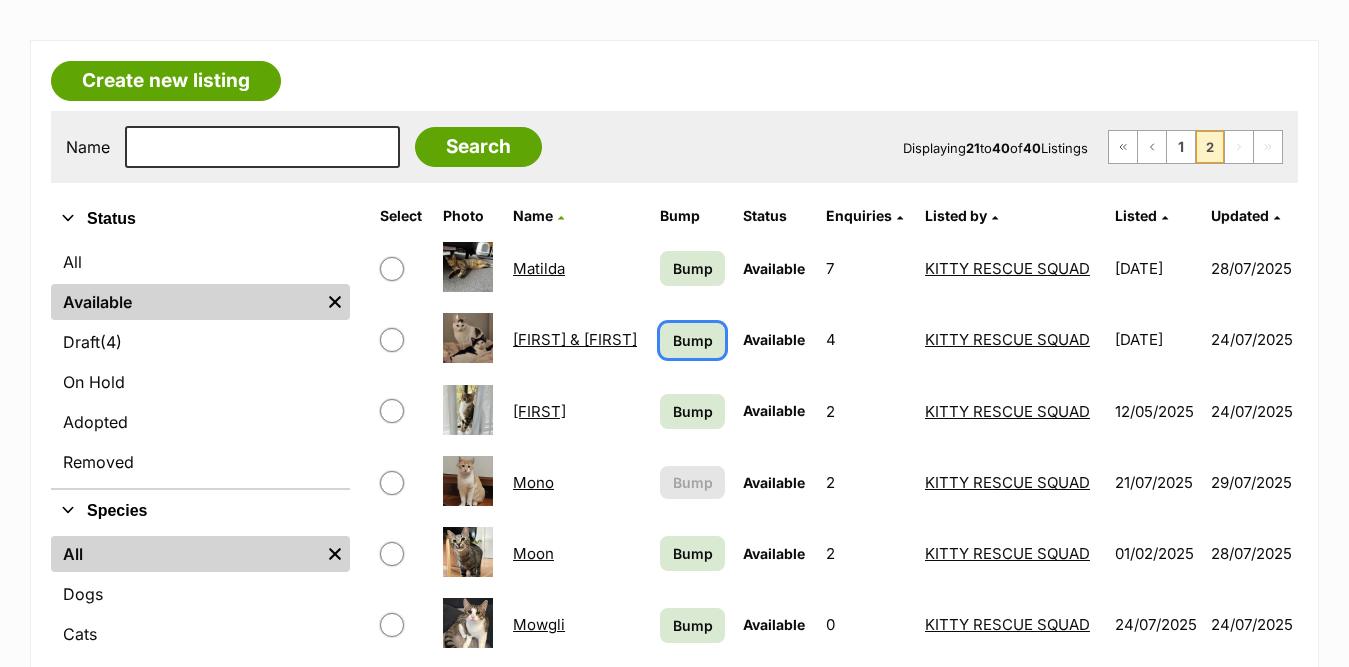 click on "Bump" at bounding box center [693, 340] 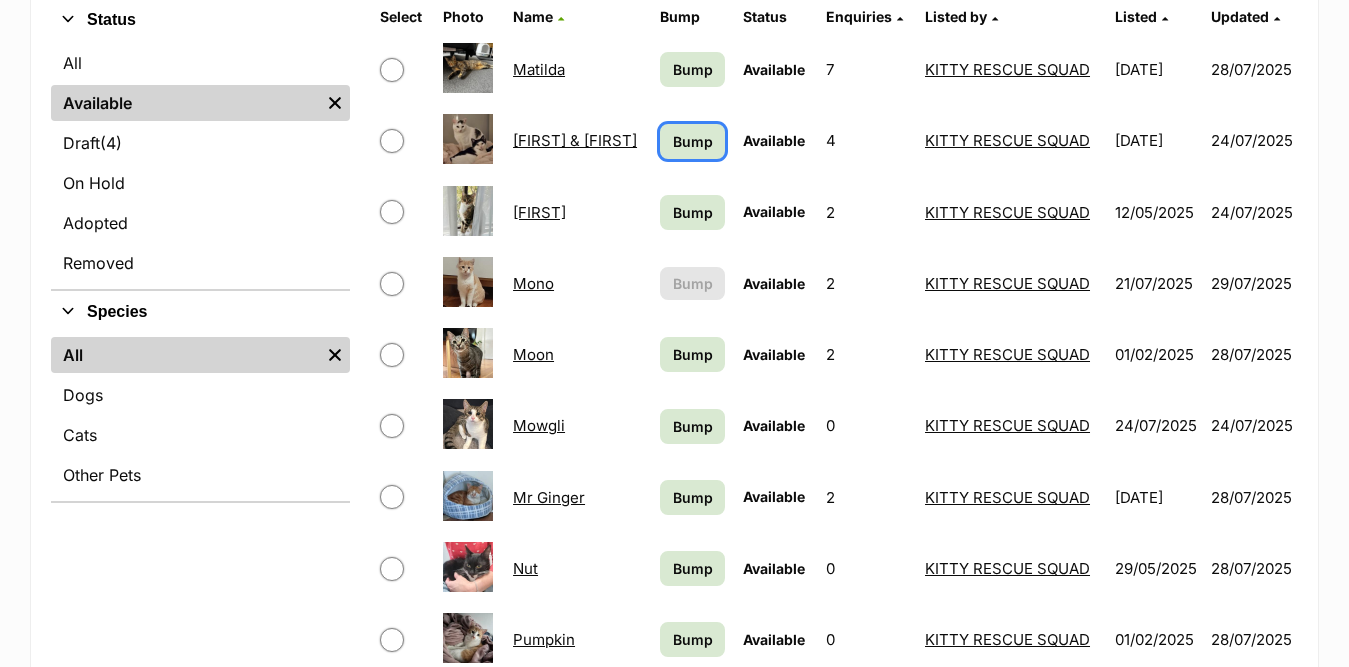 scroll, scrollTop: 500, scrollLeft: 0, axis: vertical 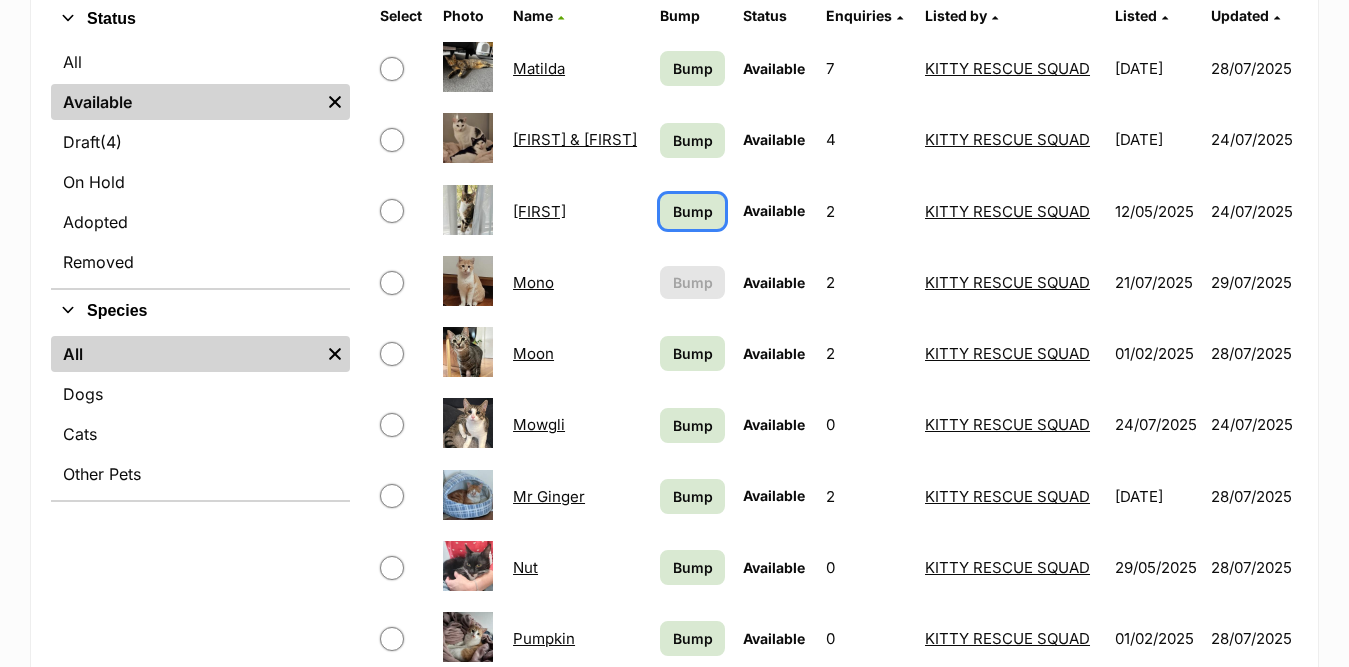 click on "Bump" at bounding box center [693, 211] 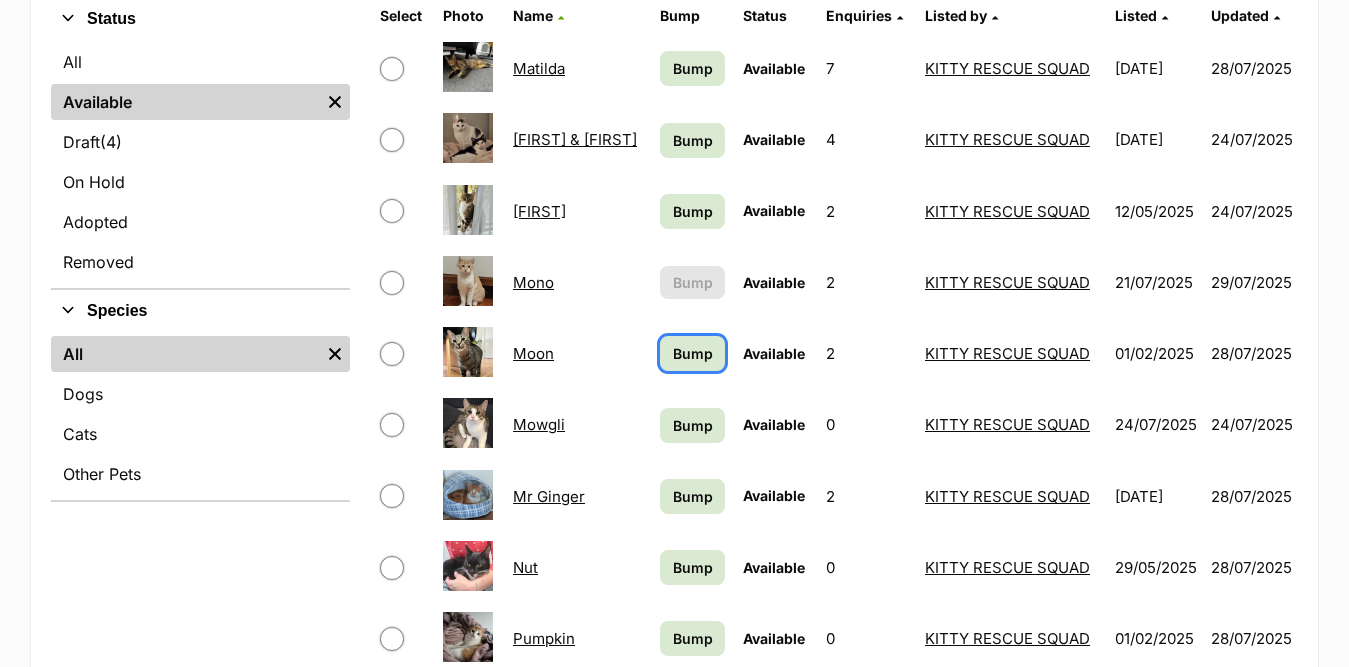 click on "Bump" at bounding box center (693, 353) 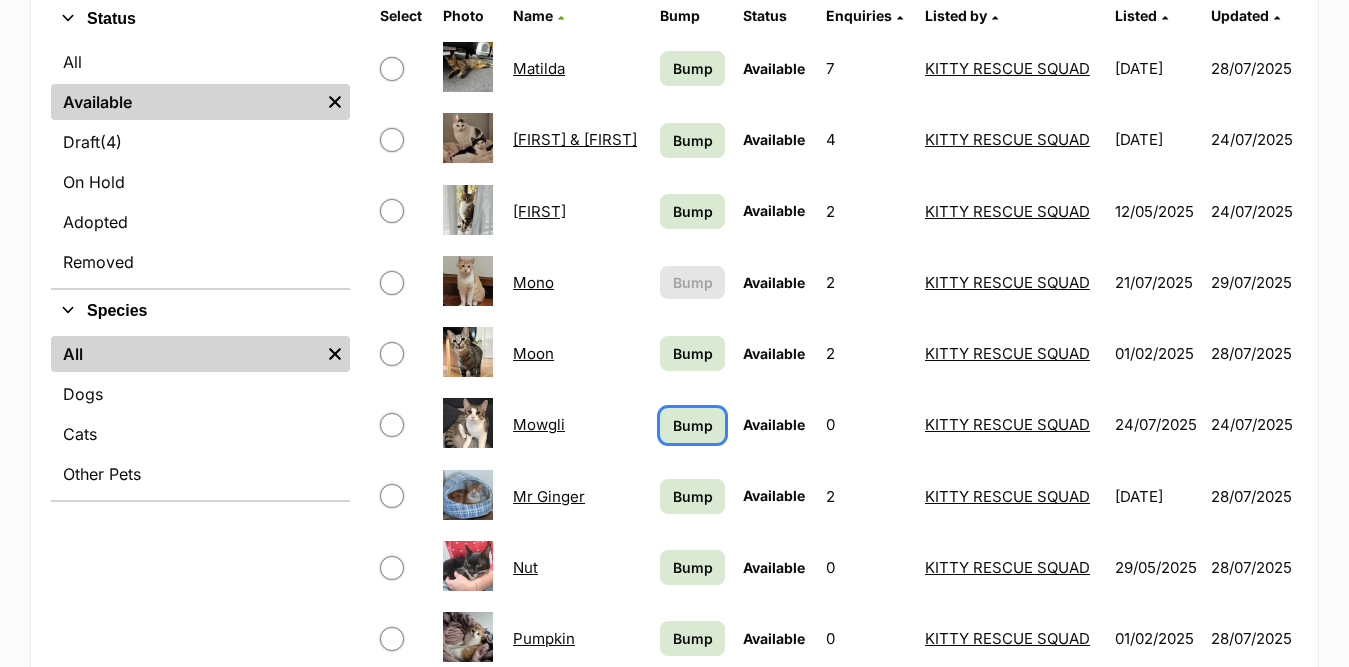 click on "Bump" at bounding box center (693, 425) 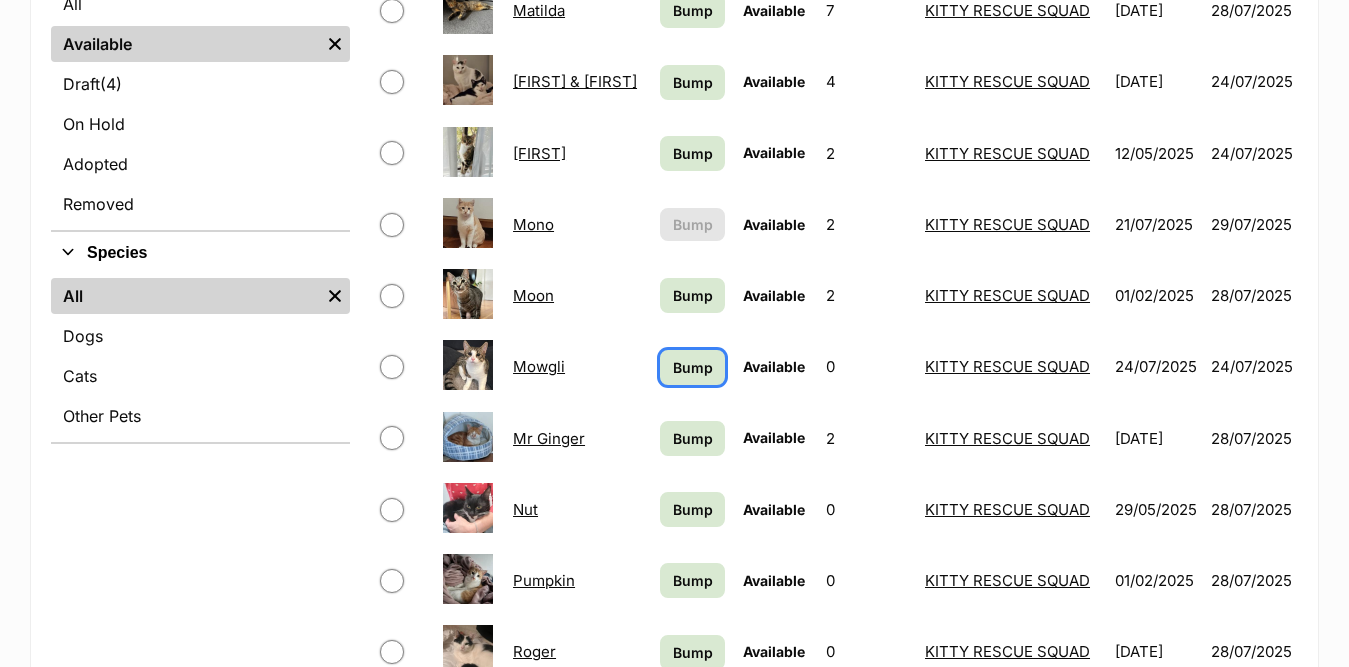scroll, scrollTop: 700, scrollLeft: 0, axis: vertical 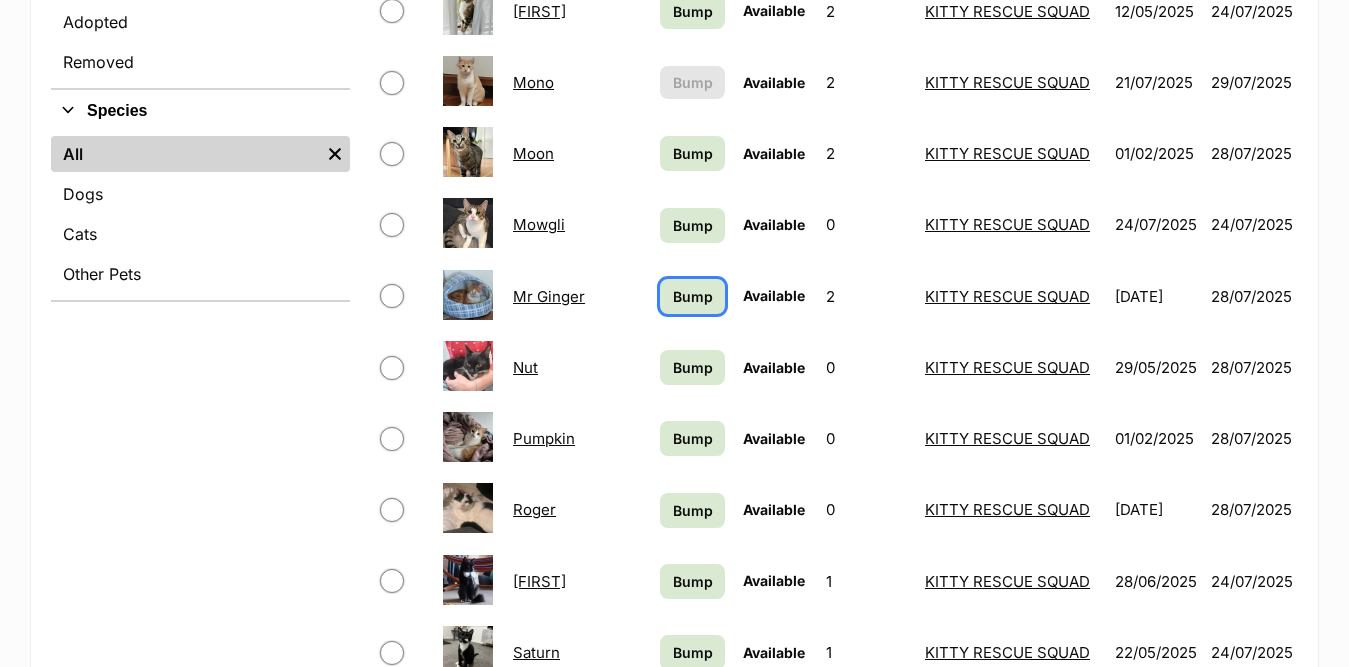 click on "Bump" at bounding box center [693, 296] 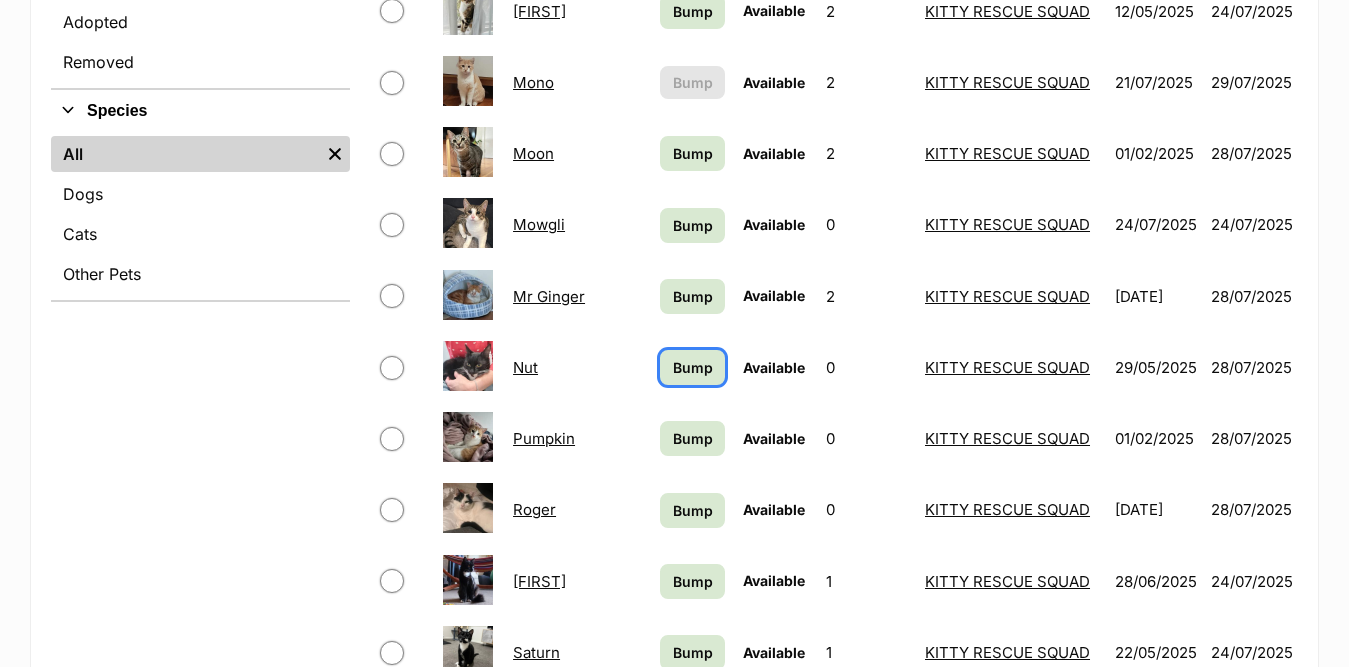 click on "Bump" at bounding box center [693, 367] 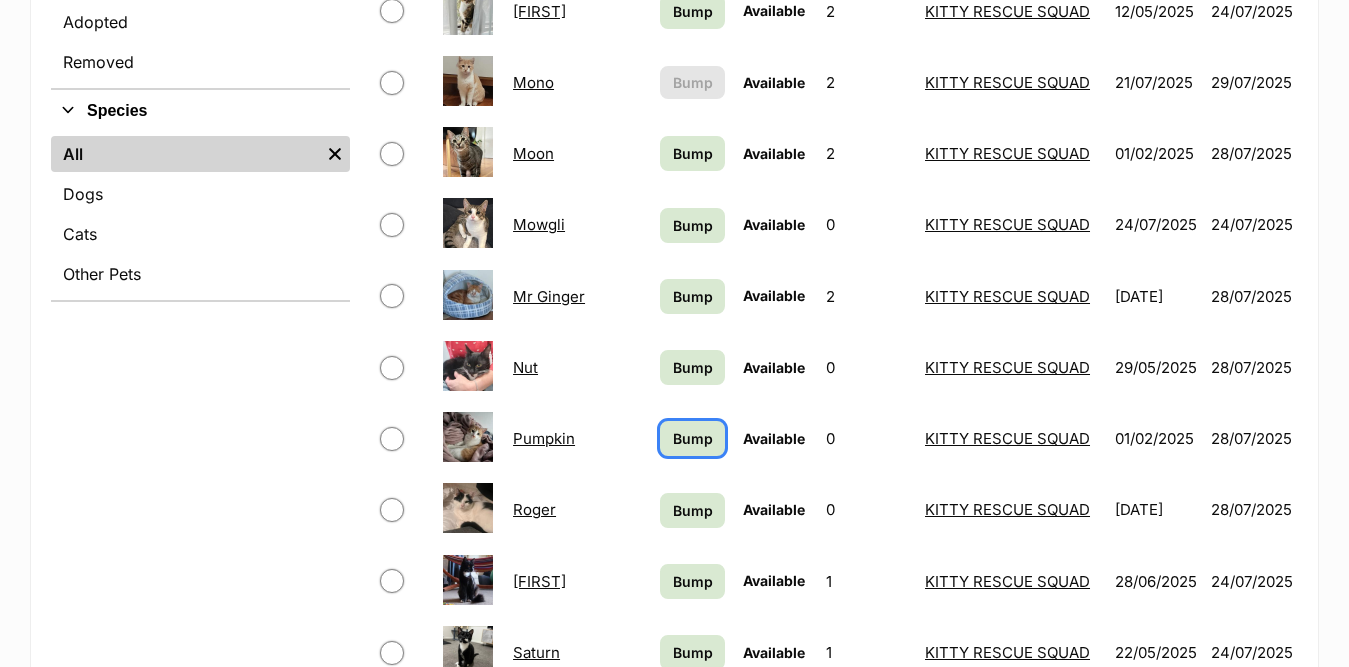 click on "Bump" at bounding box center [693, 438] 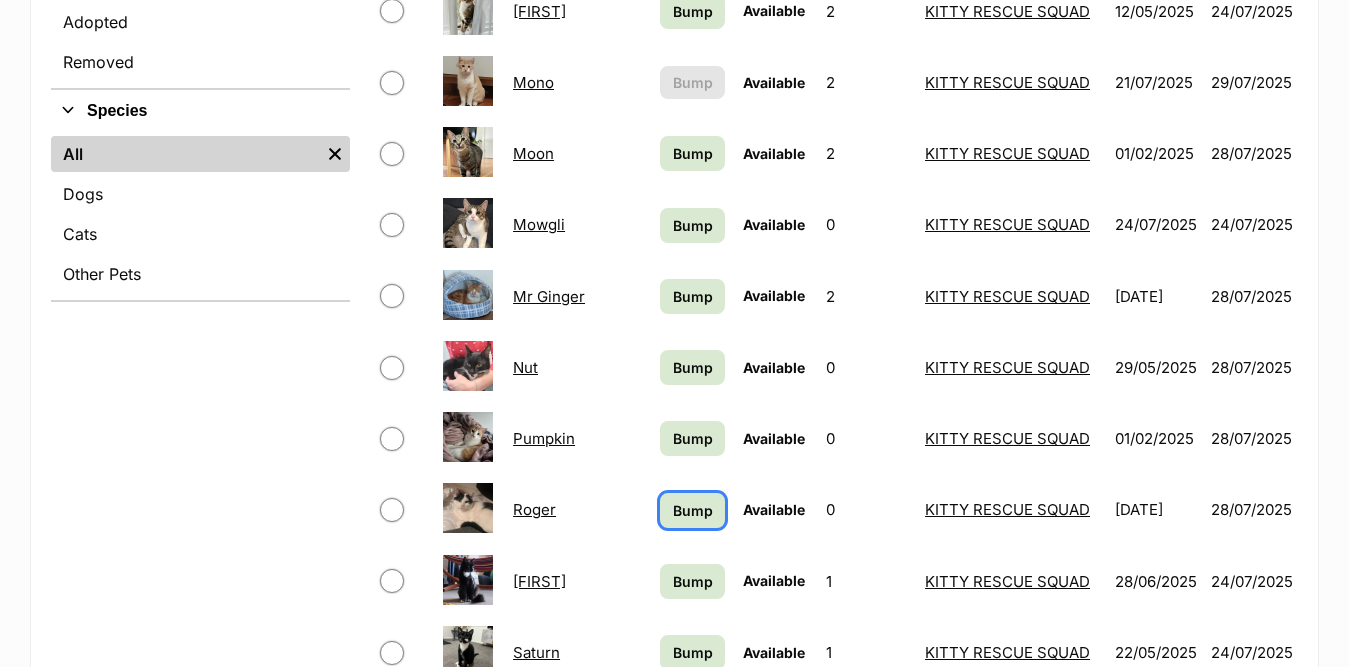 click on "Bump" at bounding box center [693, 510] 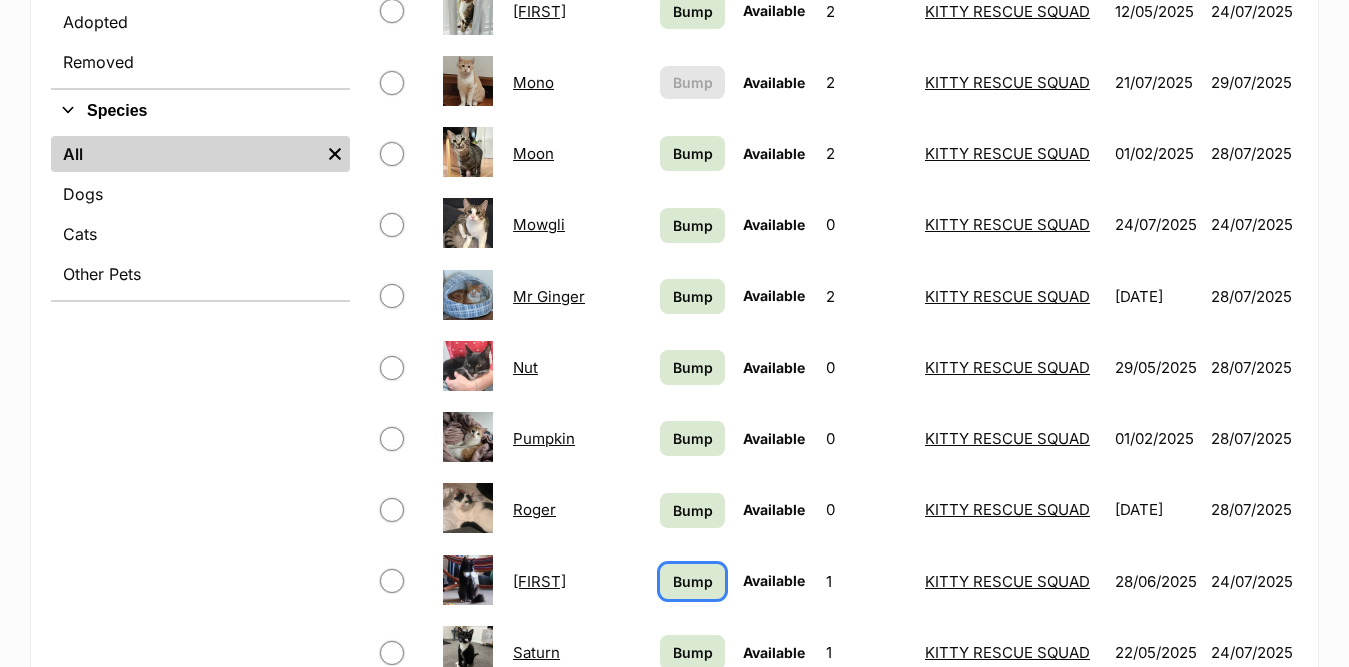 click on "Bump" at bounding box center (693, 581) 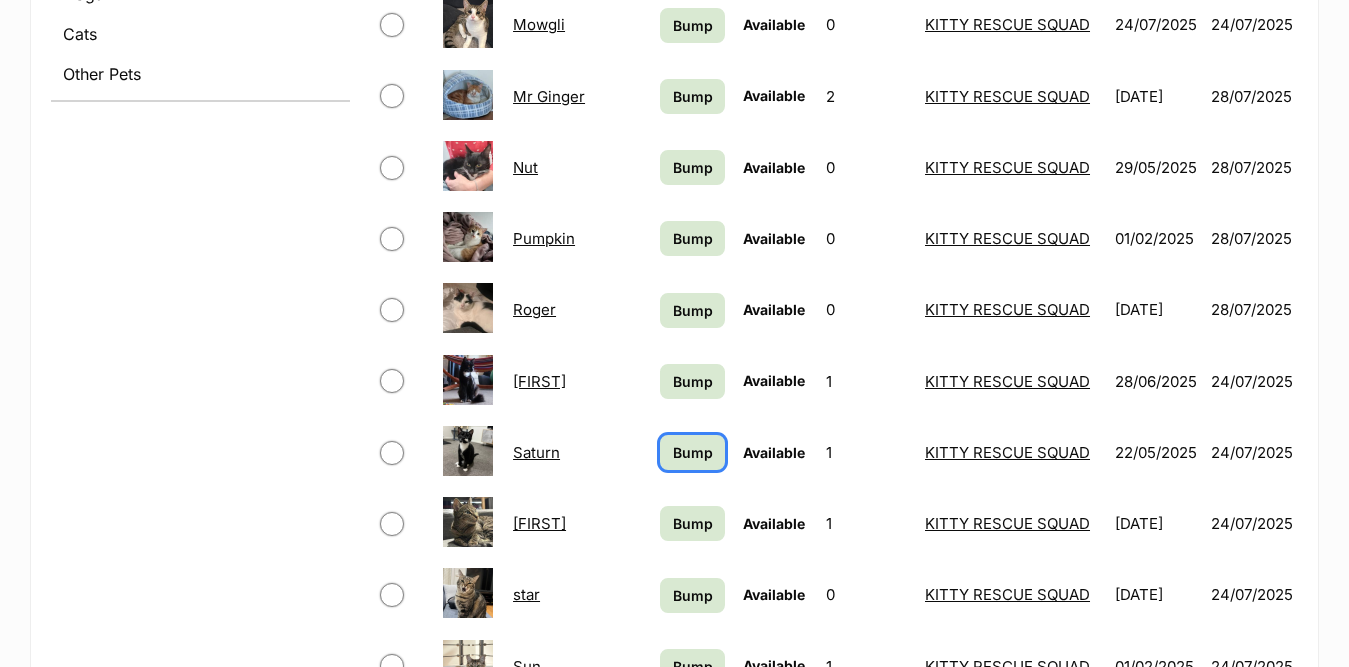 click on "Bump" at bounding box center [693, 452] 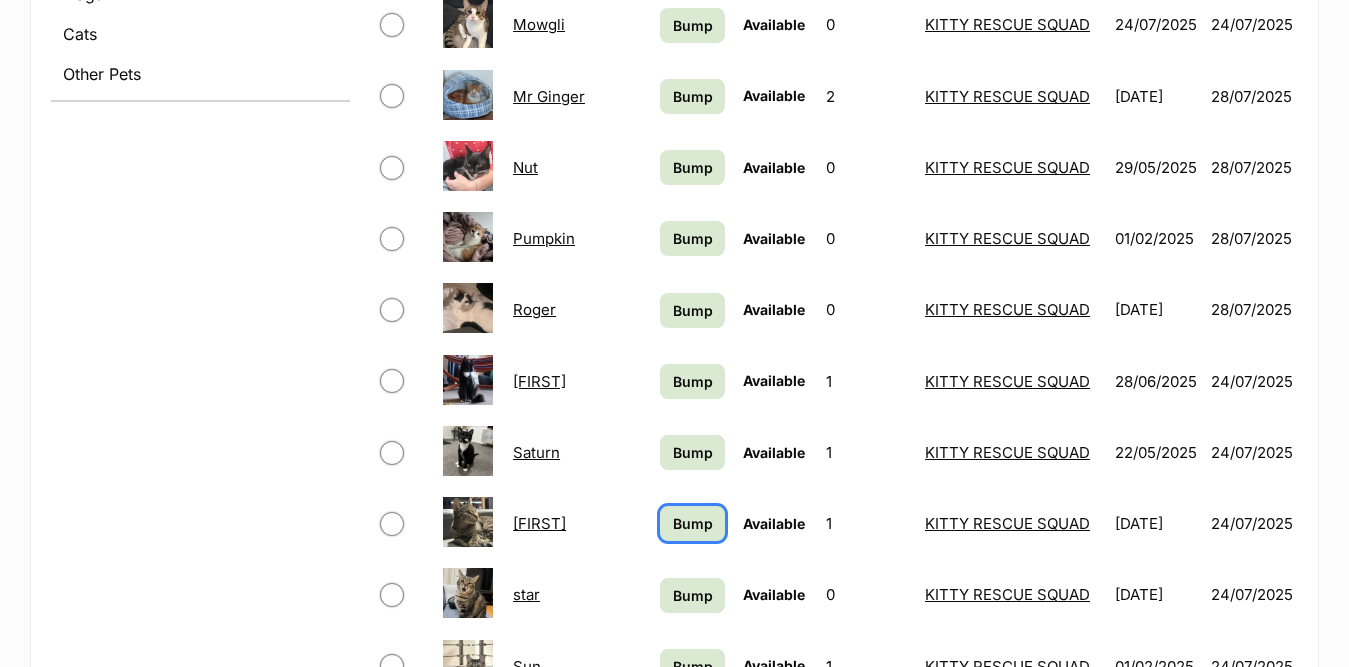 click on "Bump" at bounding box center (693, 523) 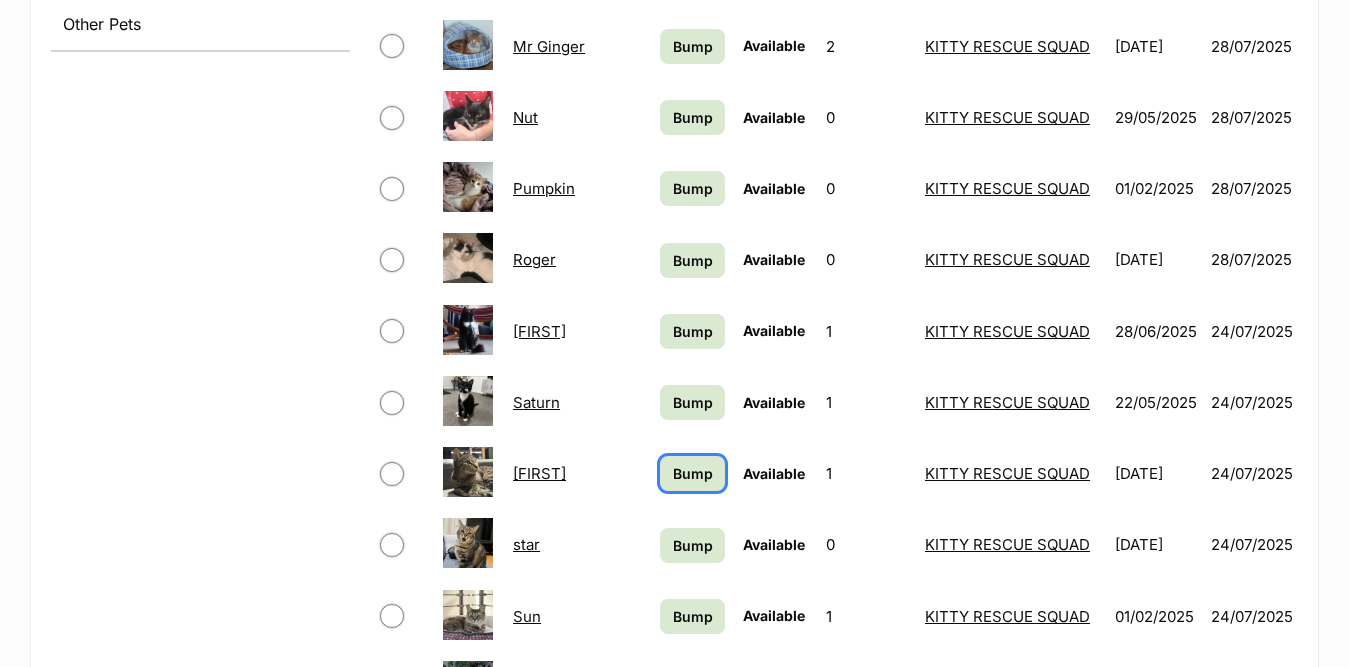 scroll, scrollTop: 1100, scrollLeft: 0, axis: vertical 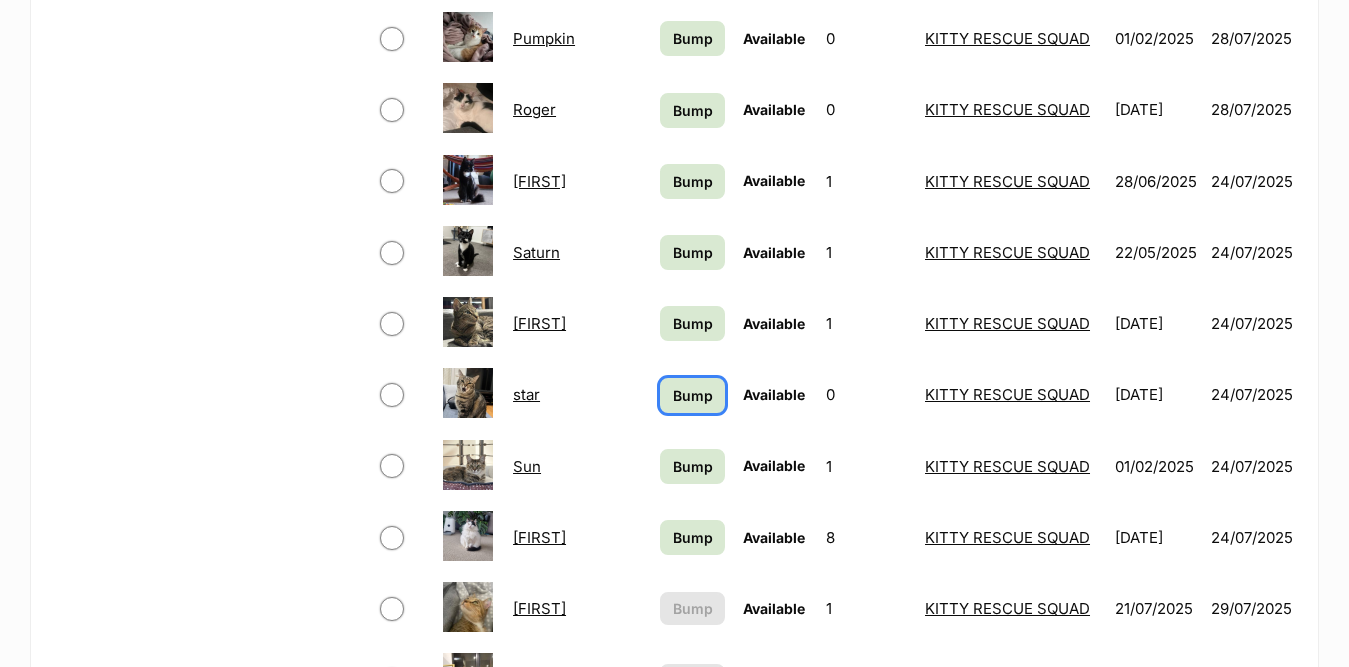 click on "Bump" at bounding box center [693, 395] 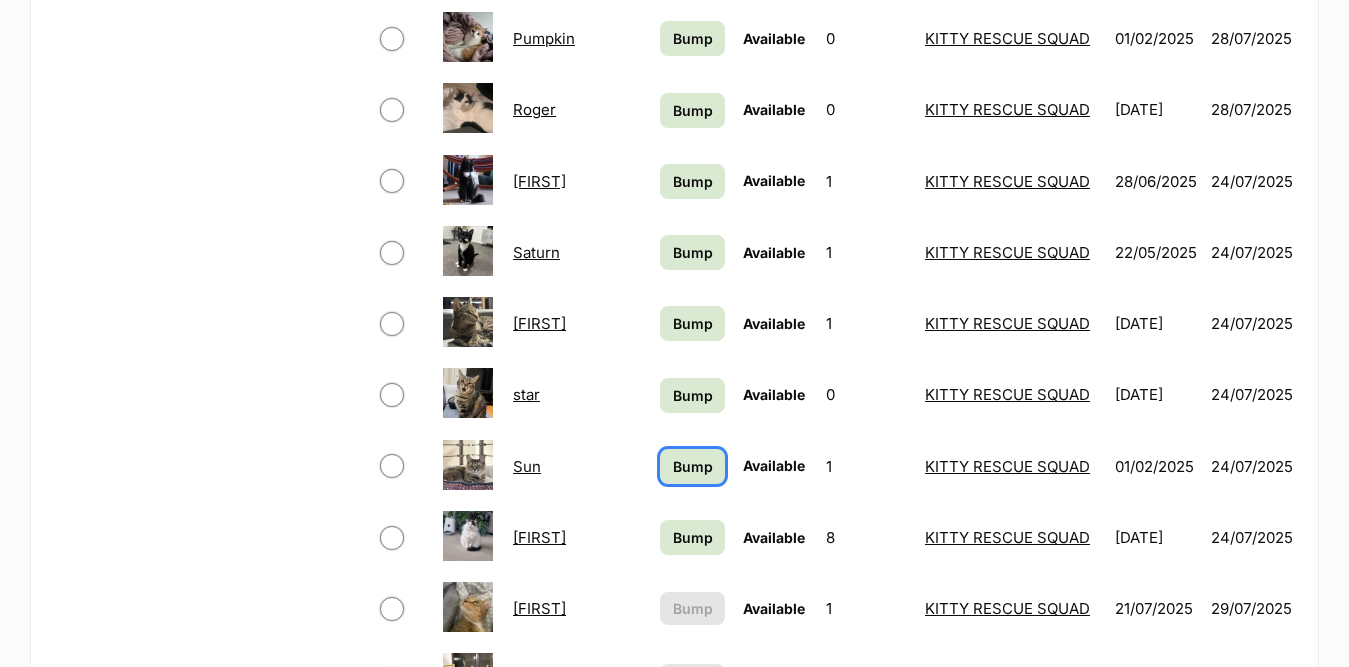 click on "Bump" at bounding box center (693, 466) 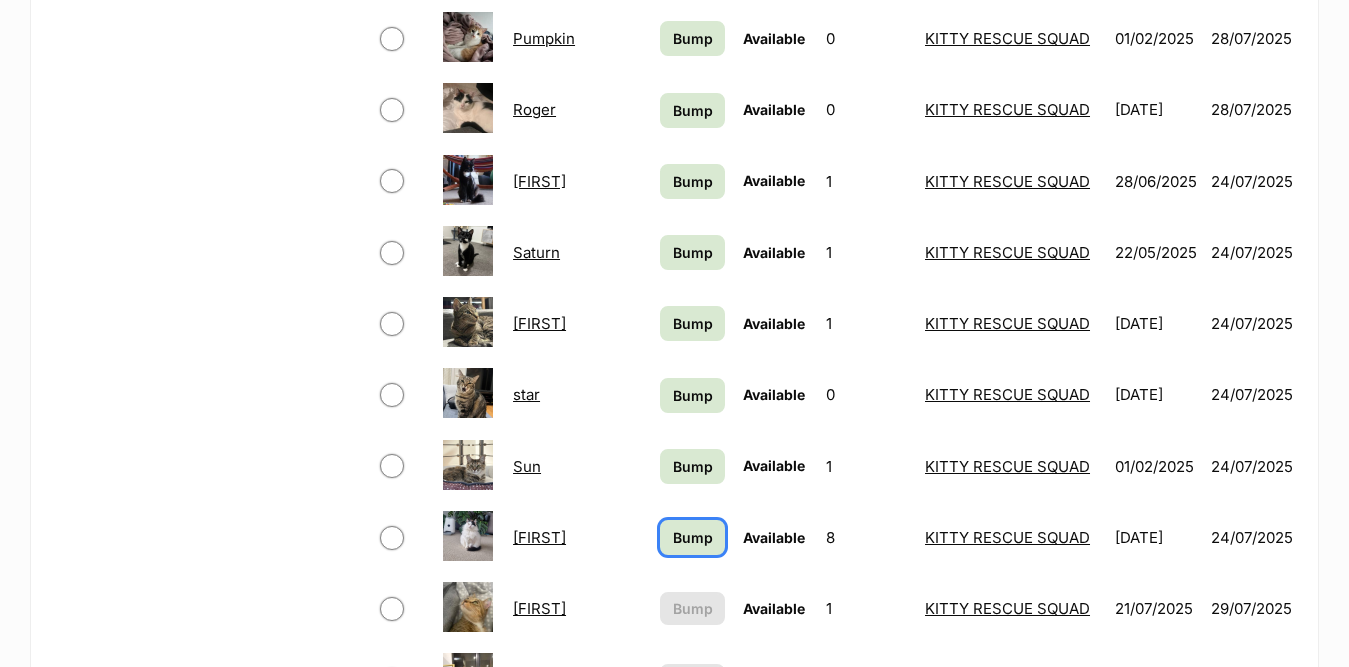 click on "Bump" at bounding box center [693, 537] 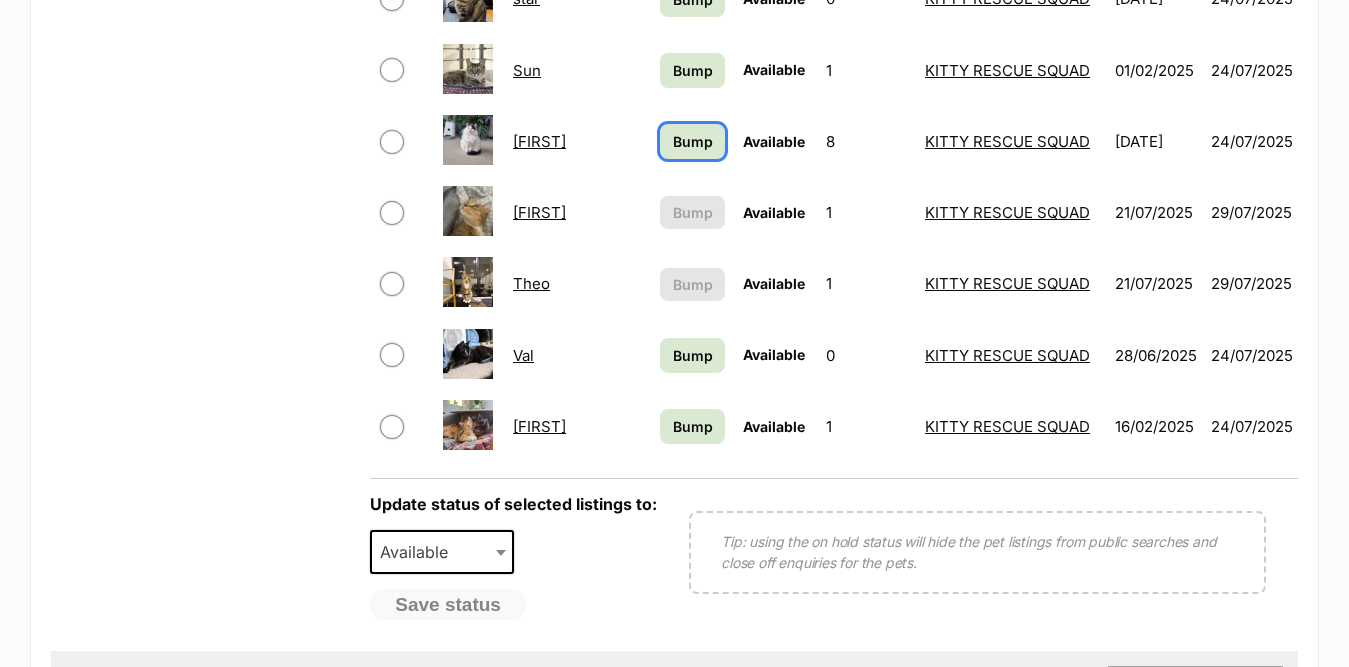 scroll, scrollTop: 1500, scrollLeft: 0, axis: vertical 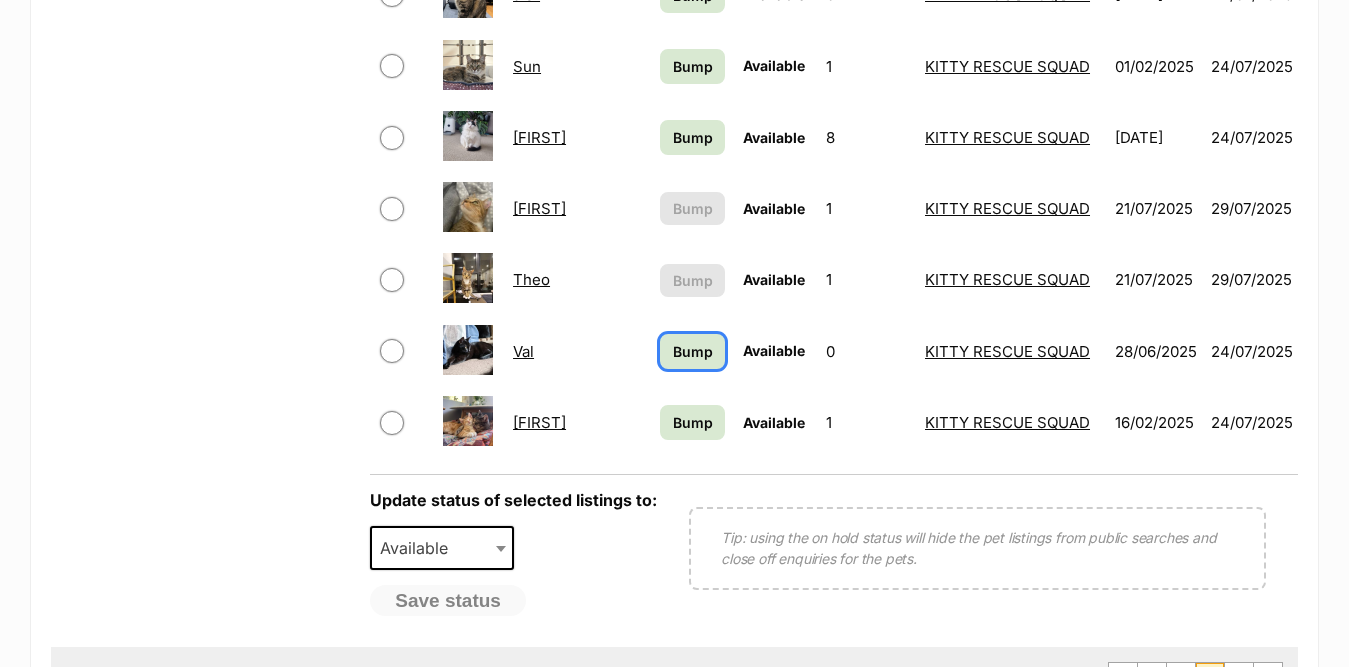 click on "Bump" at bounding box center (693, 351) 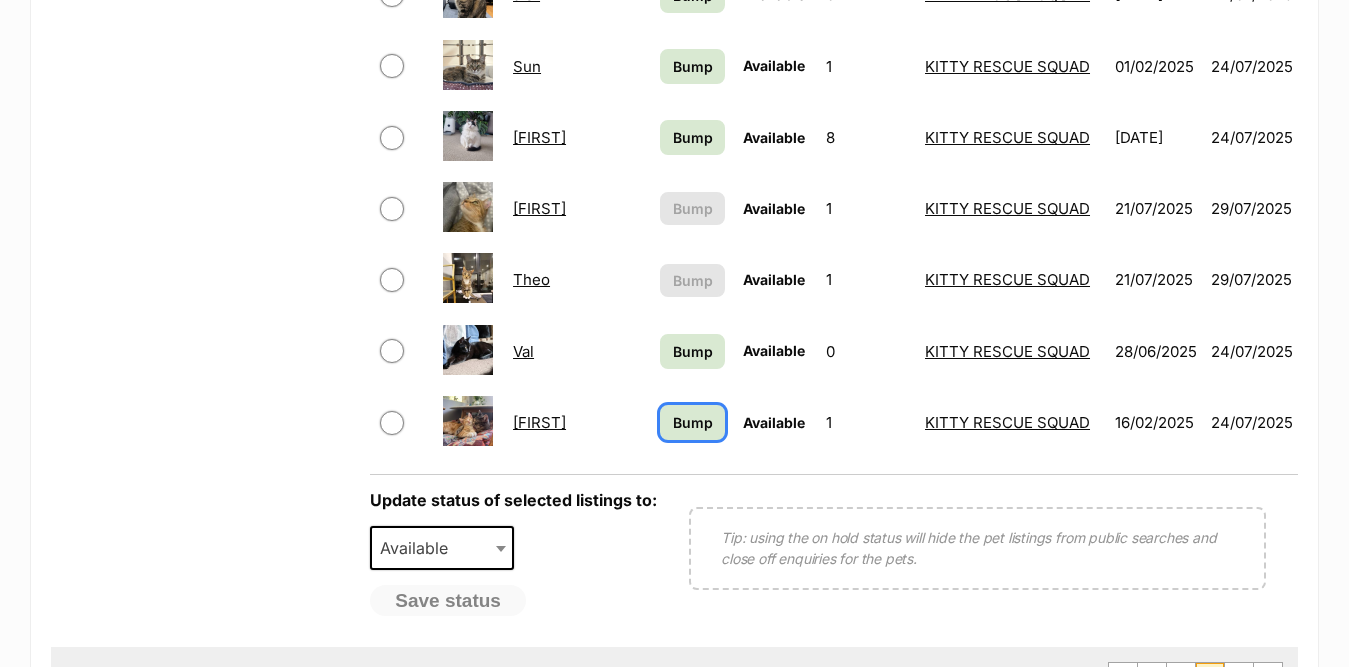 click on "Bump" at bounding box center [693, 422] 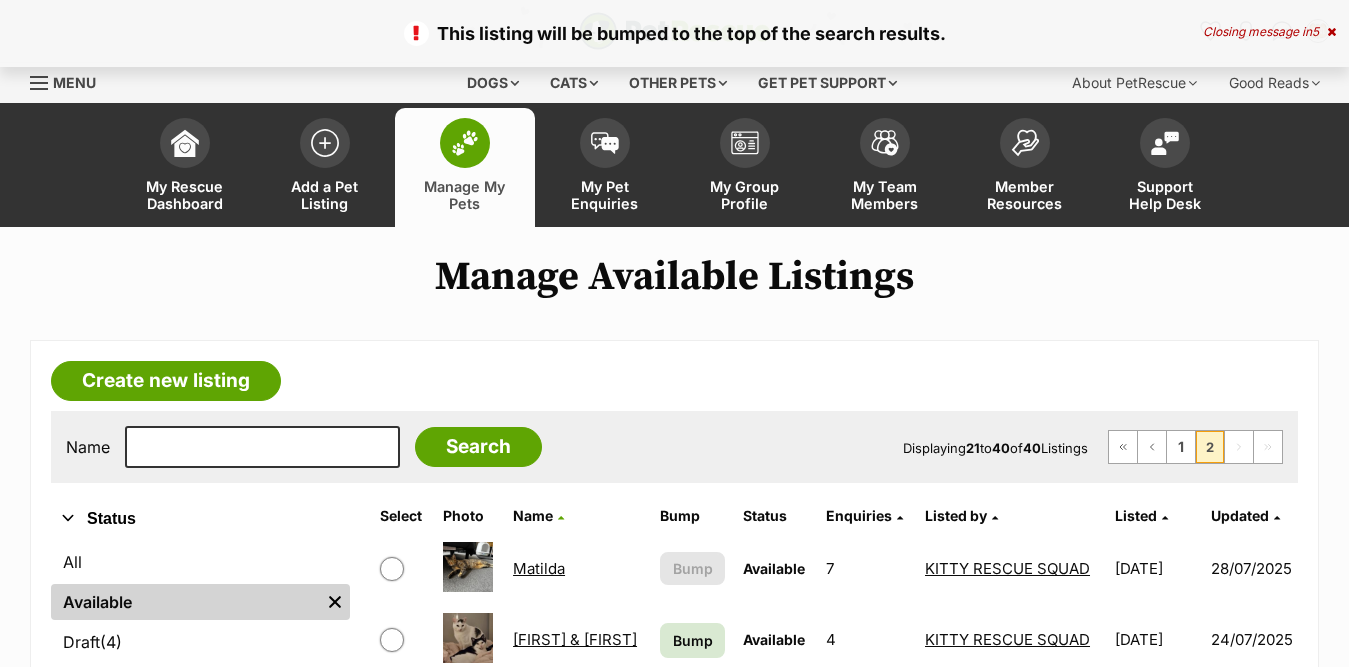 scroll, scrollTop: 0, scrollLeft: 0, axis: both 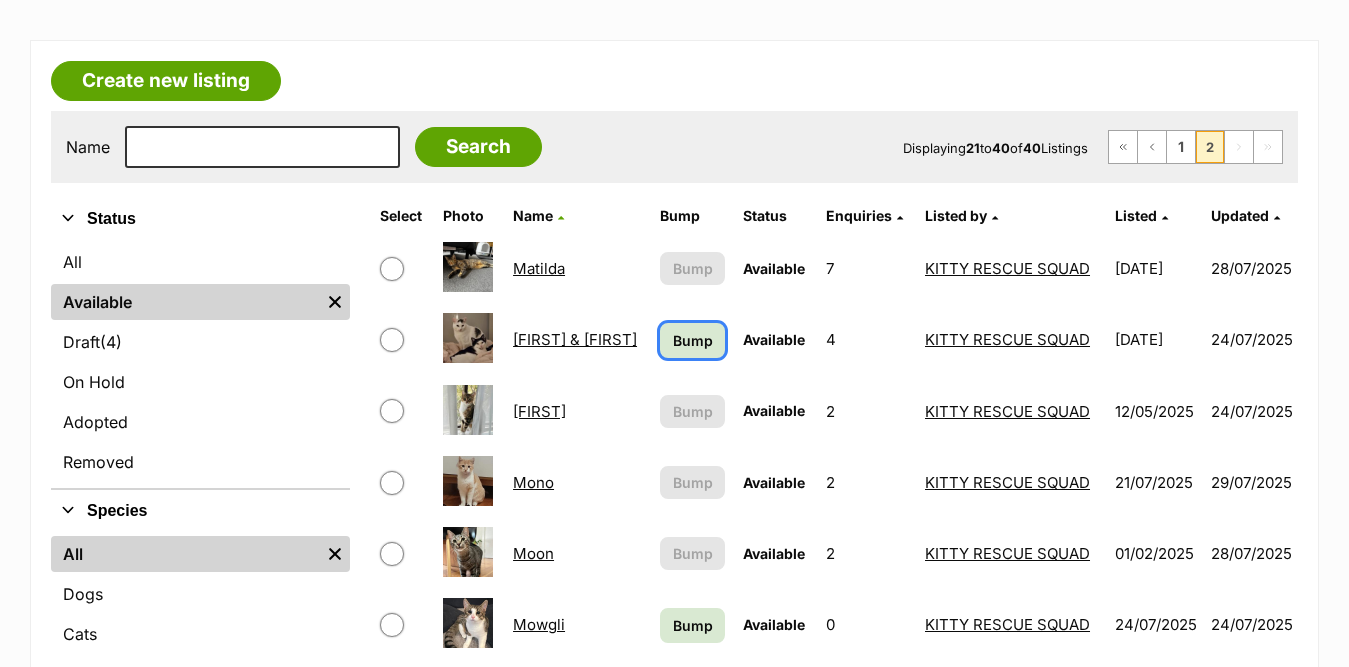 click on "Bump" at bounding box center [693, 340] 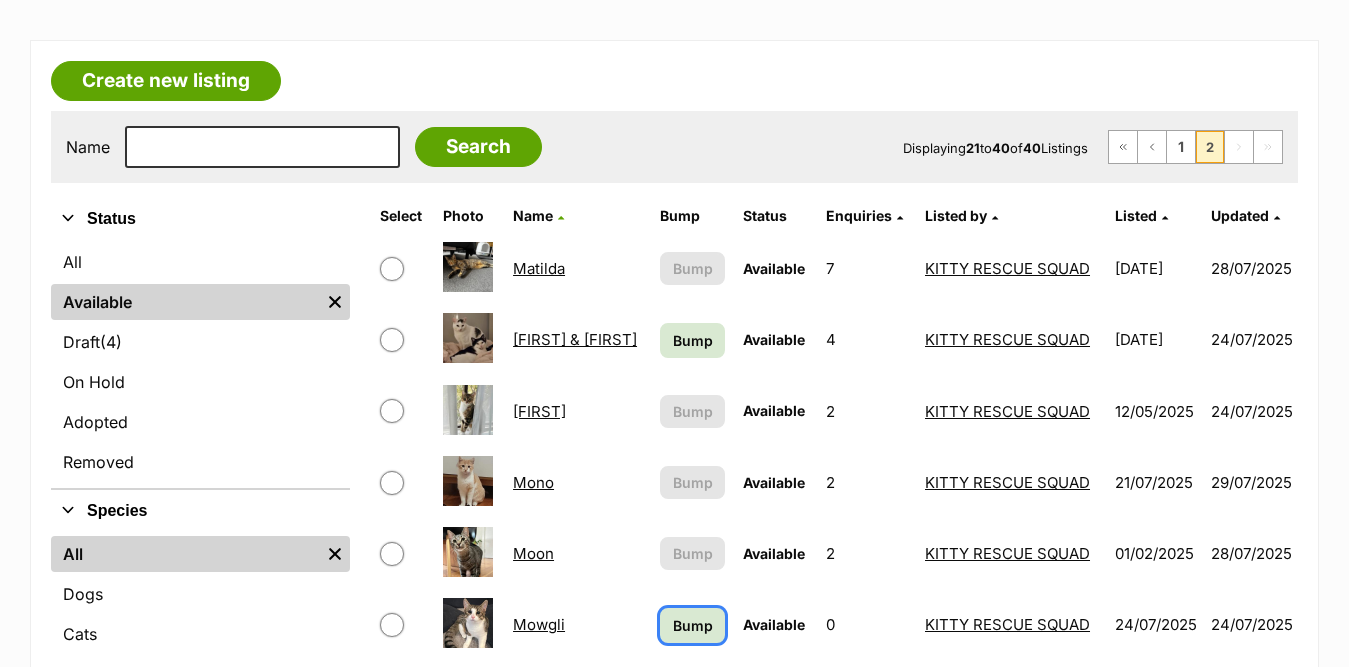 click on "Bump" at bounding box center [693, 625] 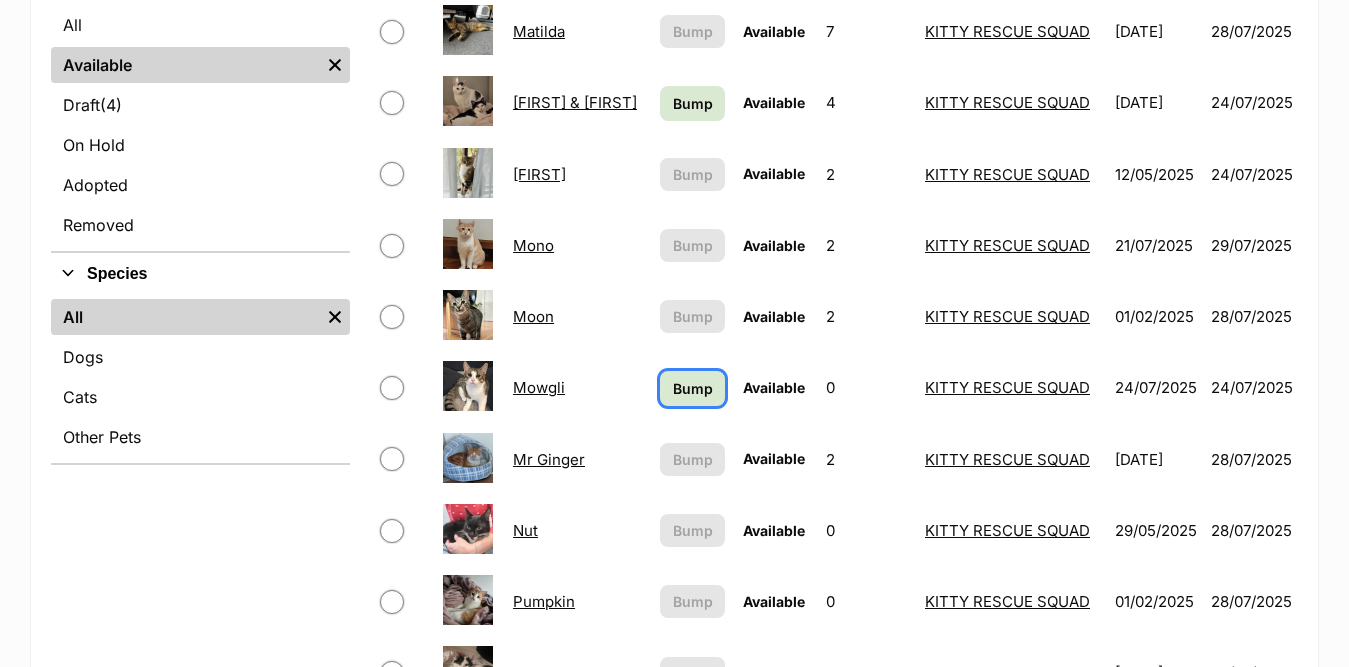 scroll, scrollTop: 600, scrollLeft: 0, axis: vertical 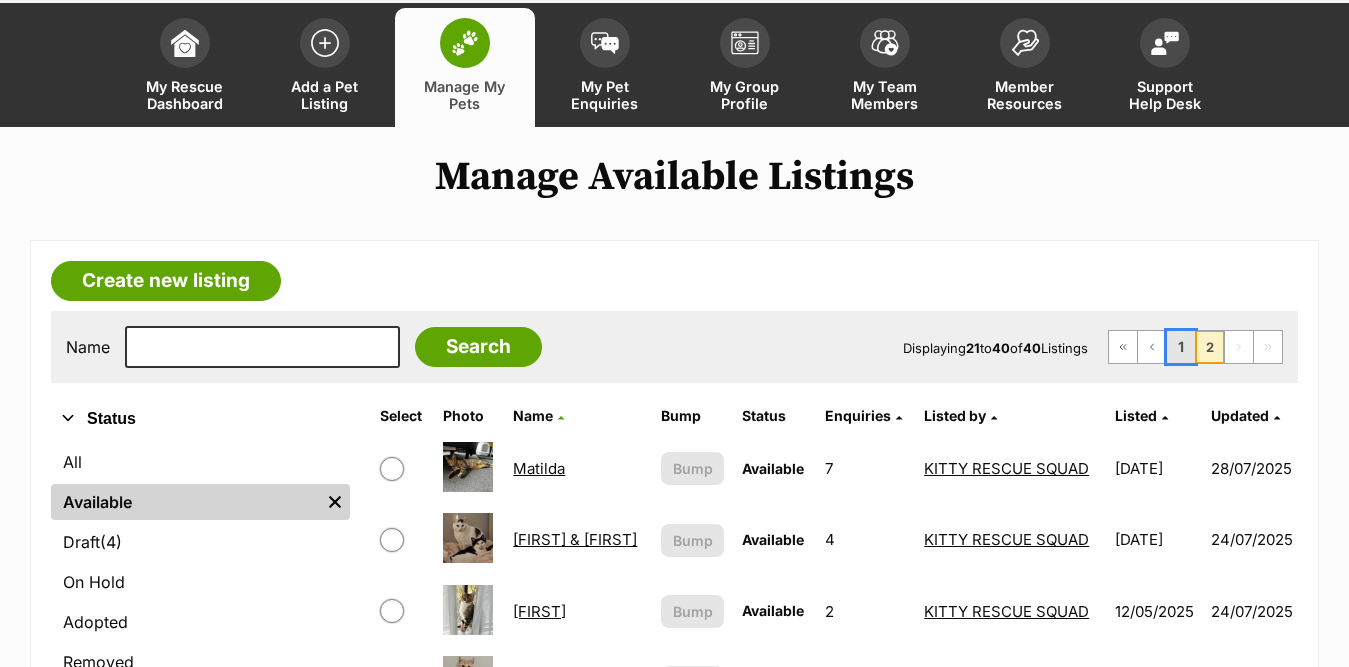 click on "1" at bounding box center (1181, 347) 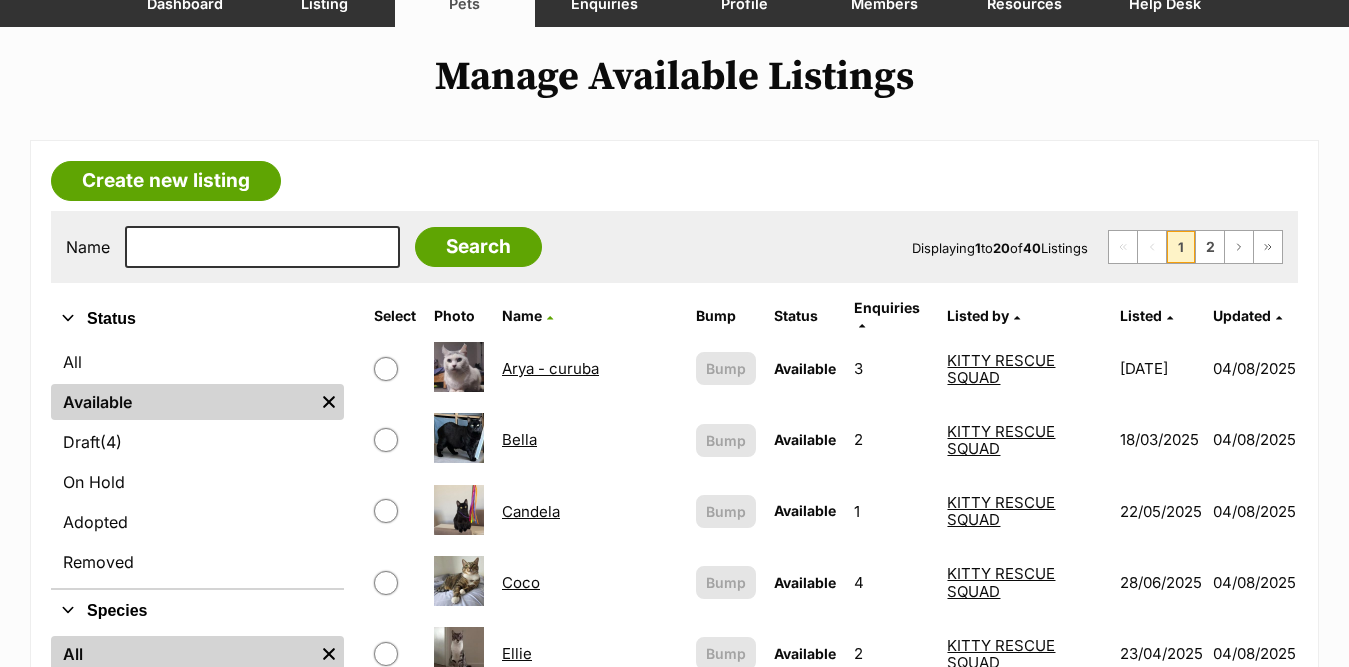 scroll, scrollTop: 400, scrollLeft: 0, axis: vertical 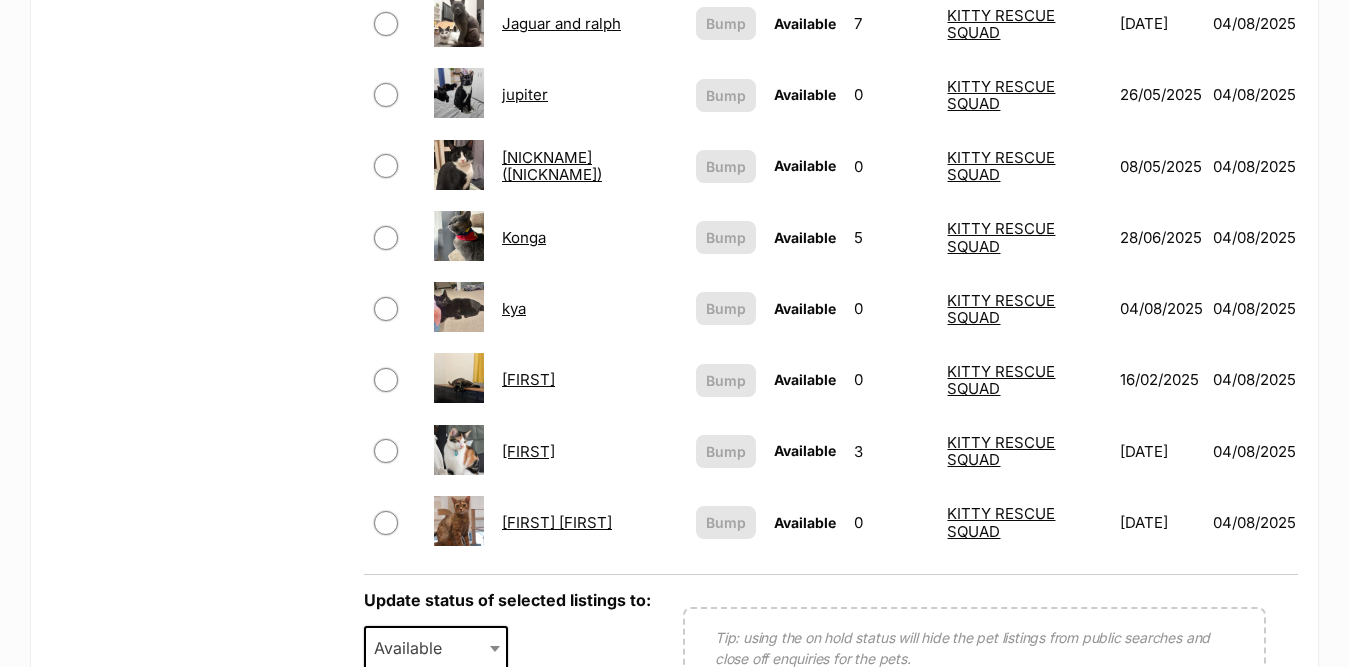 click on "kya" at bounding box center [514, 308] 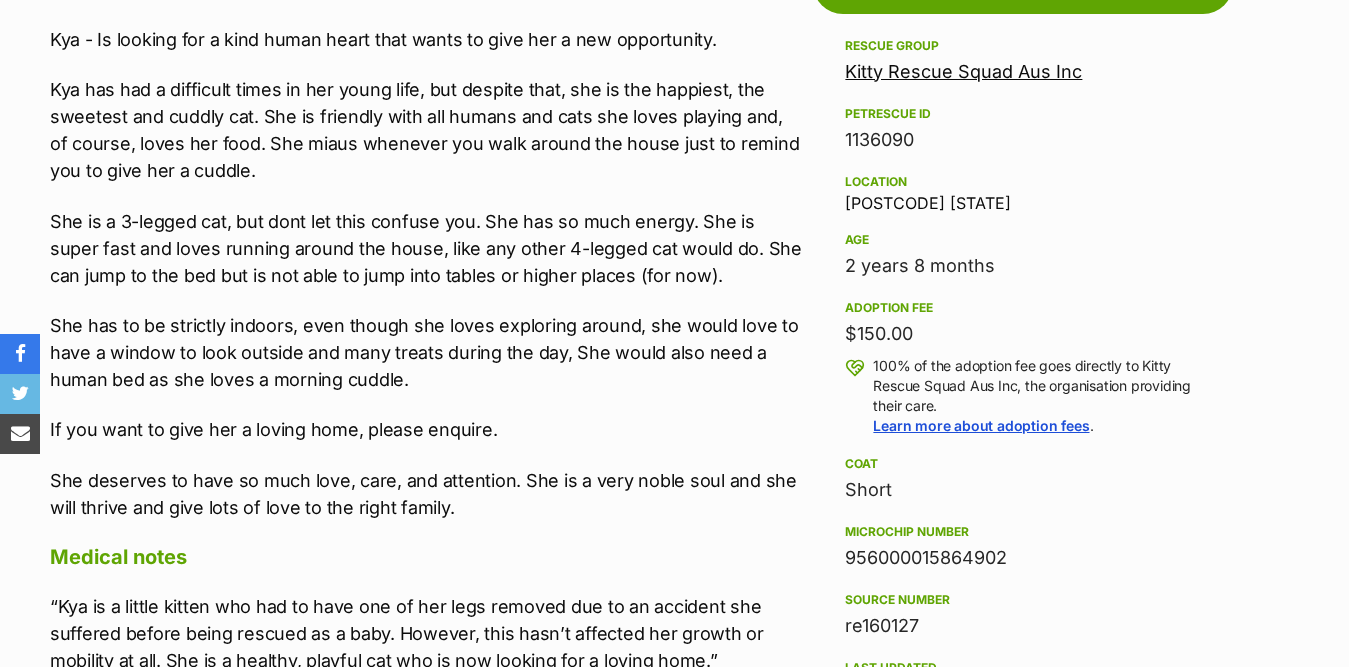 scroll, scrollTop: 1713, scrollLeft: 0, axis: vertical 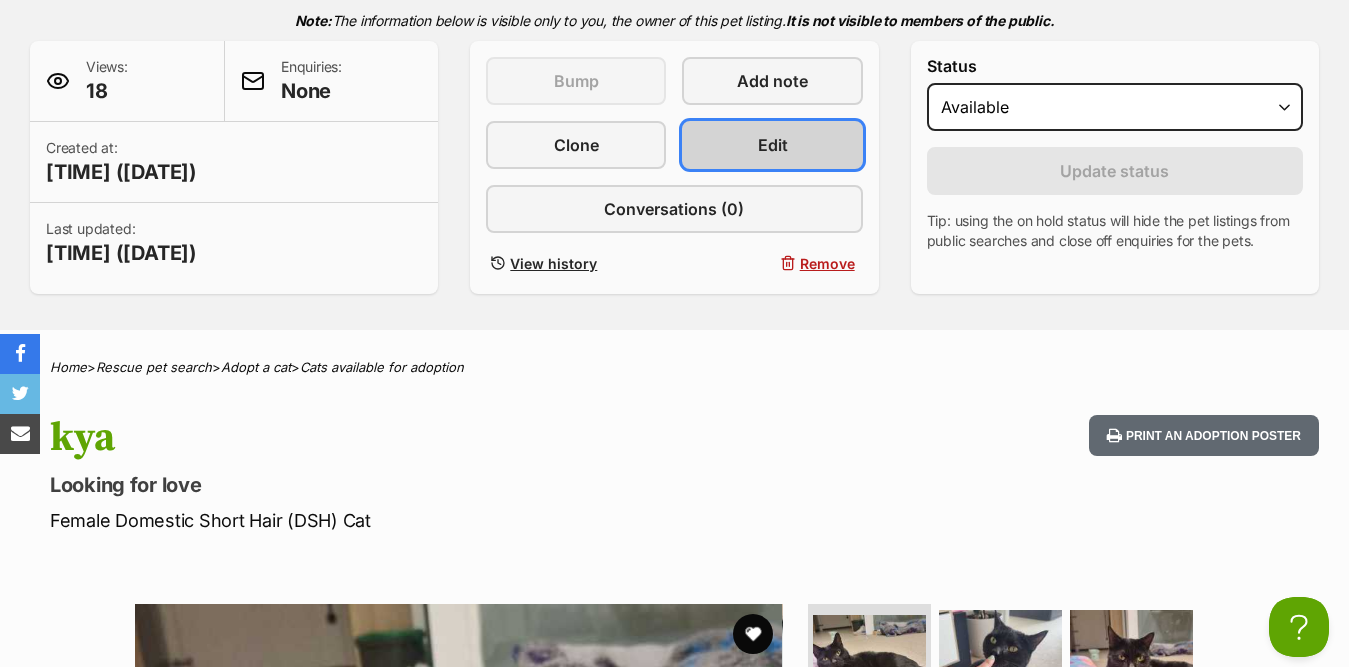 click on "Edit" at bounding box center (773, 145) 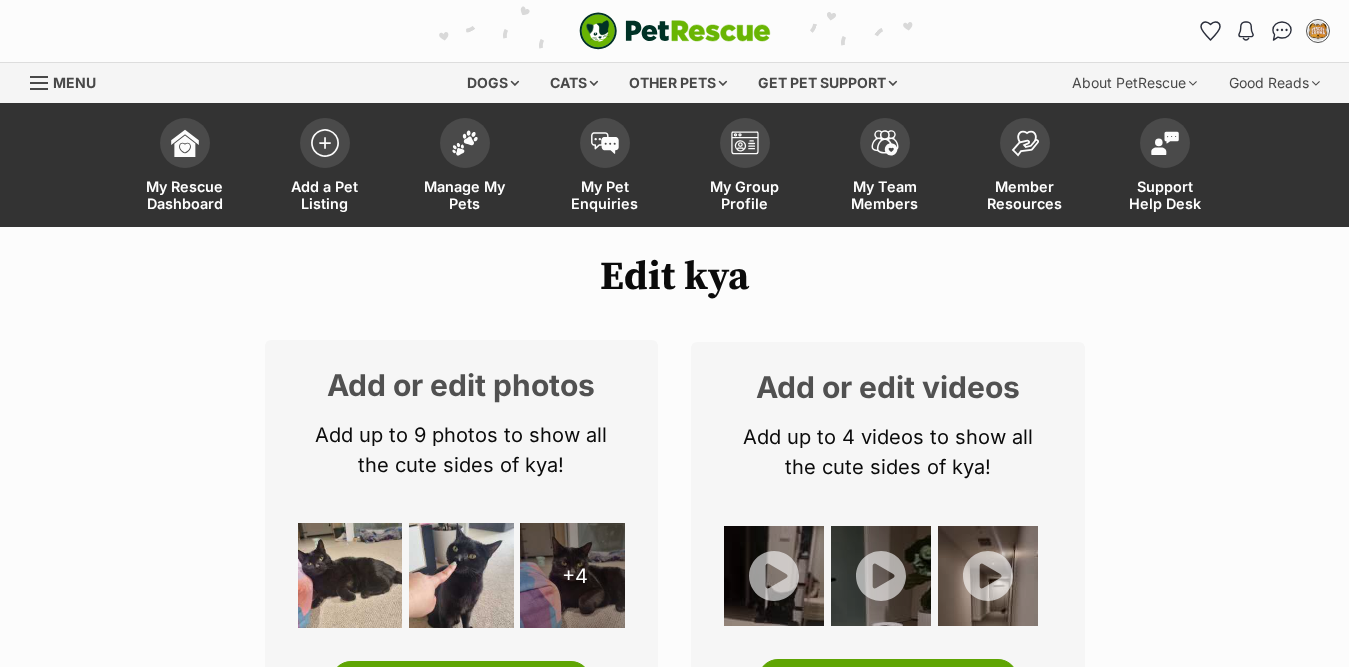 scroll, scrollTop: 0, scrollLeft: 0, axis: both 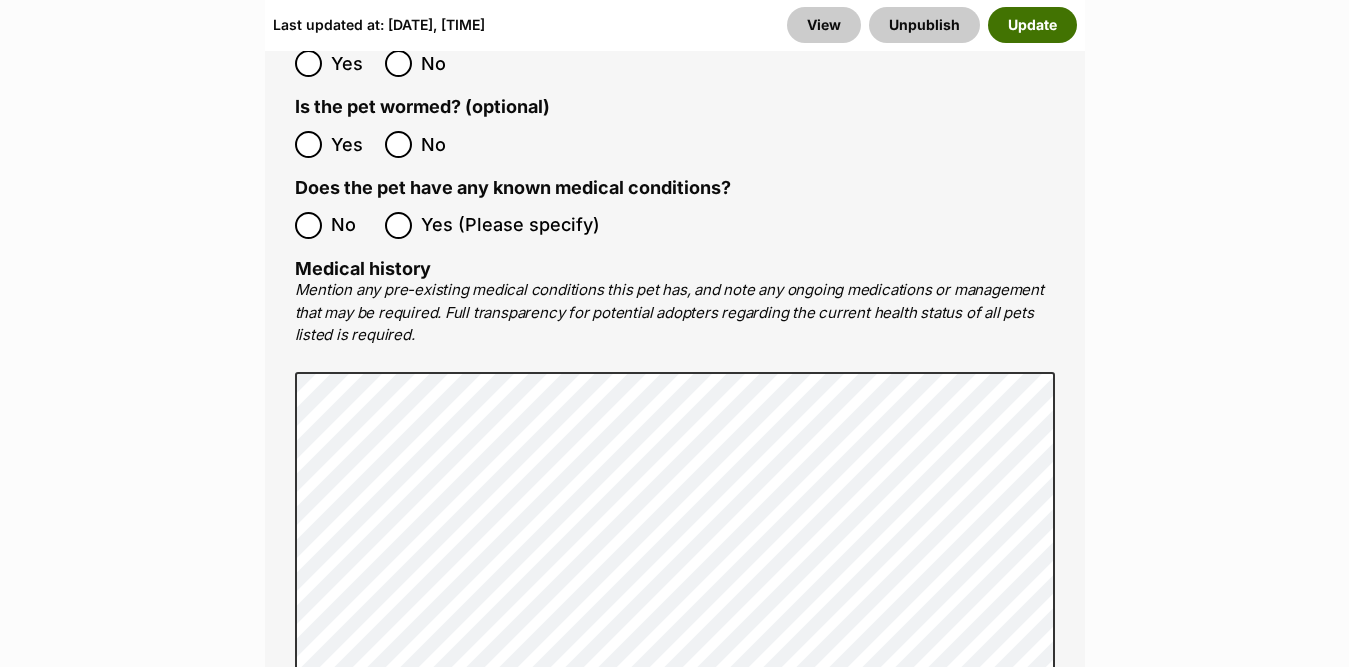 click on "Update" at bounding box center (1032, 25) 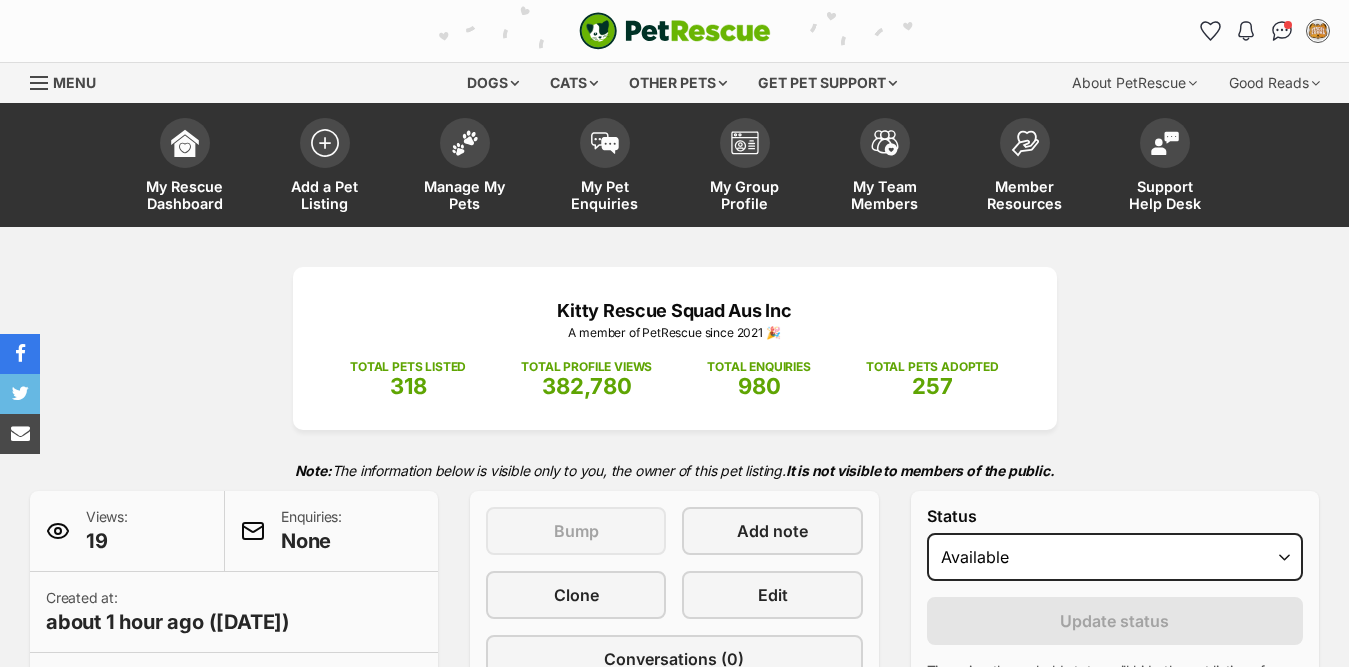 scroll, scrollTop: 0, scrollLeft: 0, axis: both 